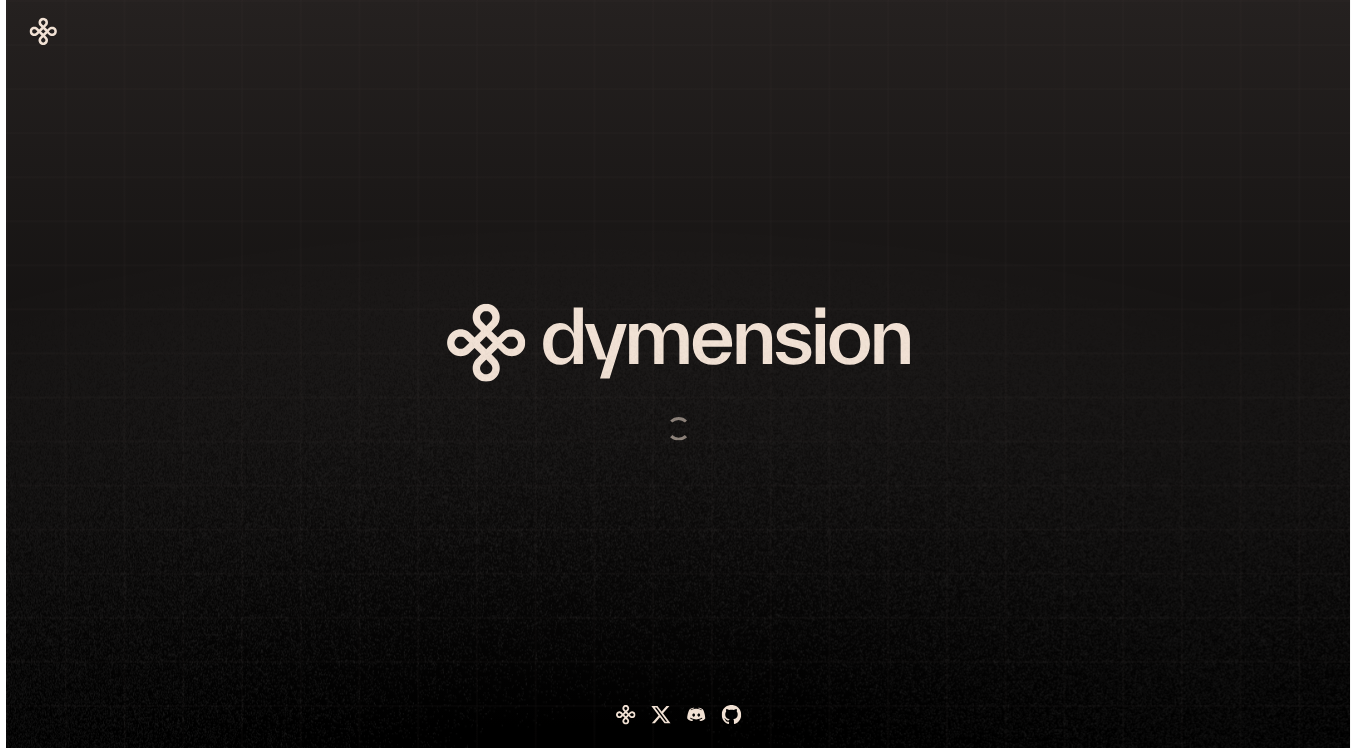 scroll, scrollTop: 0, scrollLeft: 0, axis: both 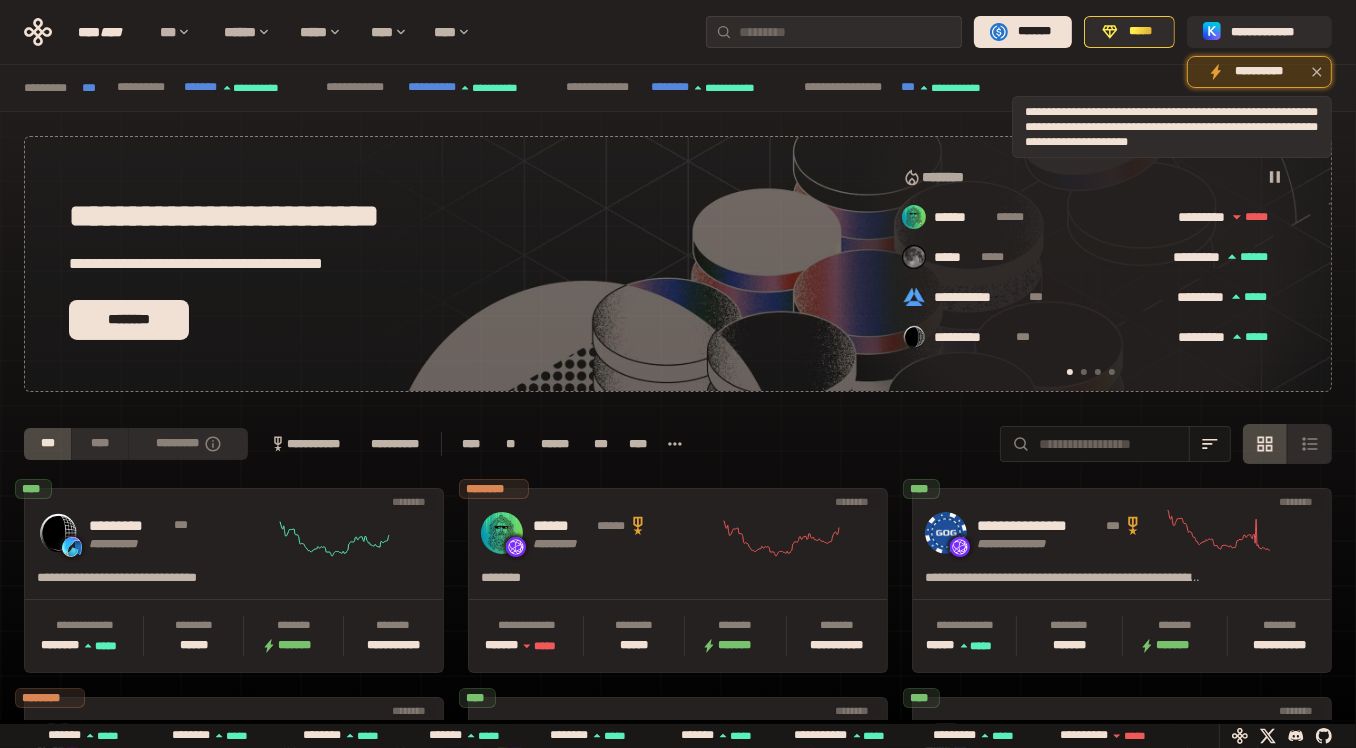 click 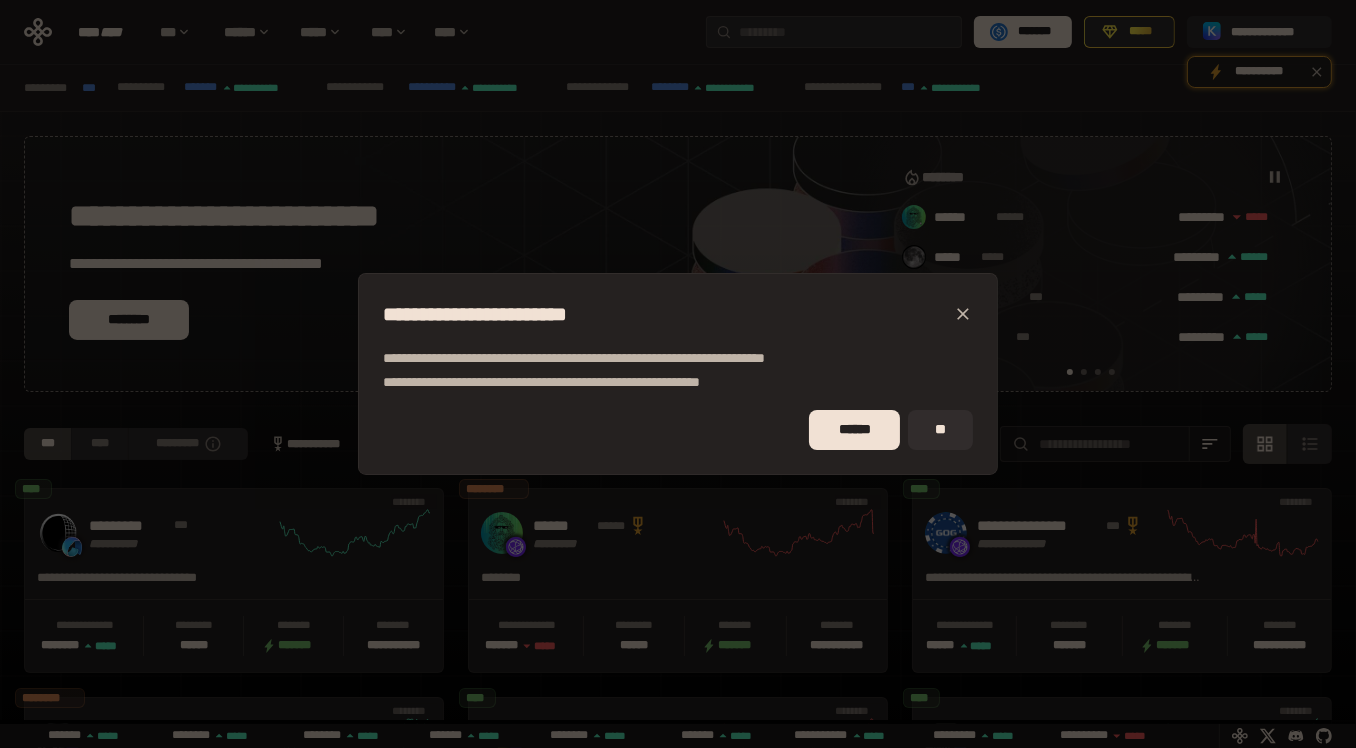 click 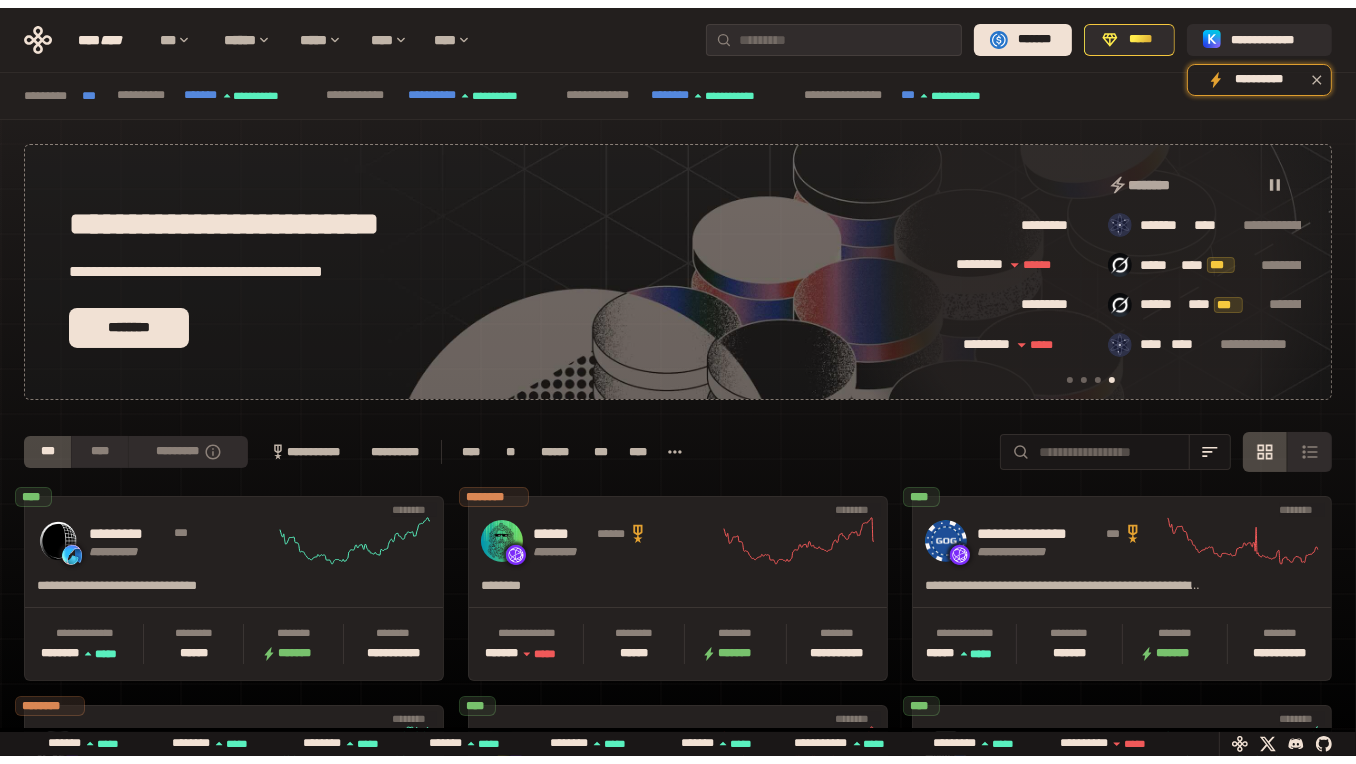 scroll, scrollTop: 0, scrollLeft: 1276, axis: horizontal 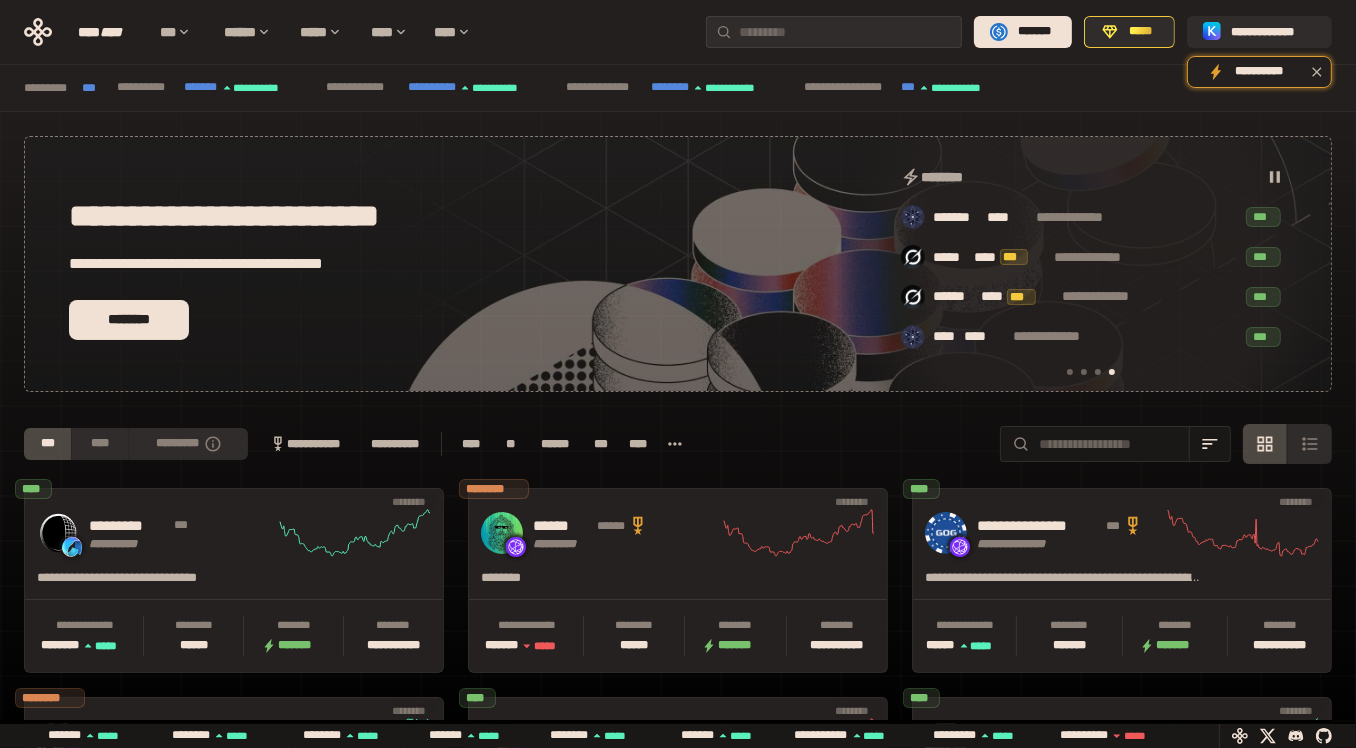 click on "**********" at bounding box center [678, 692] 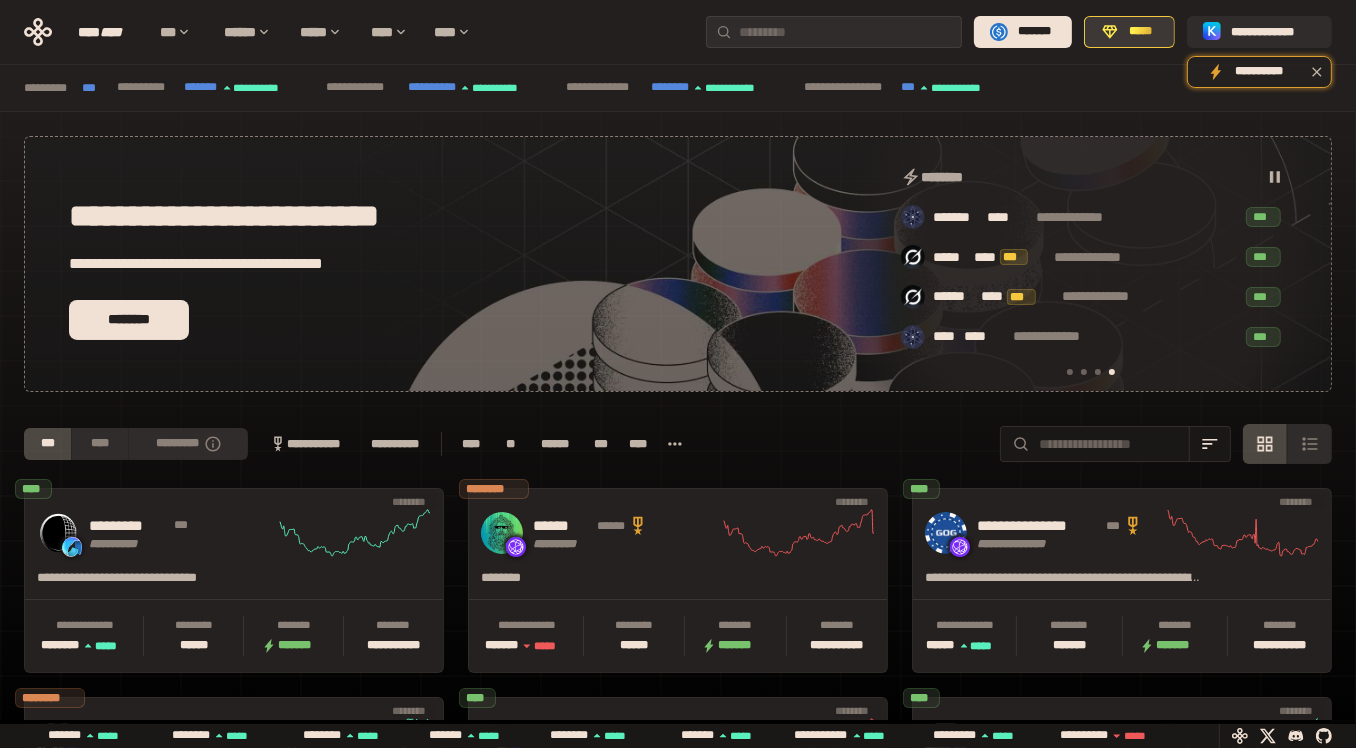 click on "*****" at bounding box center (1140, 32) 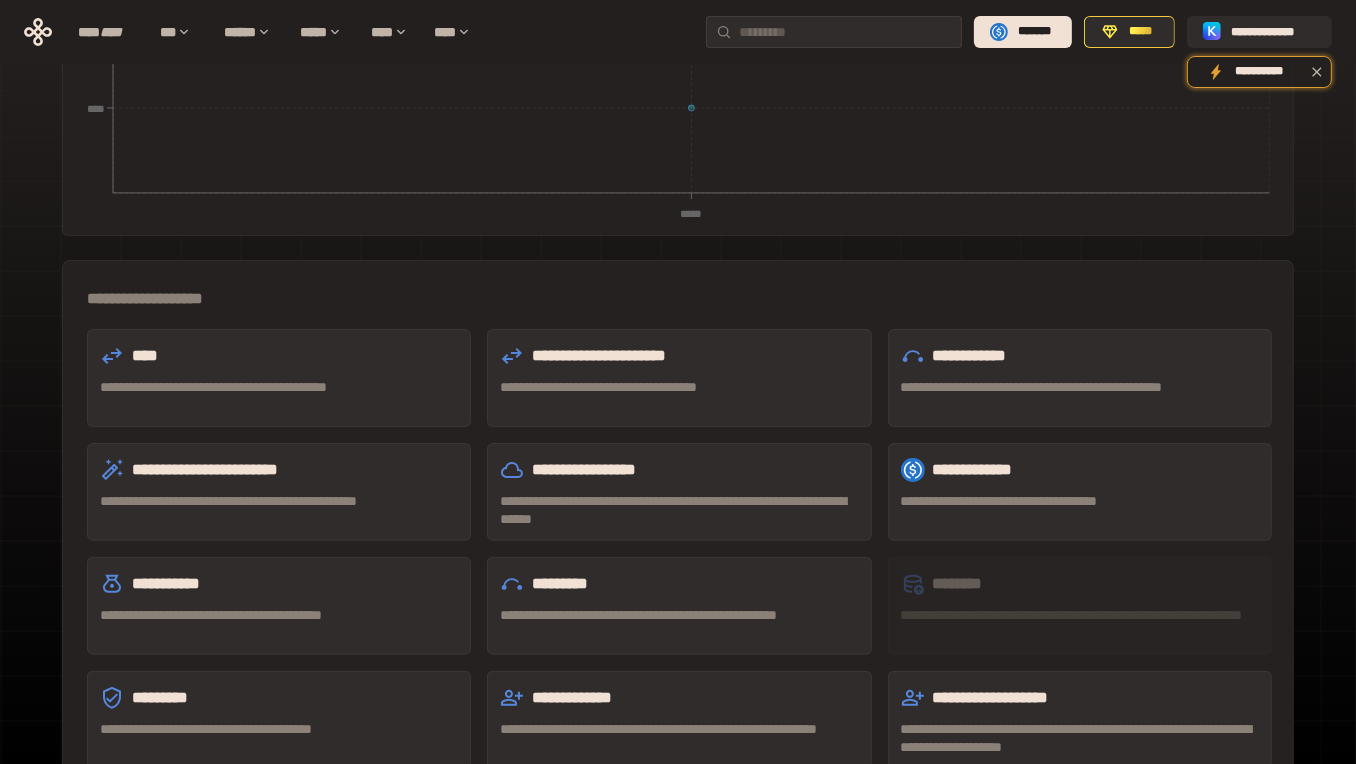 scroll, scrollTop: 437, scrollLeft: 0, axis: vertical 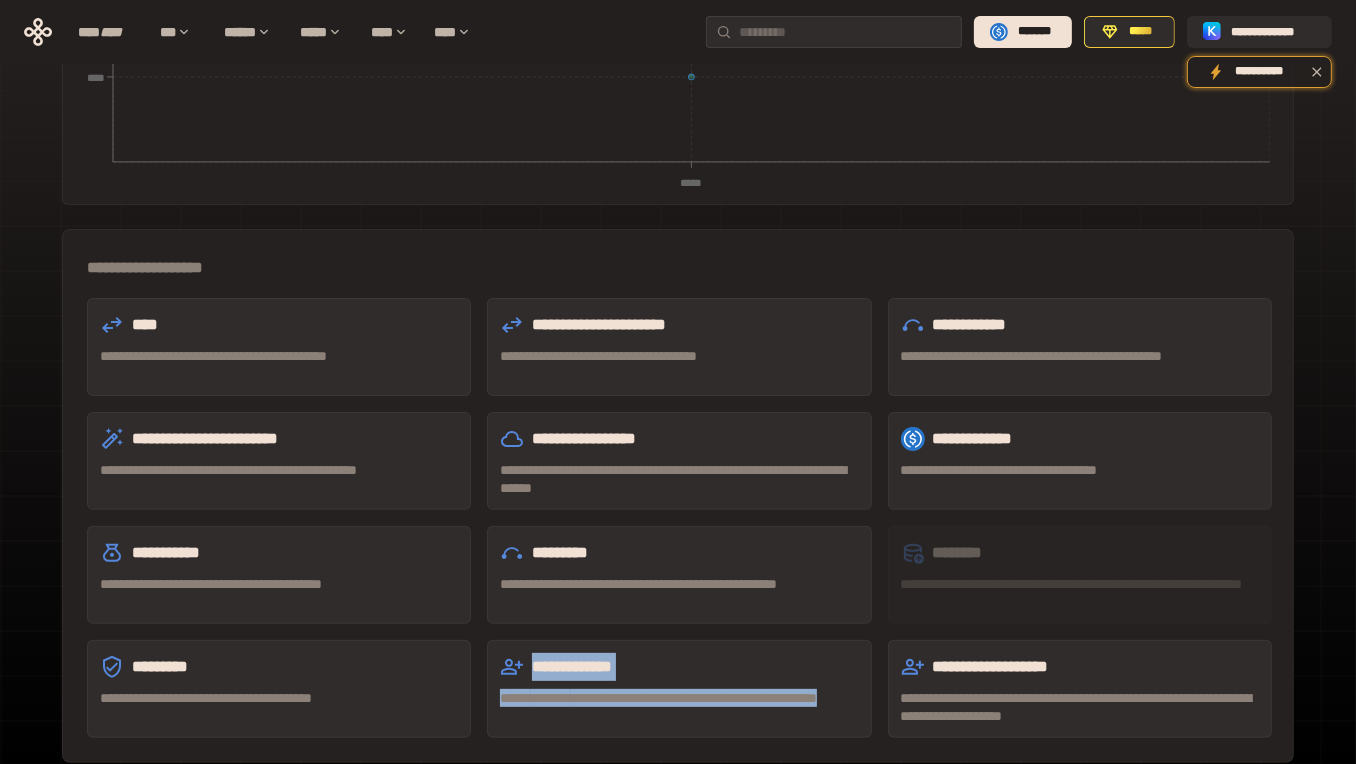 drag, startPoint x: 523, startPoint y: 580, endPoint x: 702, endPoint y: 623, distance: 184.09236 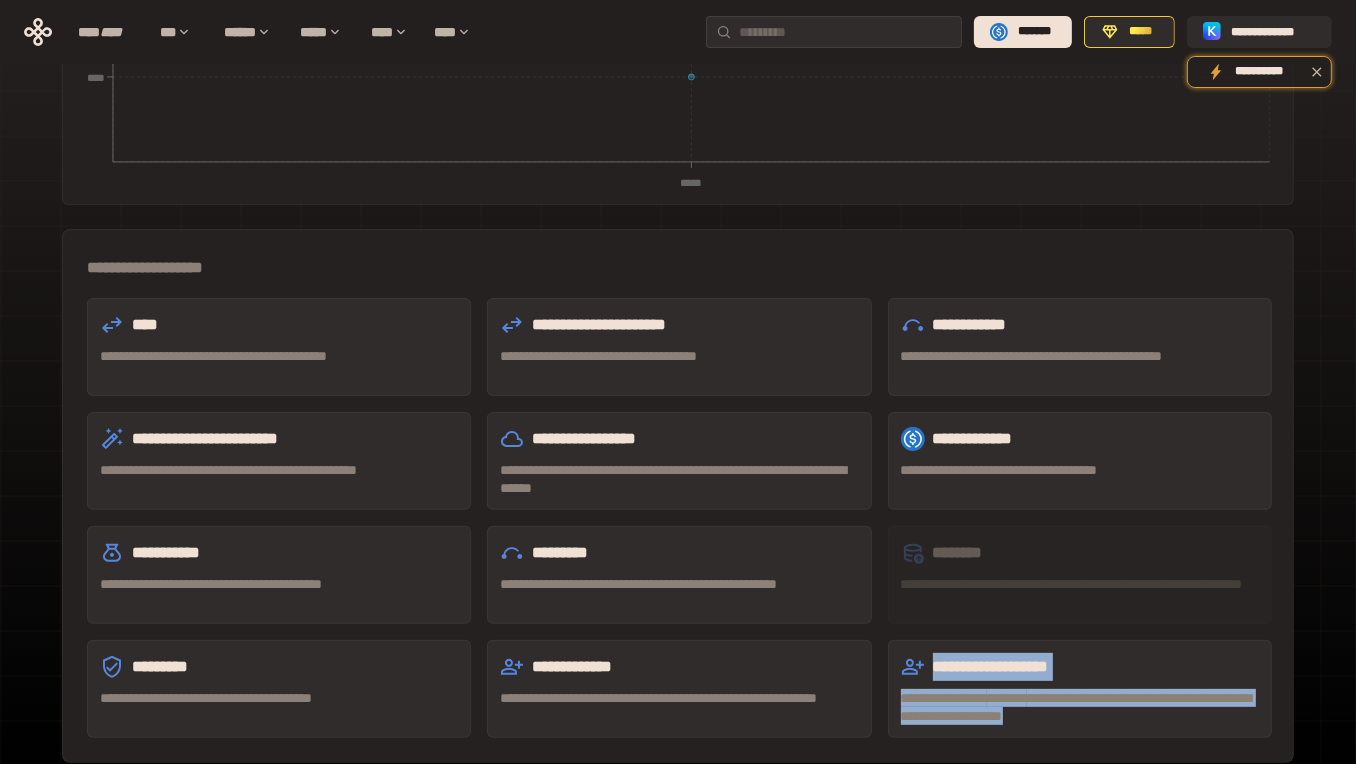 drag, startPoint x: 1177, startPoint y: 627, endPoint x: 932, endPoint y: 584, distance: 248.74484 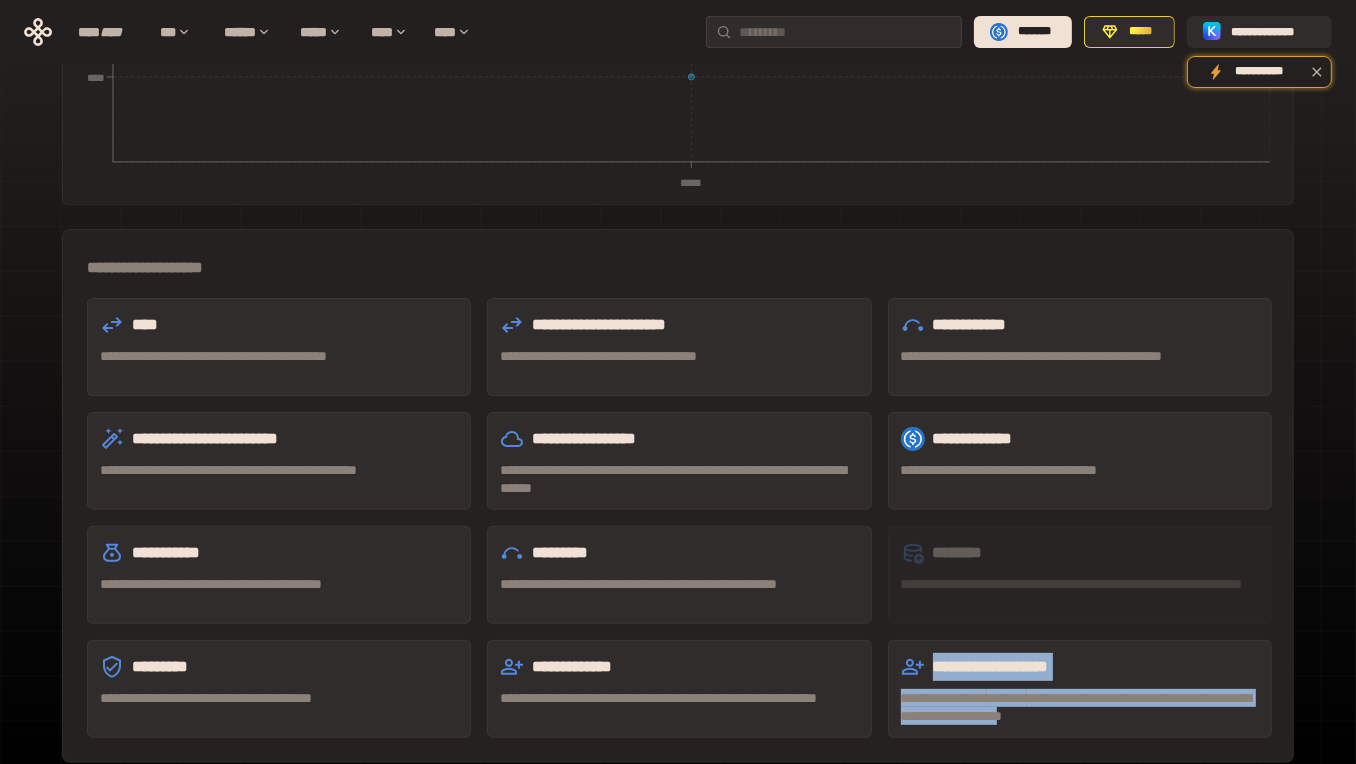 drag, startPoint x: 932, startPoint y: 583, endPoint x: 1143, endPoint y: 635, distance: 217.31314 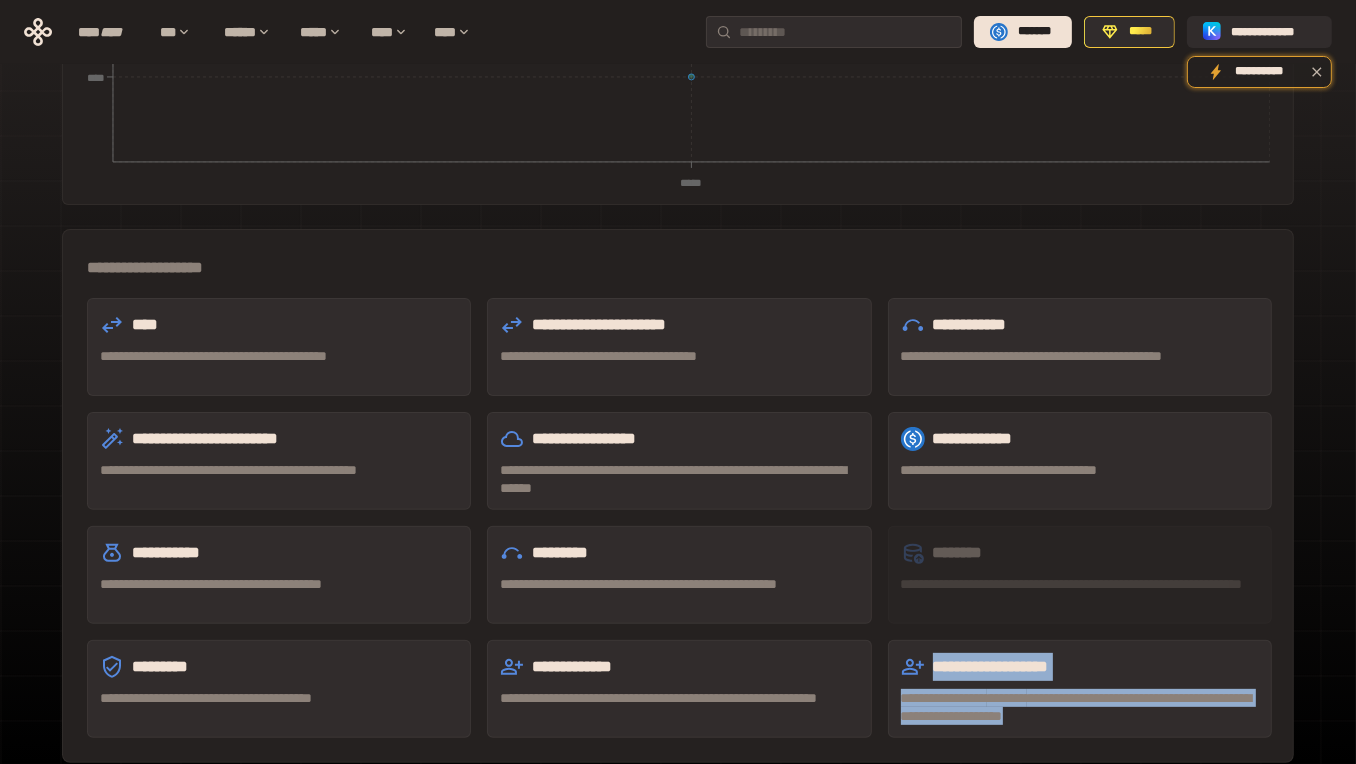 drag, startPoint x: 1158, startPoint y: 633, endPoint x: 923, endPoint y: 577, distance: 241.58022 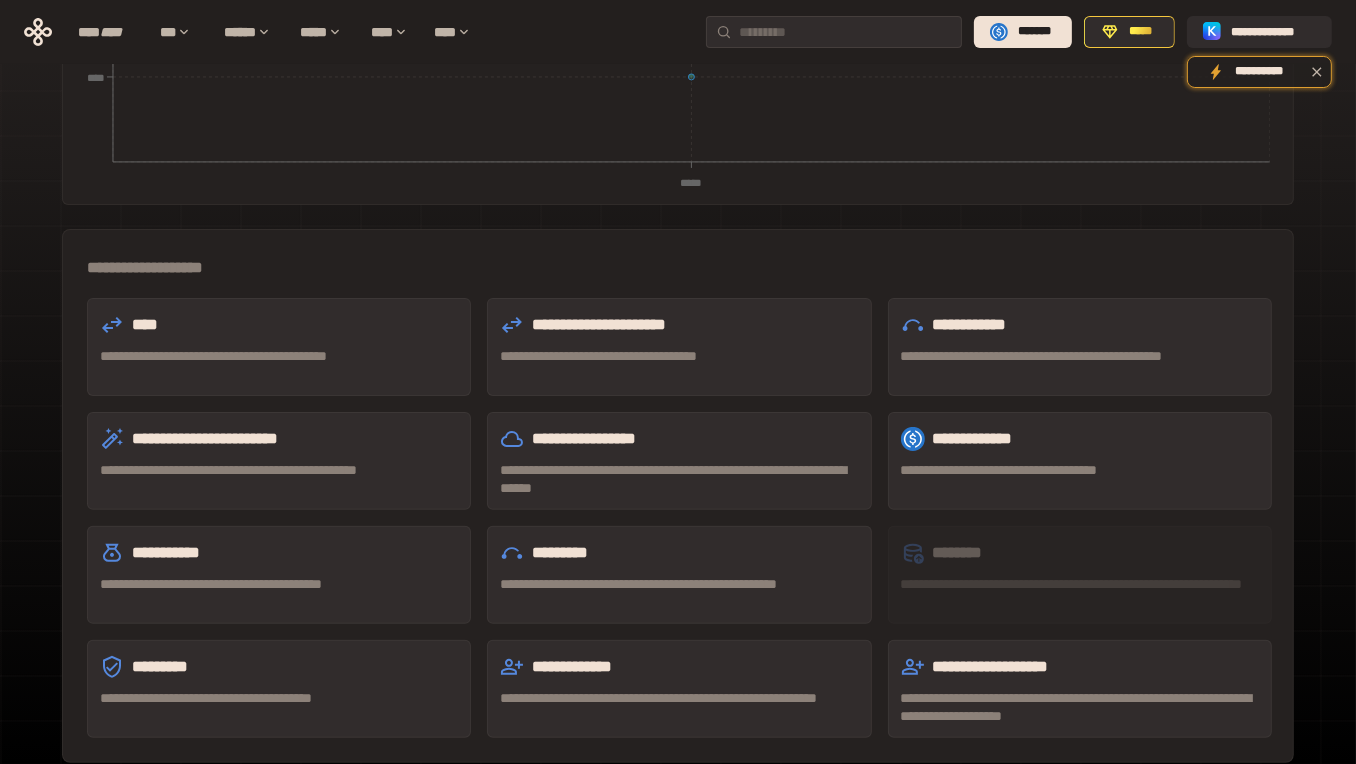 click on "**********" at bounding box center [1080, 667] 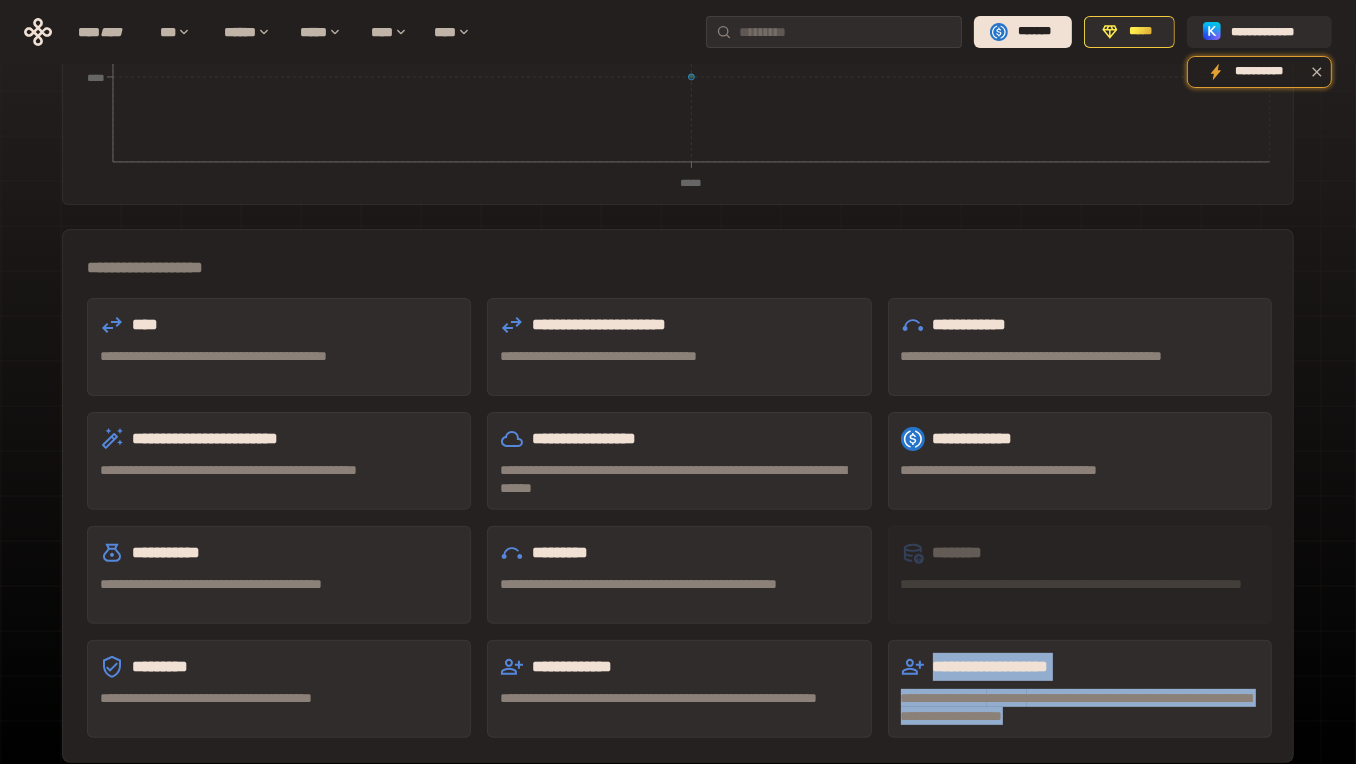 drag, startPoint x: 923, startPoint y: 577, endPoint x: 1180, endPoint y: 629, distance: 262.20795 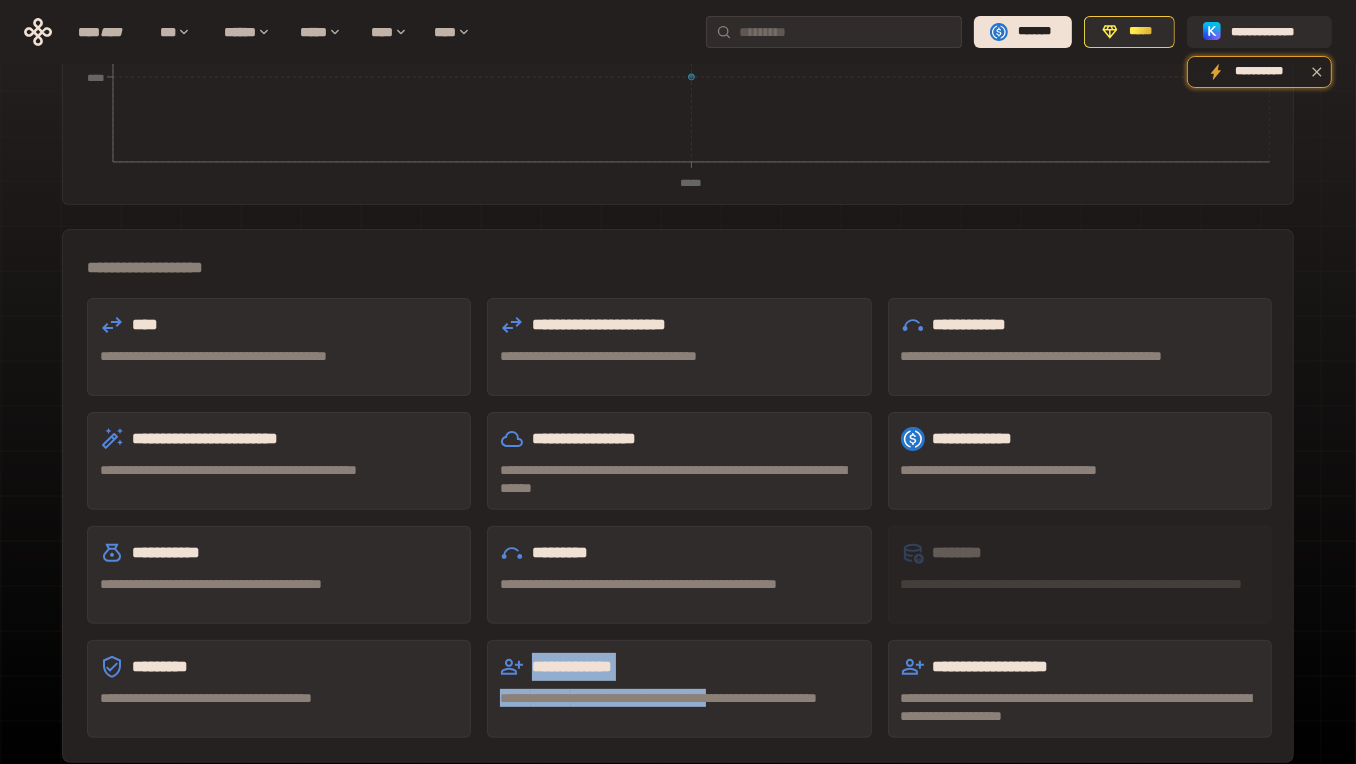 drag, startPoint x: 796, startPoint y: 615, endPoint x: 566, endPoint y: 566, distance: 235.16165 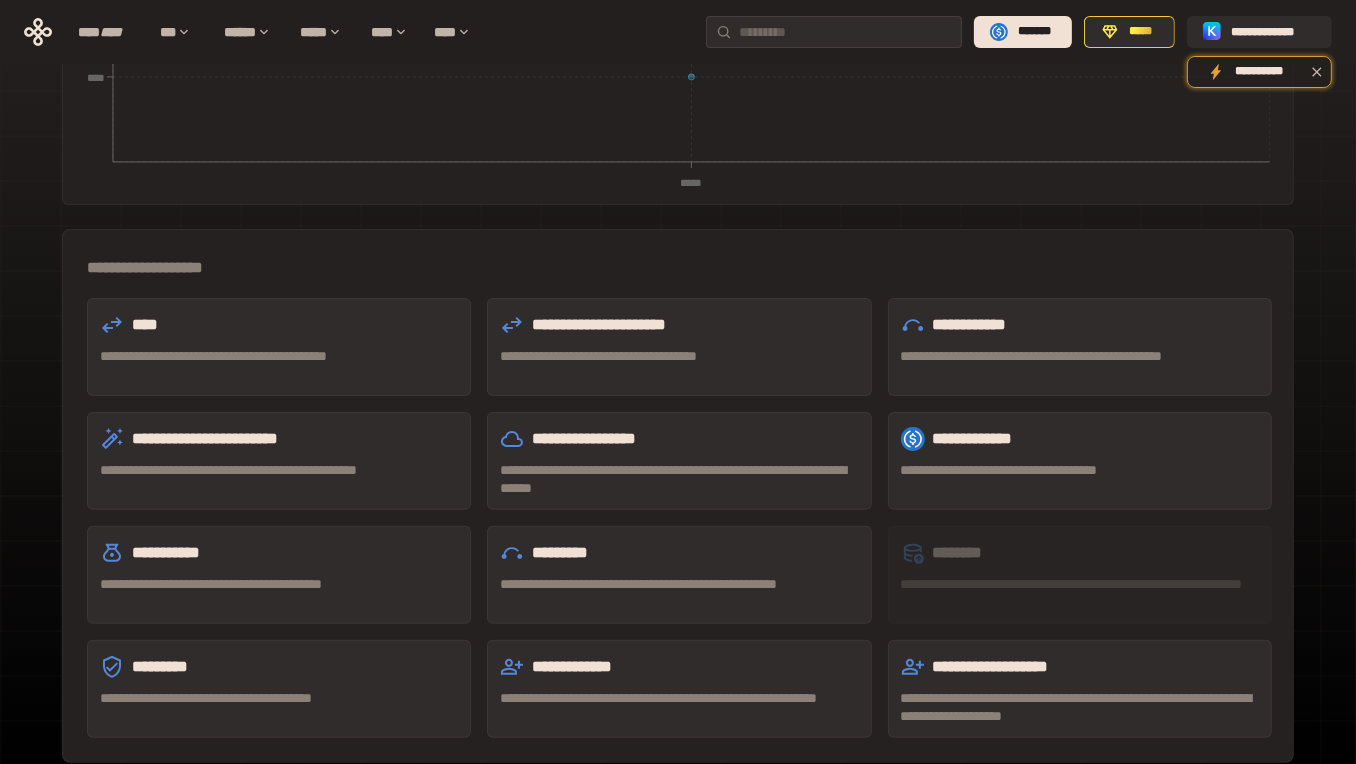 click on "**********" at bounding box center (679, 667) 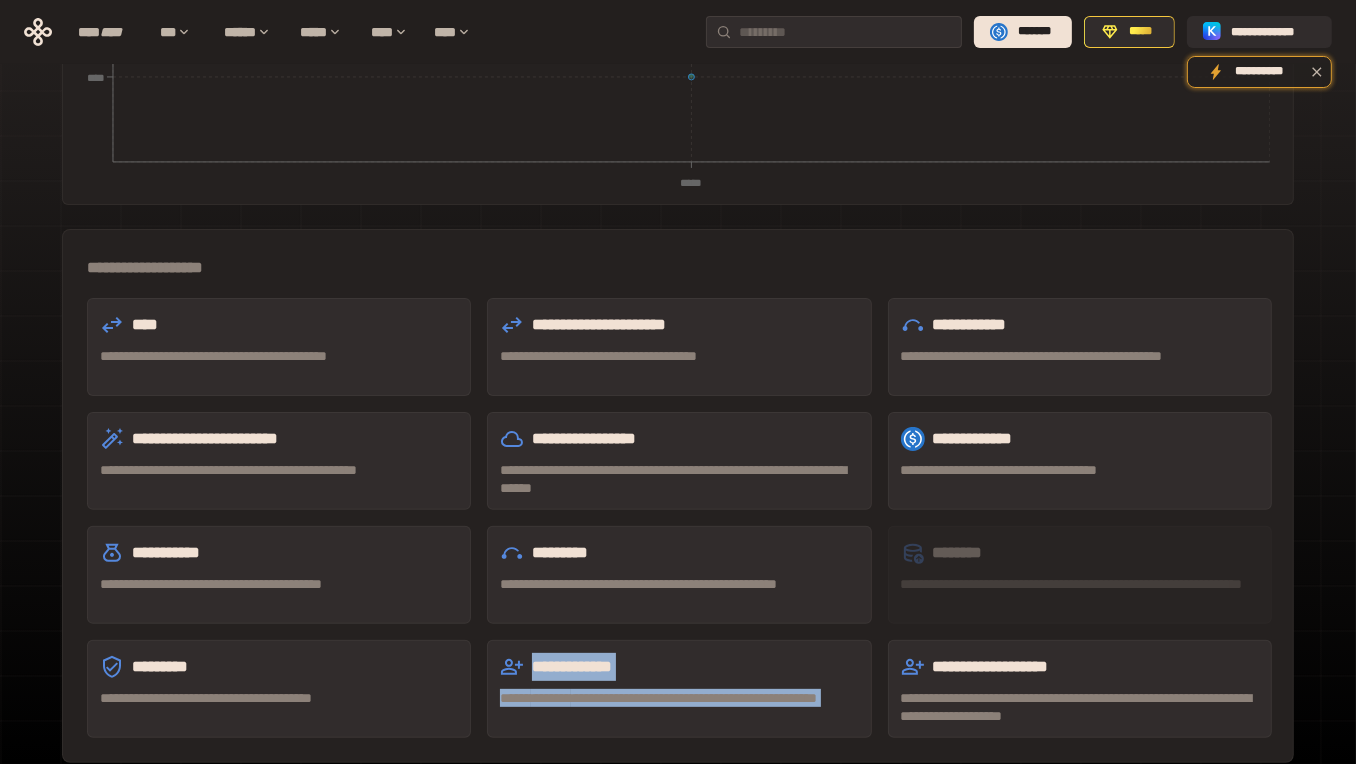drag, startPoint x: 566, startPoint y: 566, endPoint x: 682, endPoint y: 620, distance: 127.95312 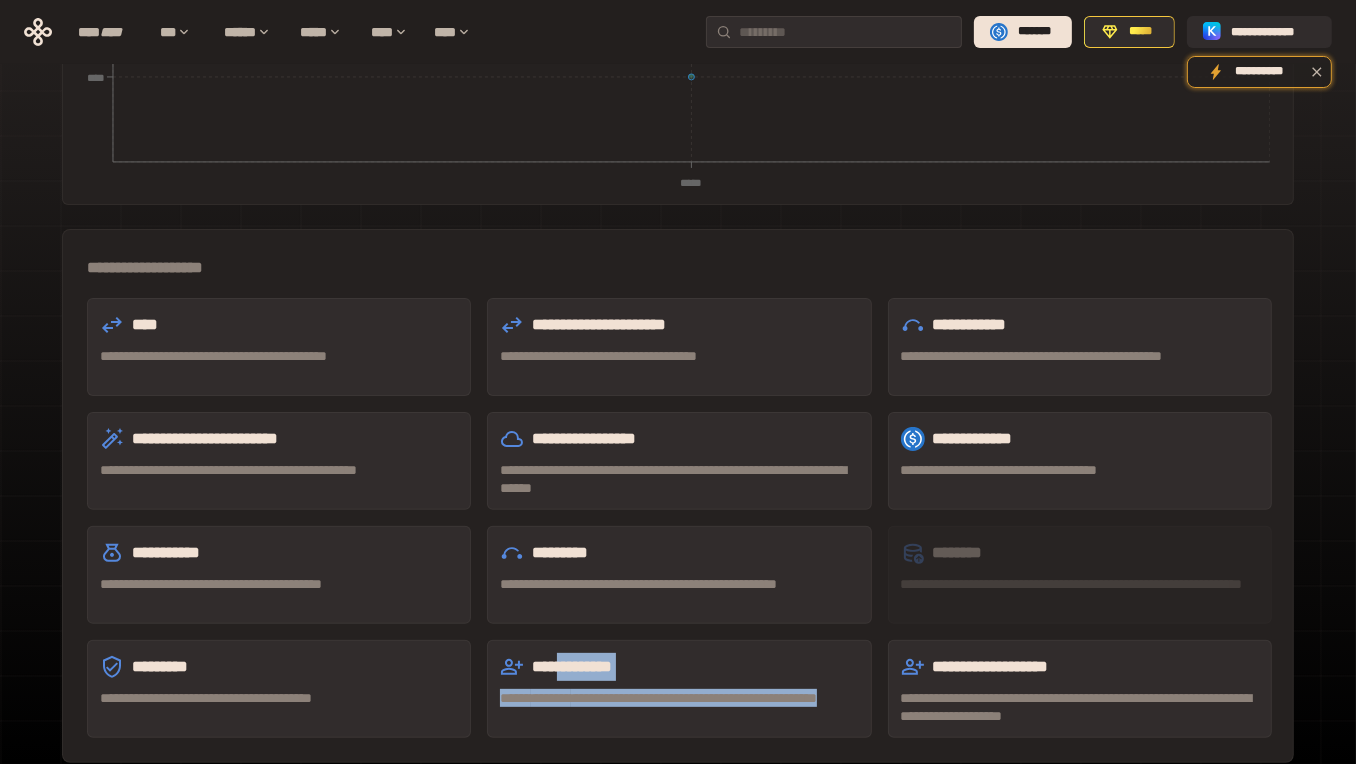 drag, startPoint x: 694, startPoint y: 622, endPoint x: 561, endPoint y: 574, distance: 141.3966 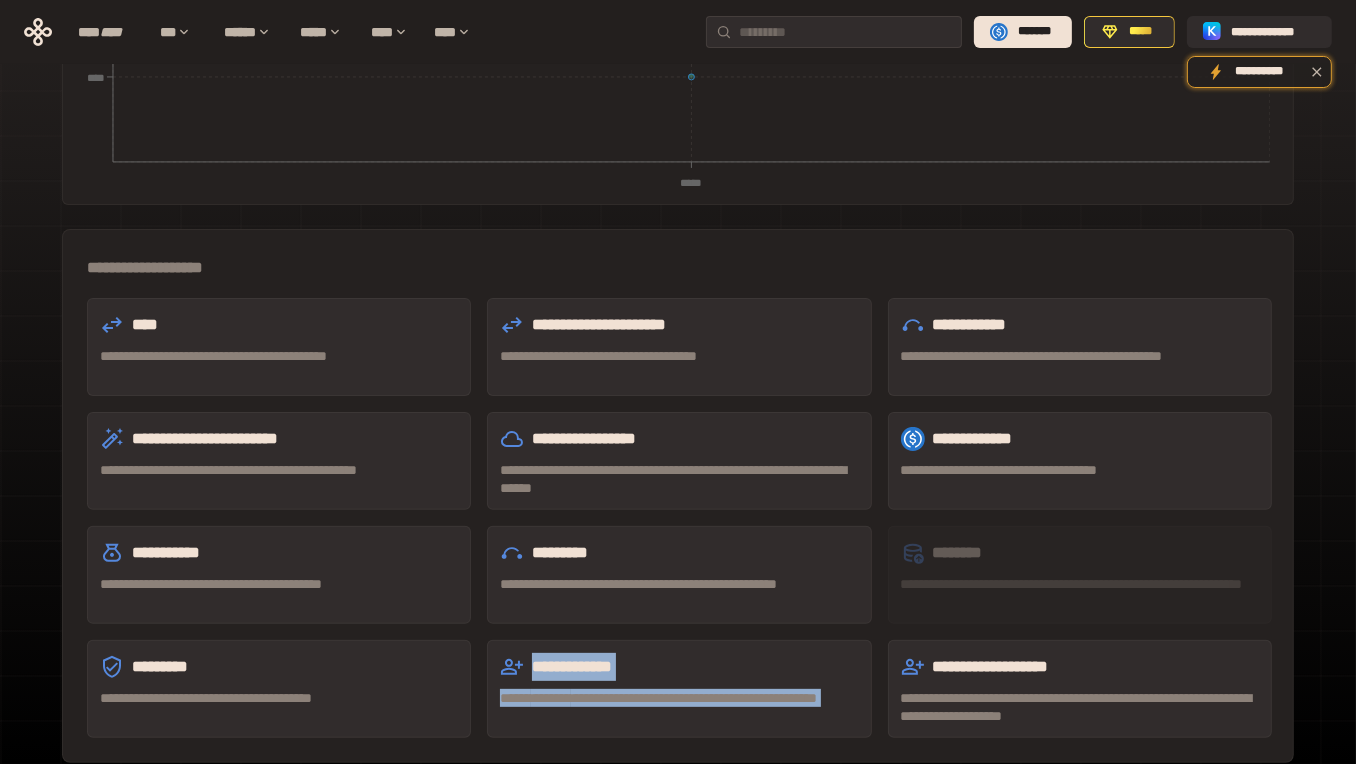 drag, startPoint x: 561, startPoint y: 574, endPoint x: 697, endPoint y: 637, distance: 149.88329 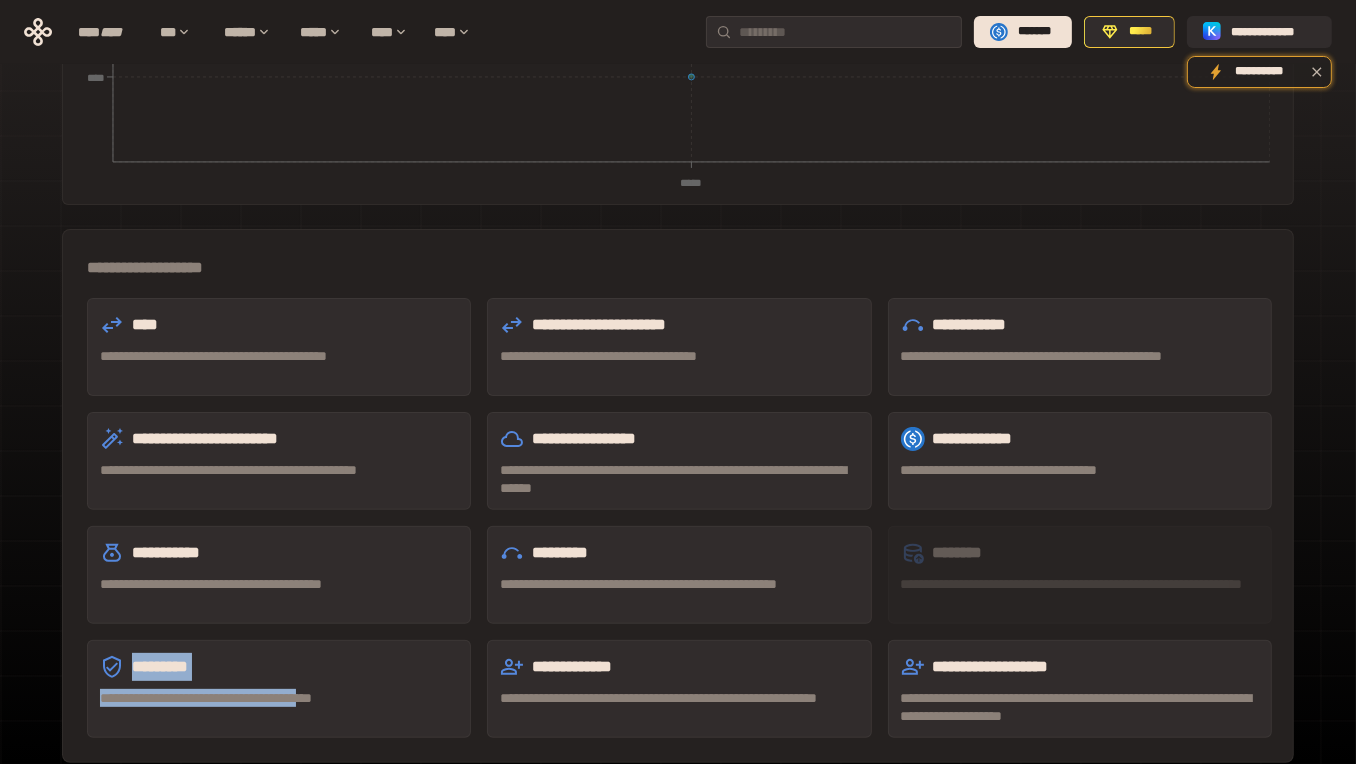 drag, startPoint x: 132, startPoint y: 574, endPoint x: 380, endPoint y: 612, distance: 250.8944 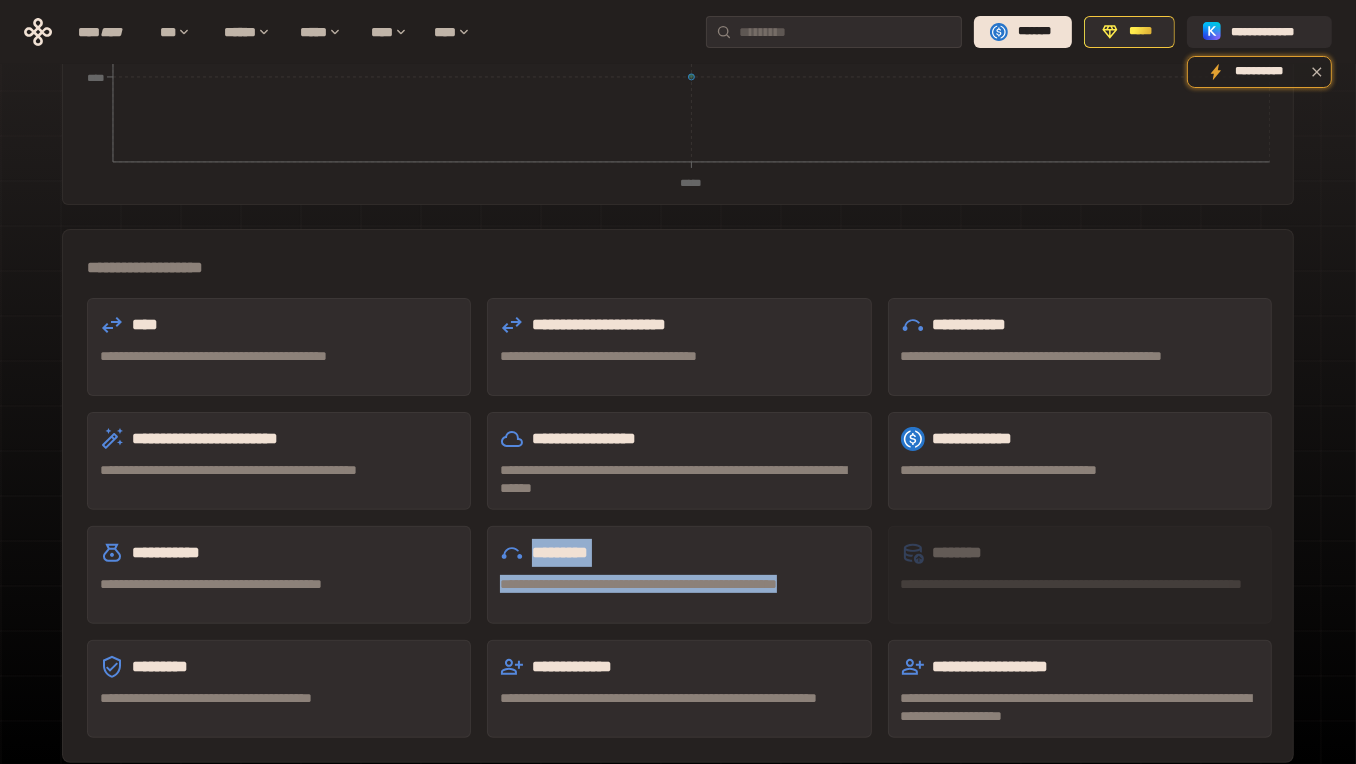 drag, startPoint x: 529, startPoint y: 456, endPoint x: 719, endPoint y: 547, distance: 210.66798 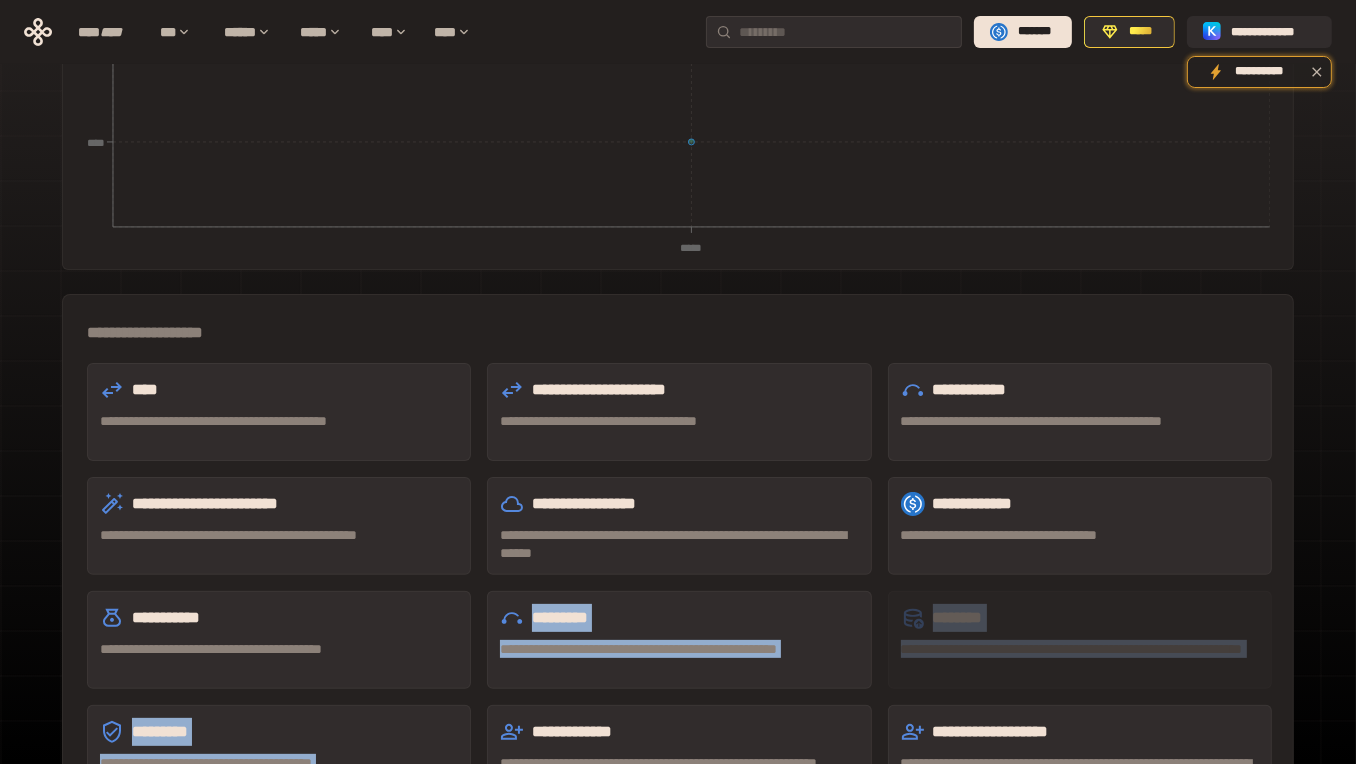 scroll, scrollTop: 437, scrollLeft: 0, axis: vertical 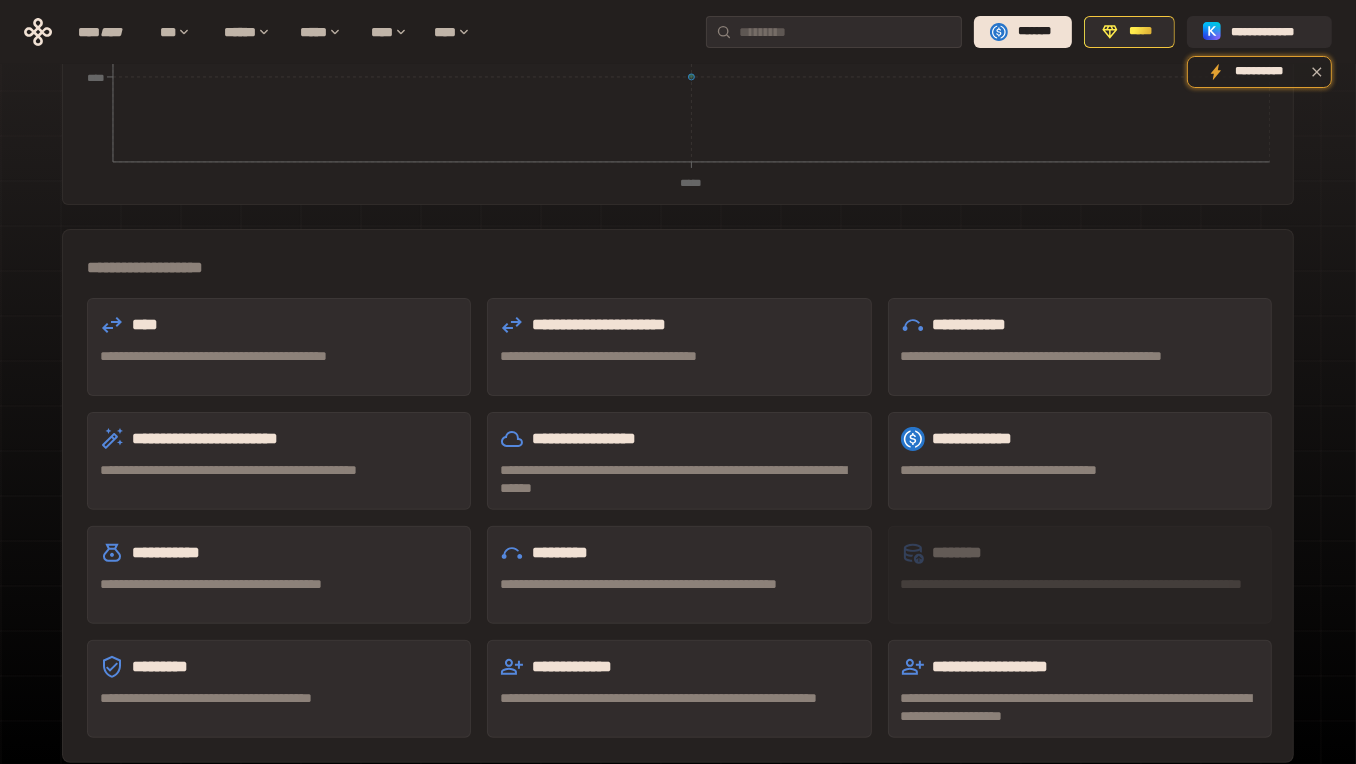 click on "**********" at bounding box center (279, 461) 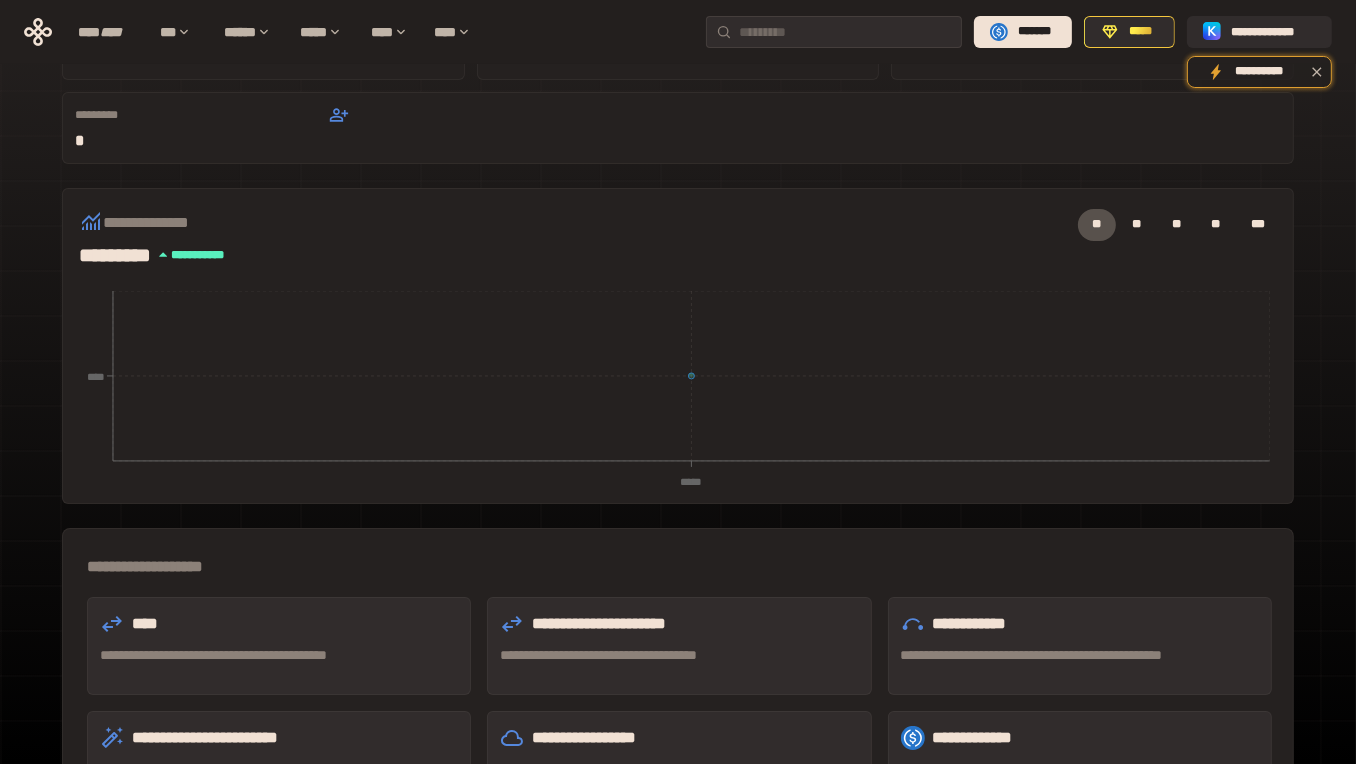 scroll, scrollTop: 0, scrollLeft: 0, axis: both 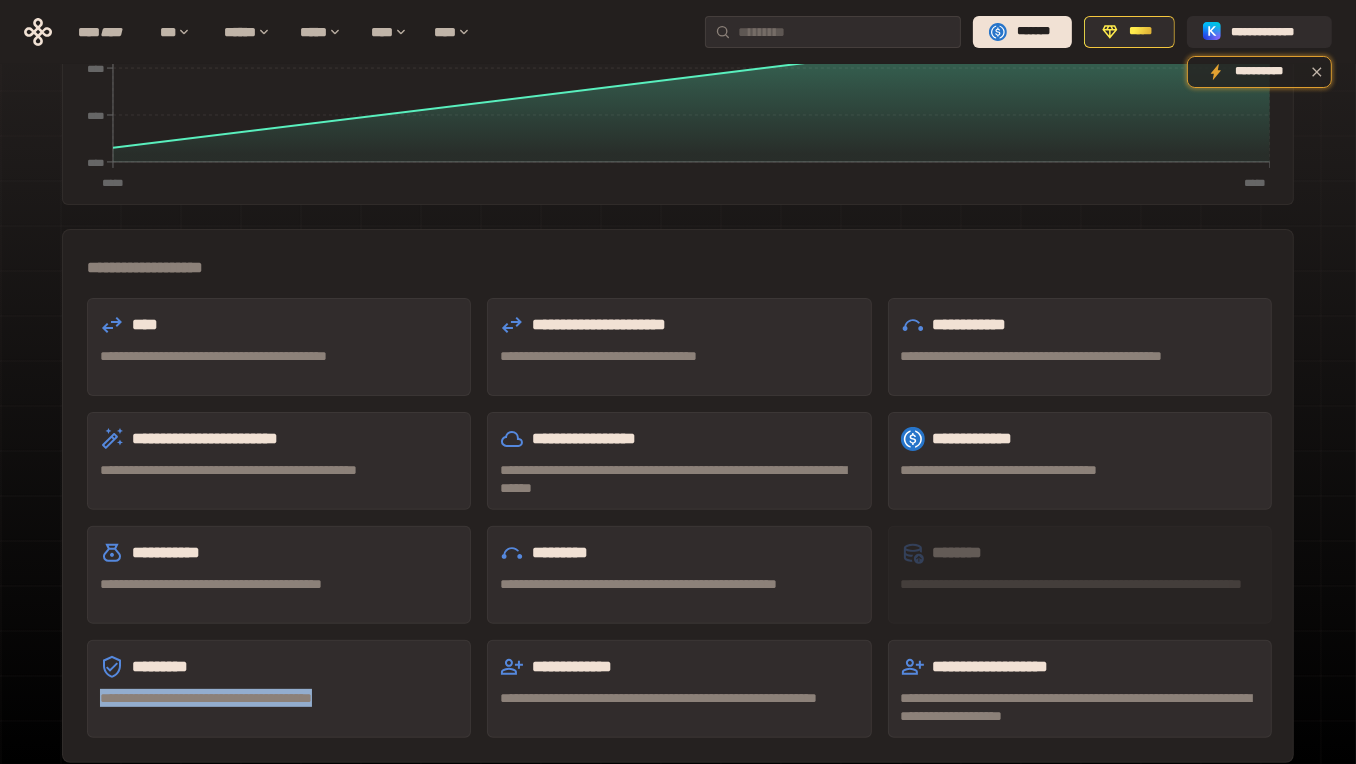 drag, startPoint x: 96, startPoint y: 613, endPoint x: 453, endPoint y: 607, distance: 357.0504 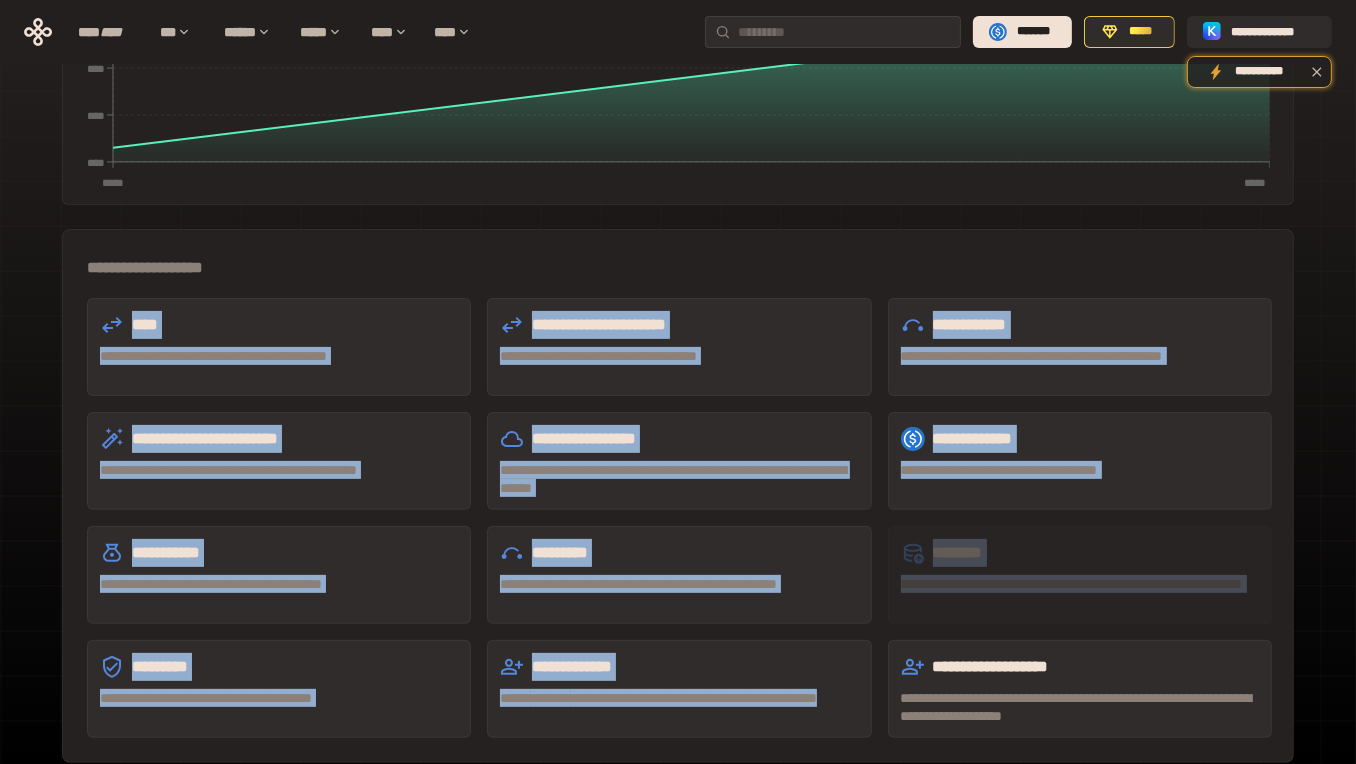 drag, startPoint x: 653, startPoint y: 631, endPoint x: 555, endPoint y: 163, distance: 478.1506 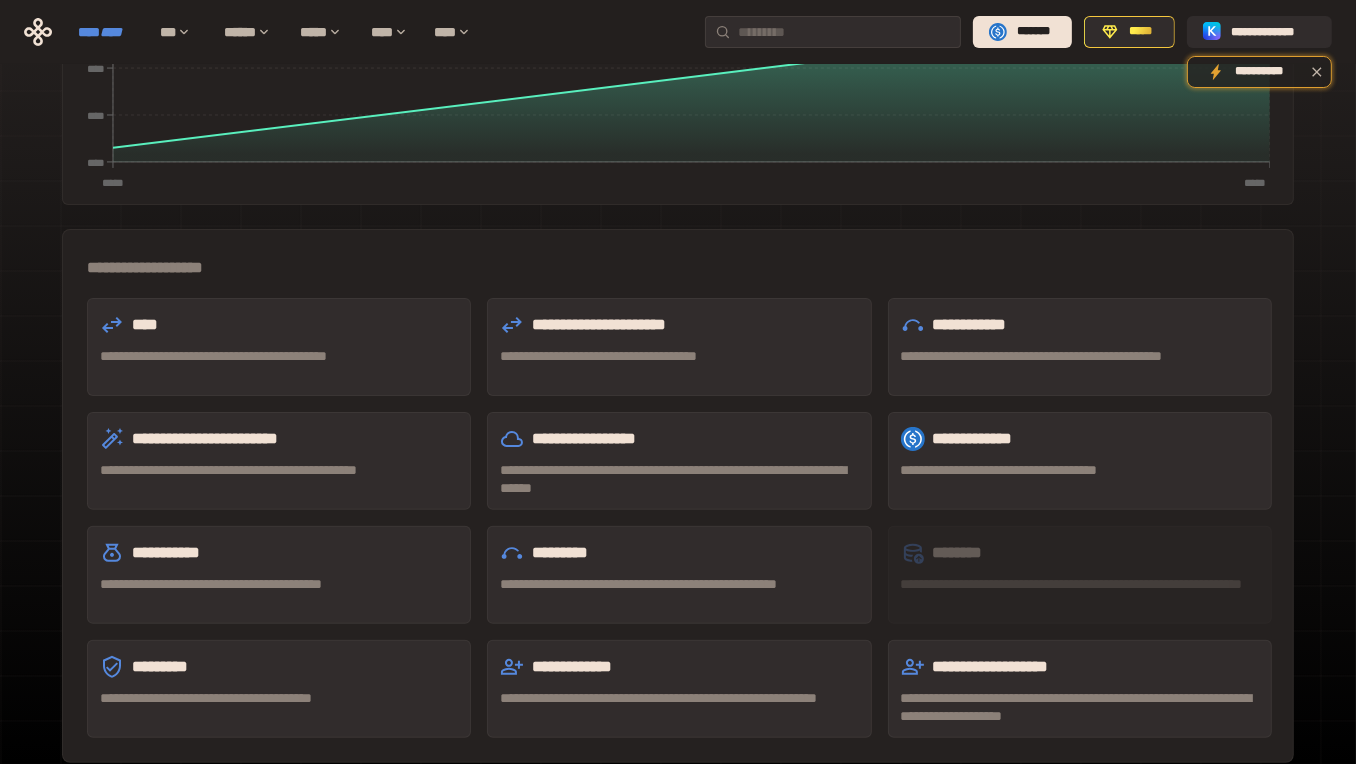click on "****" at bounding box center [111, 32] 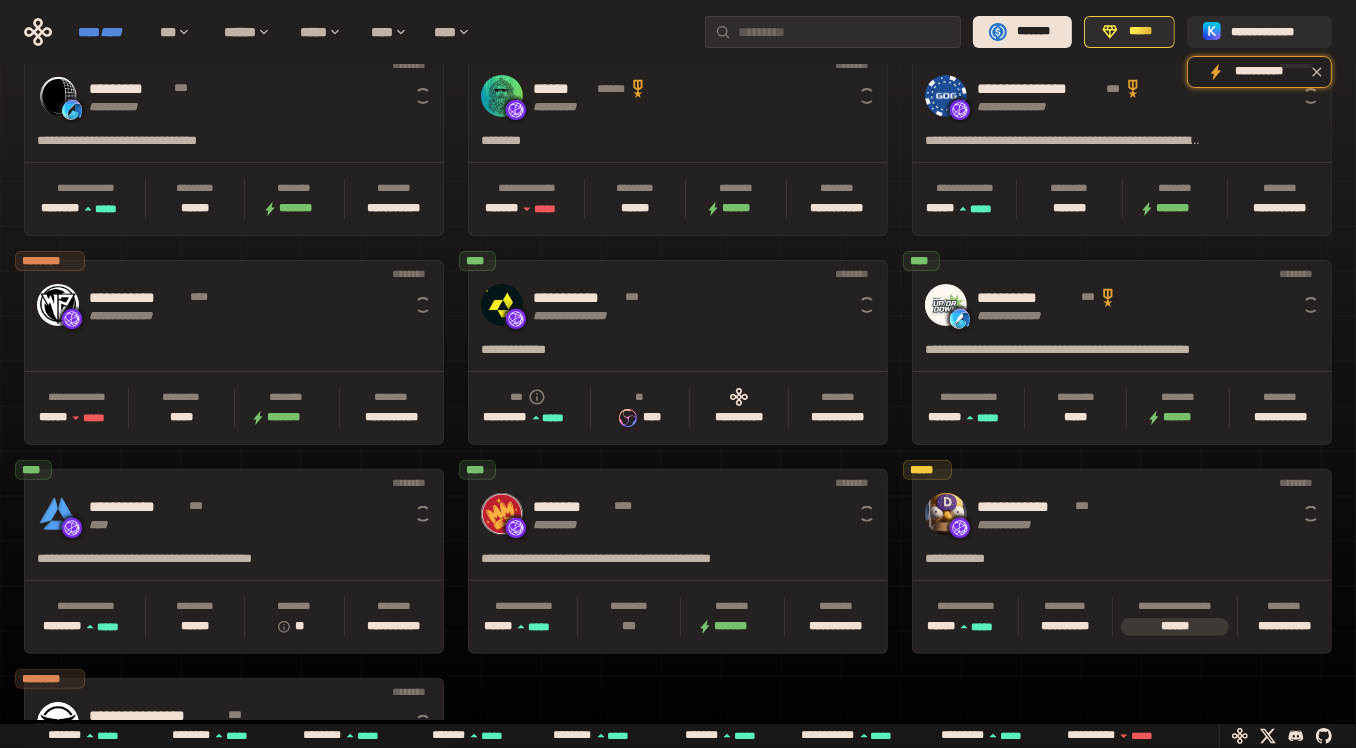 scroll, scrollTop: 0, scrollLeft: 15, axis: horizontal 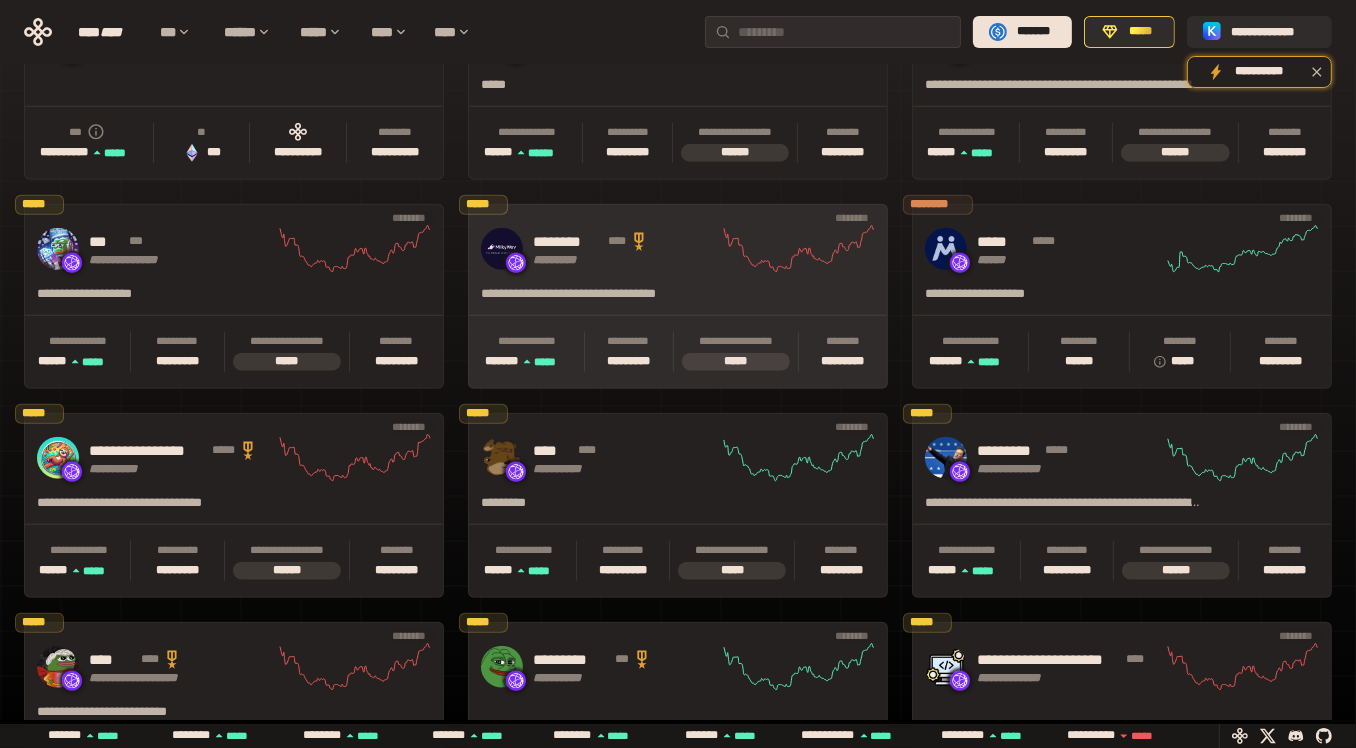 click on "******** ****    *********" at bounding box center [626, 249] 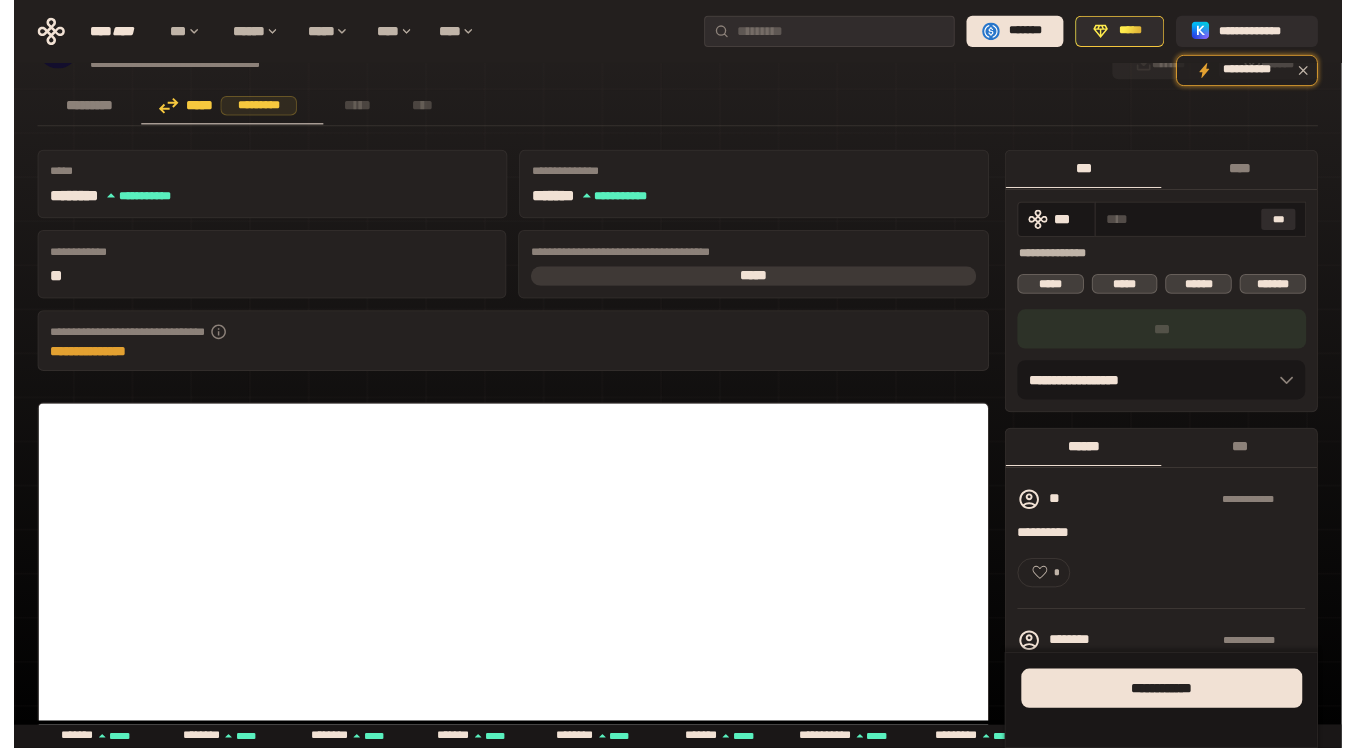 scroll, scrollTop: 0, scrollLeft: 0, axis: both 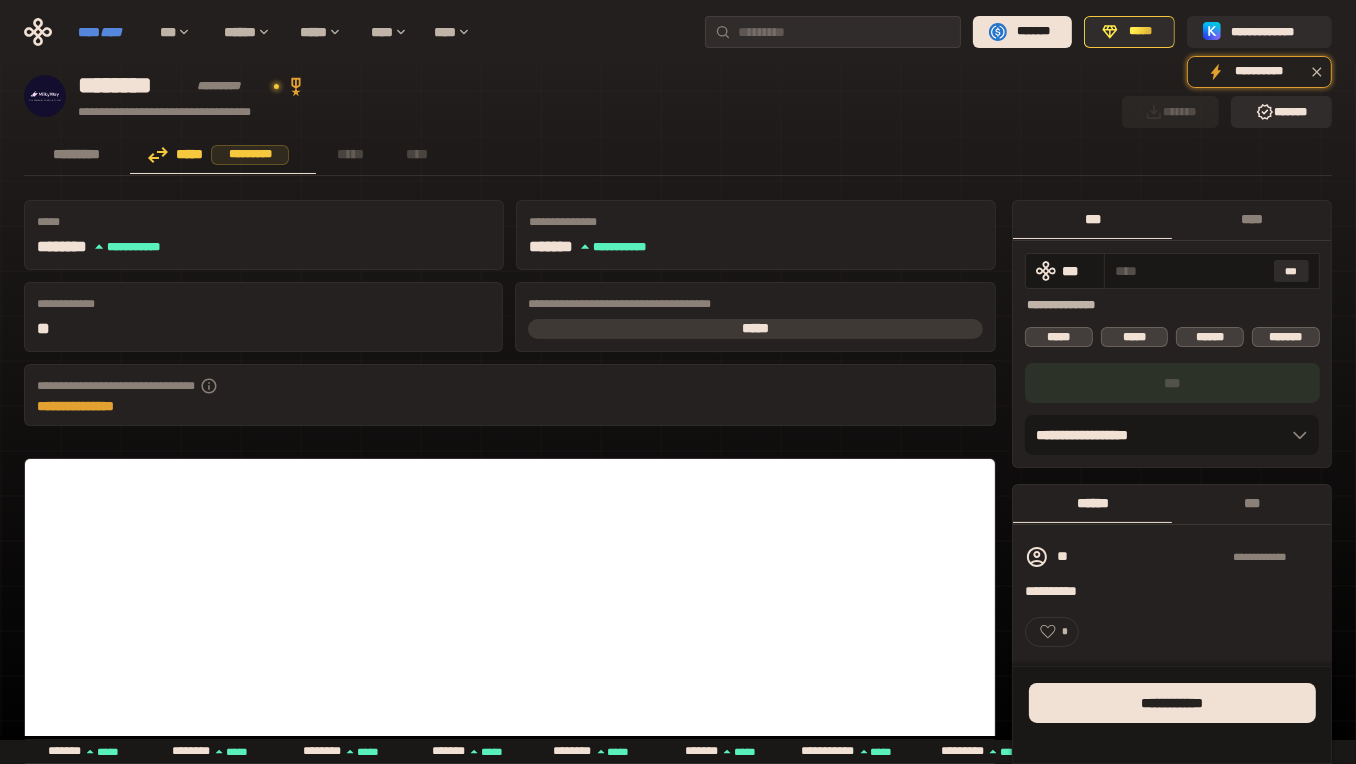 click on "**** ****" at bounding box center [109, 32] 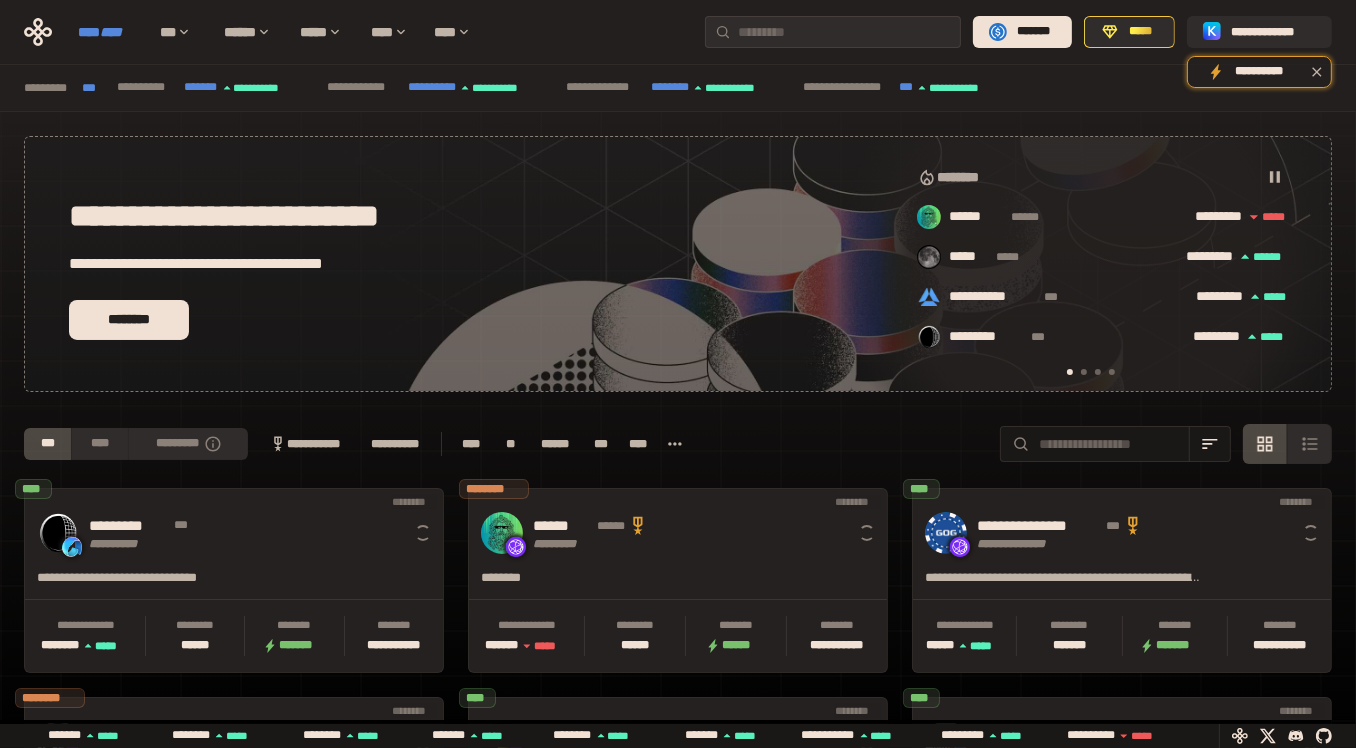 scroll, scrollTop: 0, scrollLeft: 15, axis: horizontal 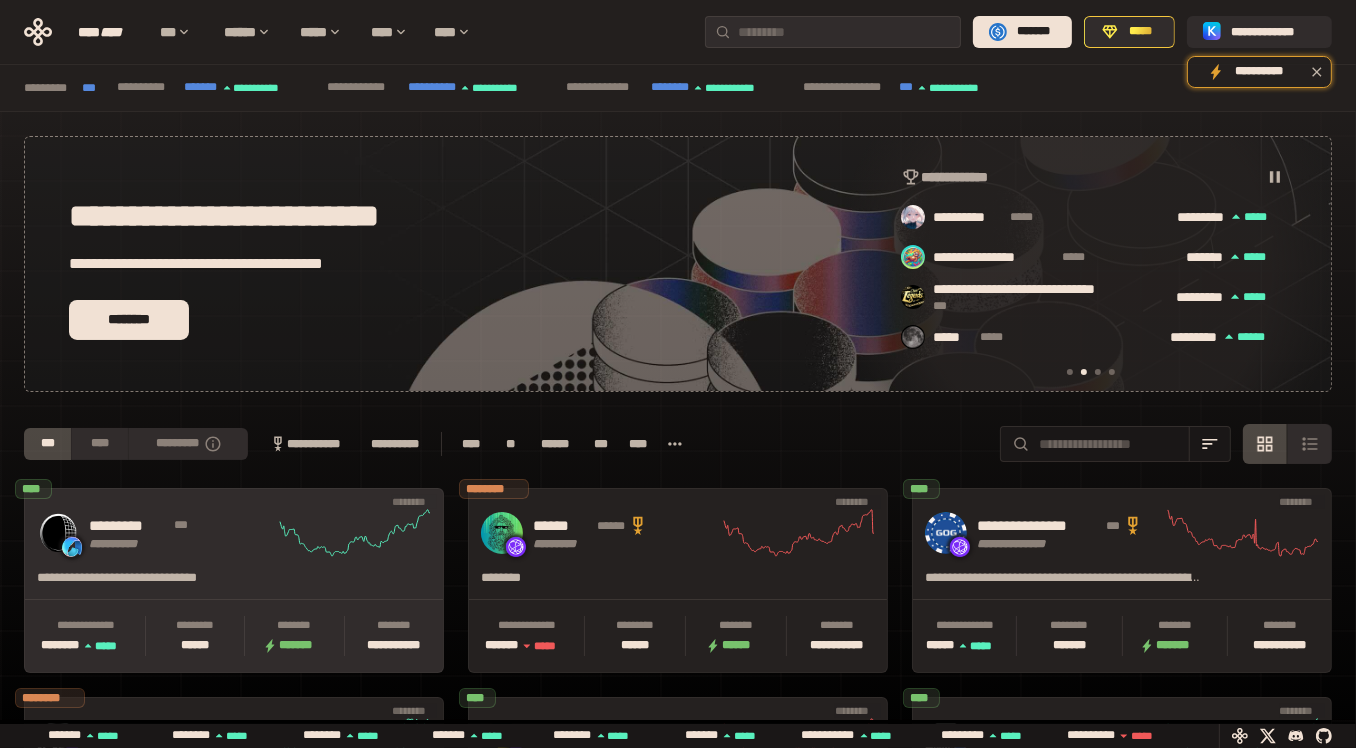 click 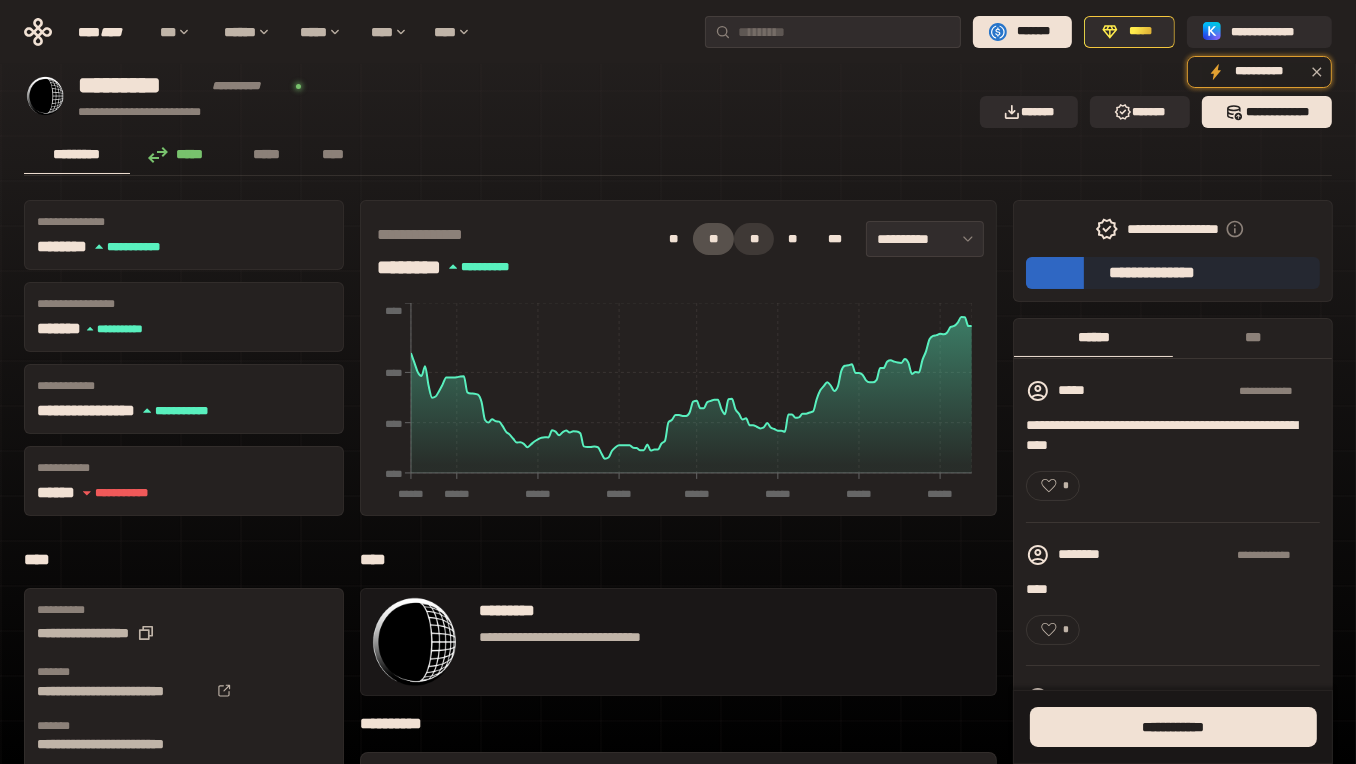 click on "**" at bounding box center (754, 239) 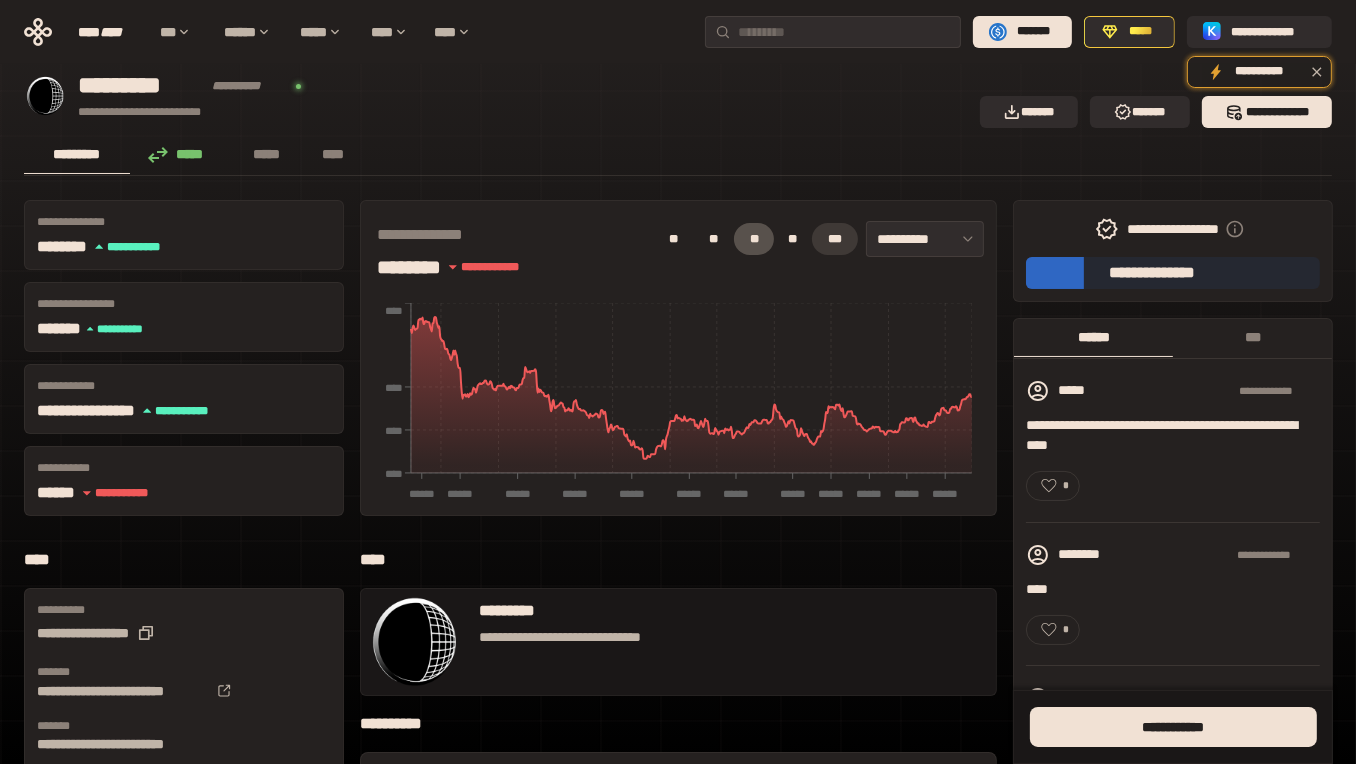 click on "***" at bounding box center (835, 239) 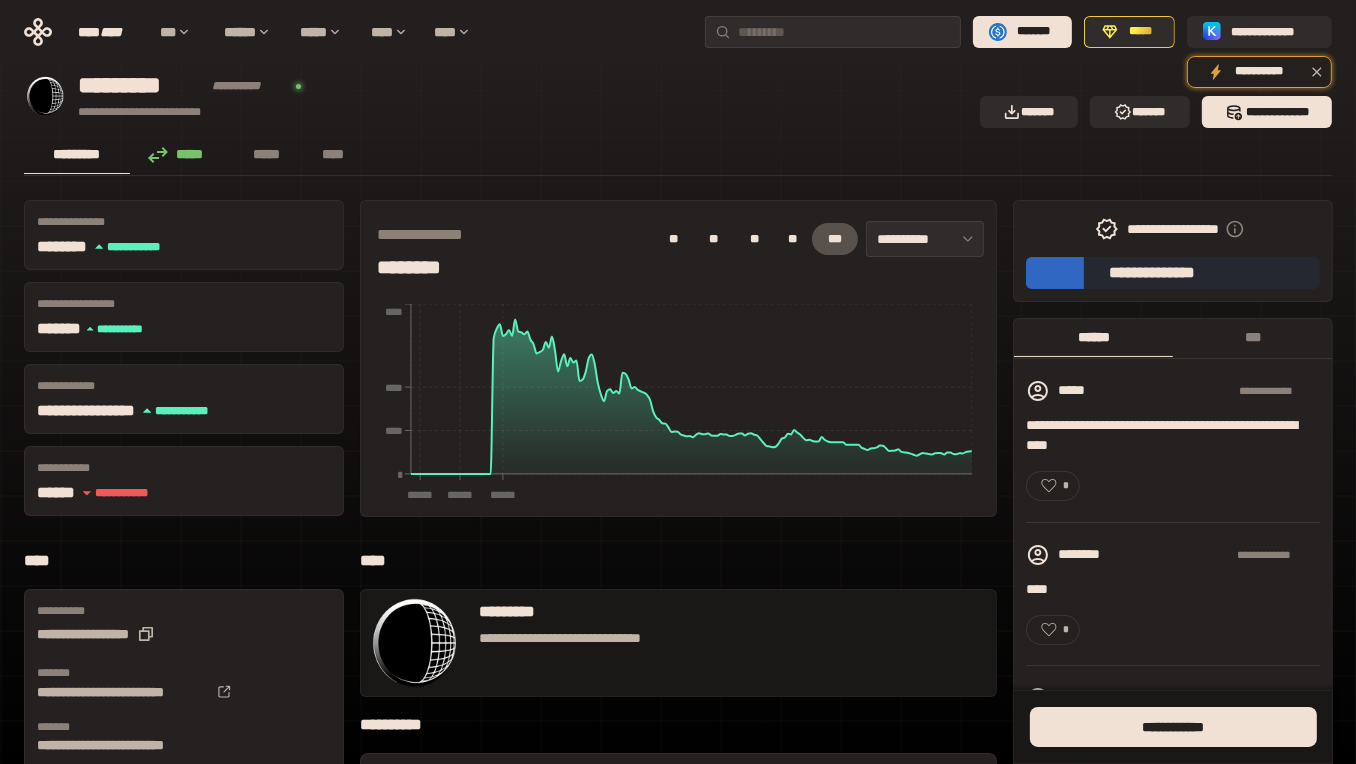 click on "**********" at bounding box center [925, 239] 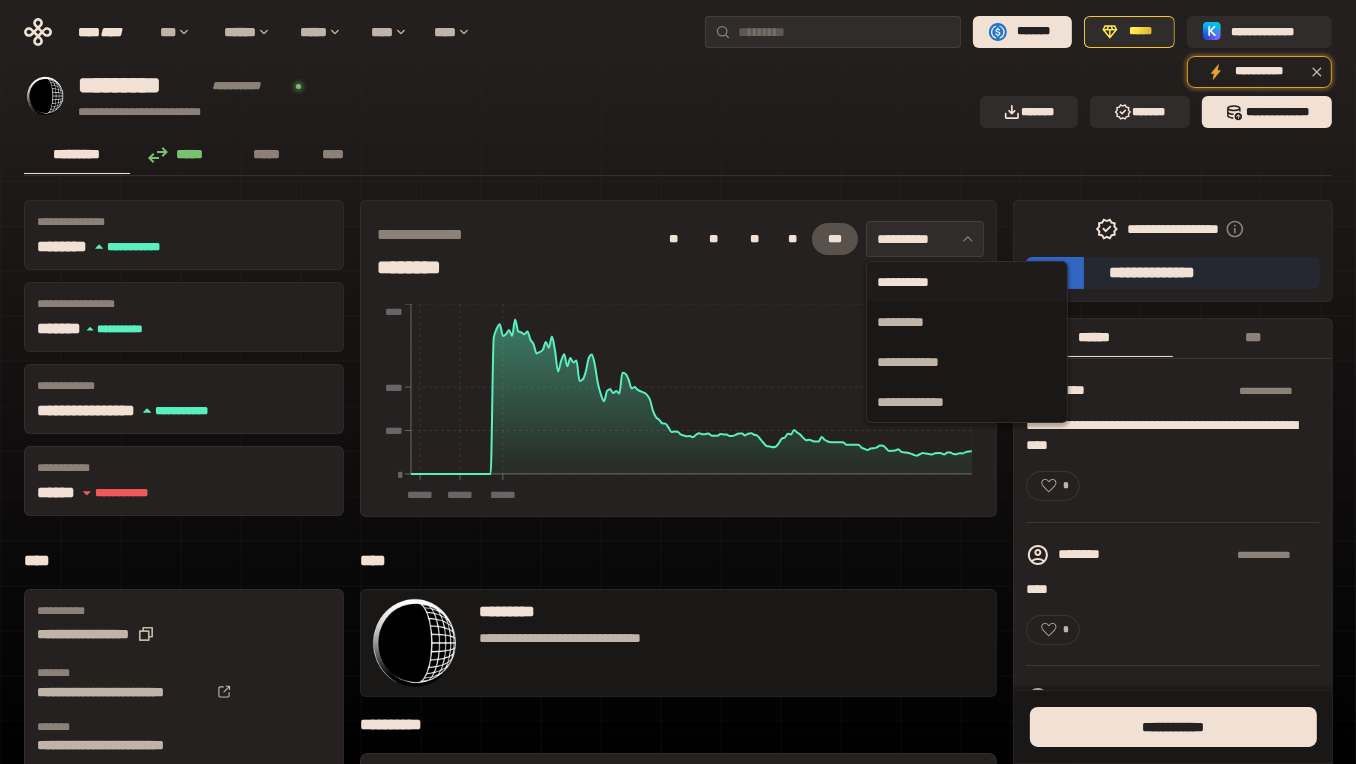 click on "**********" at bounding box center (925, 239) 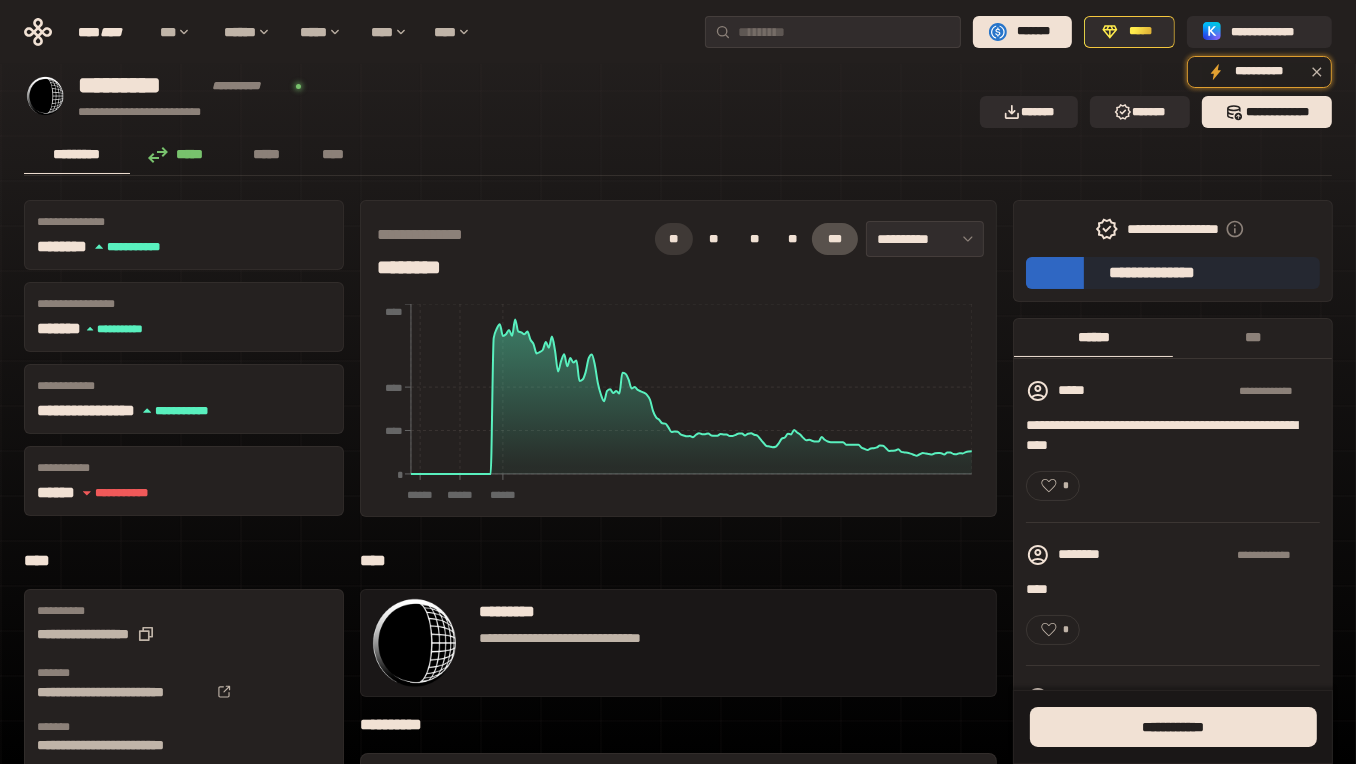 click on "**" at bounding box center (674, 239) 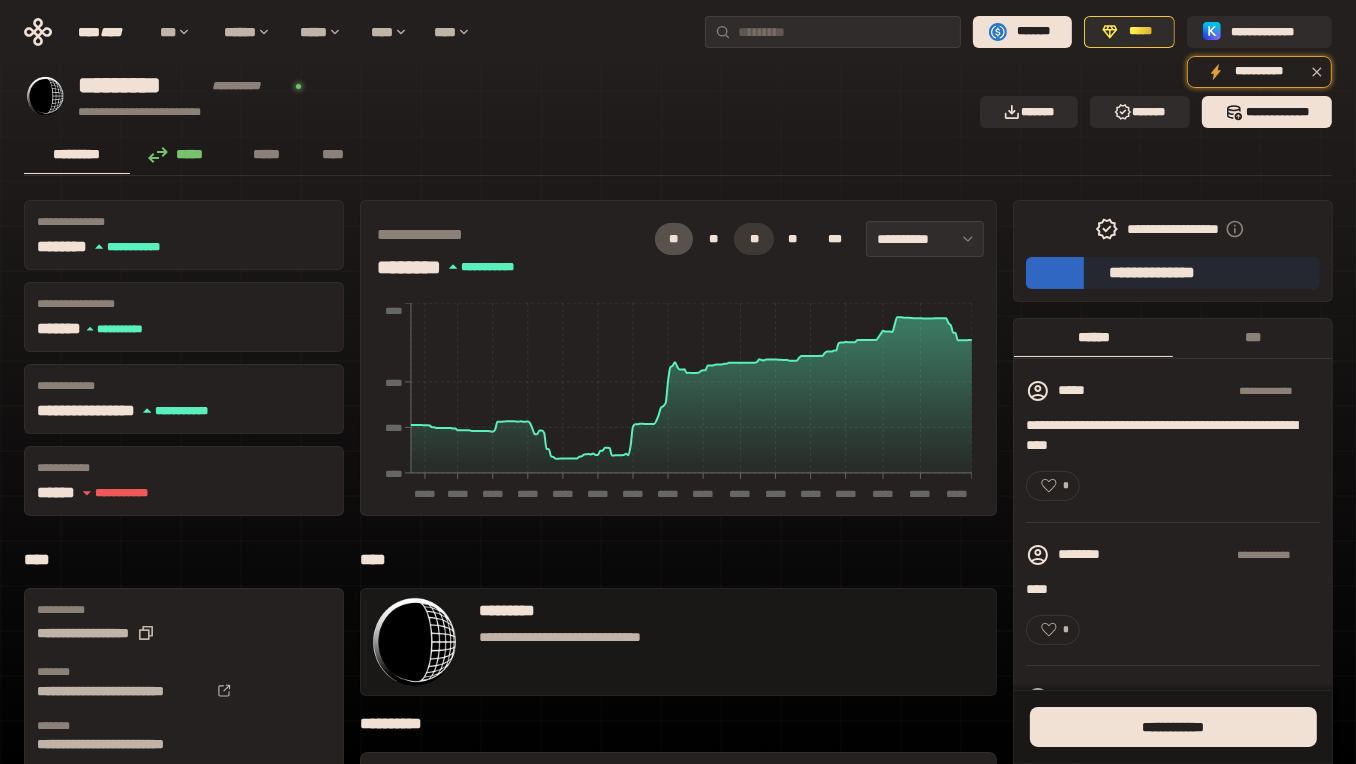 click on "**" at bounding box center (754, 239) 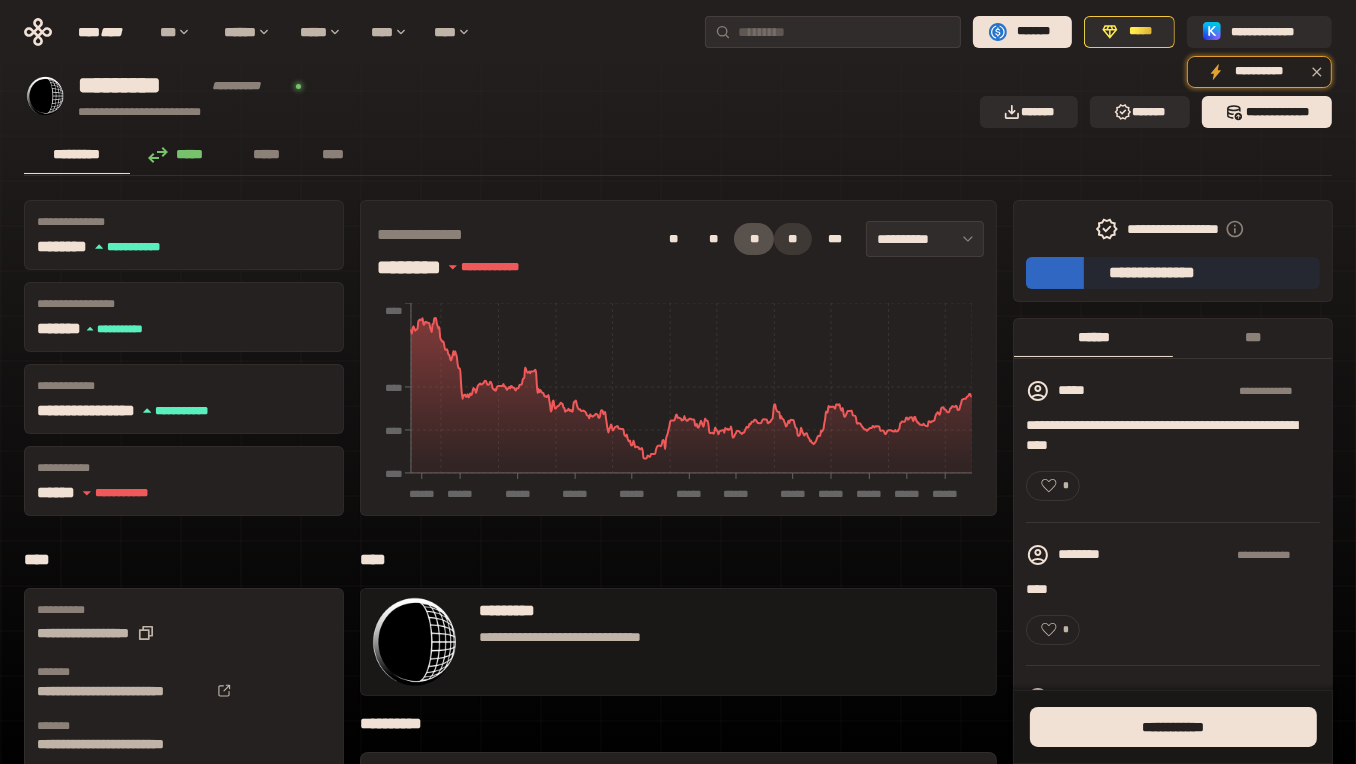 click on "**" at bounding box center (793, 239) 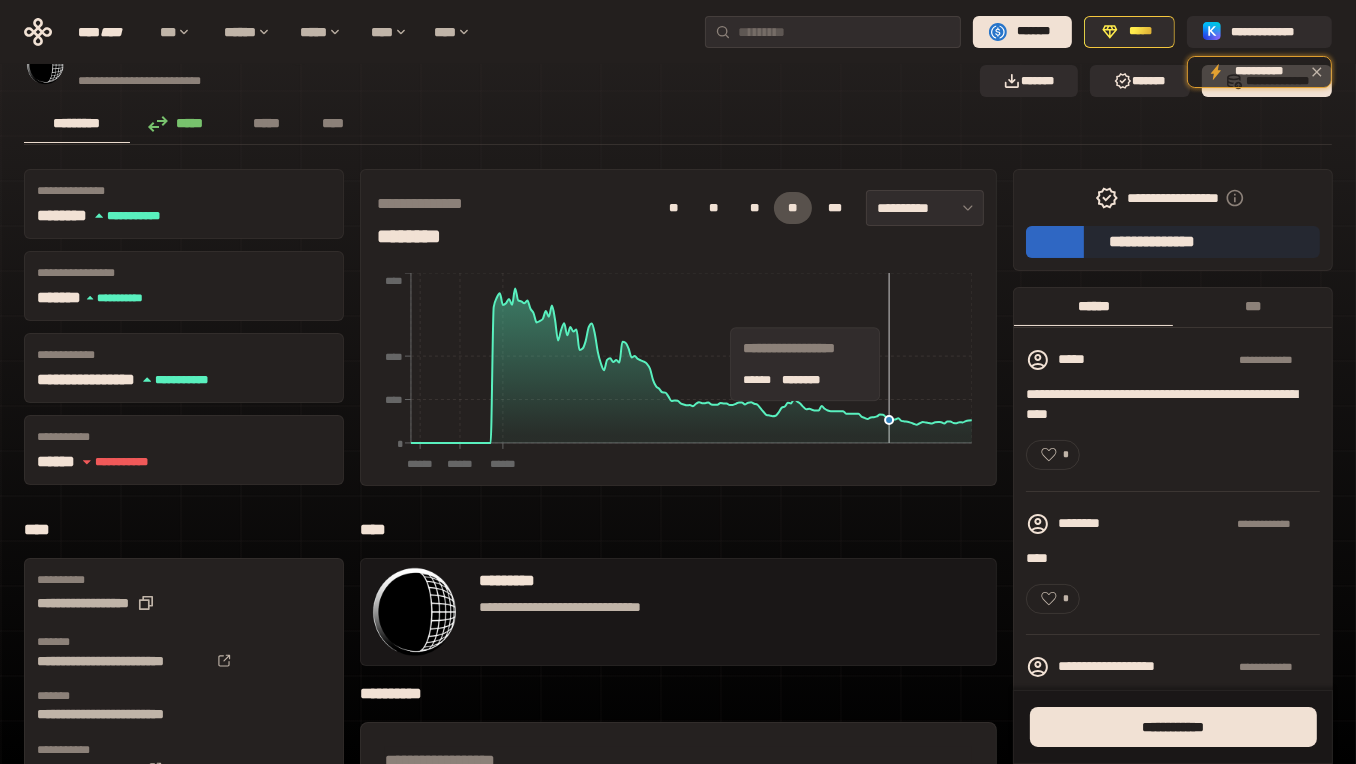 scroll, scrollTop: 0, scrollLeft: 0, axis: both 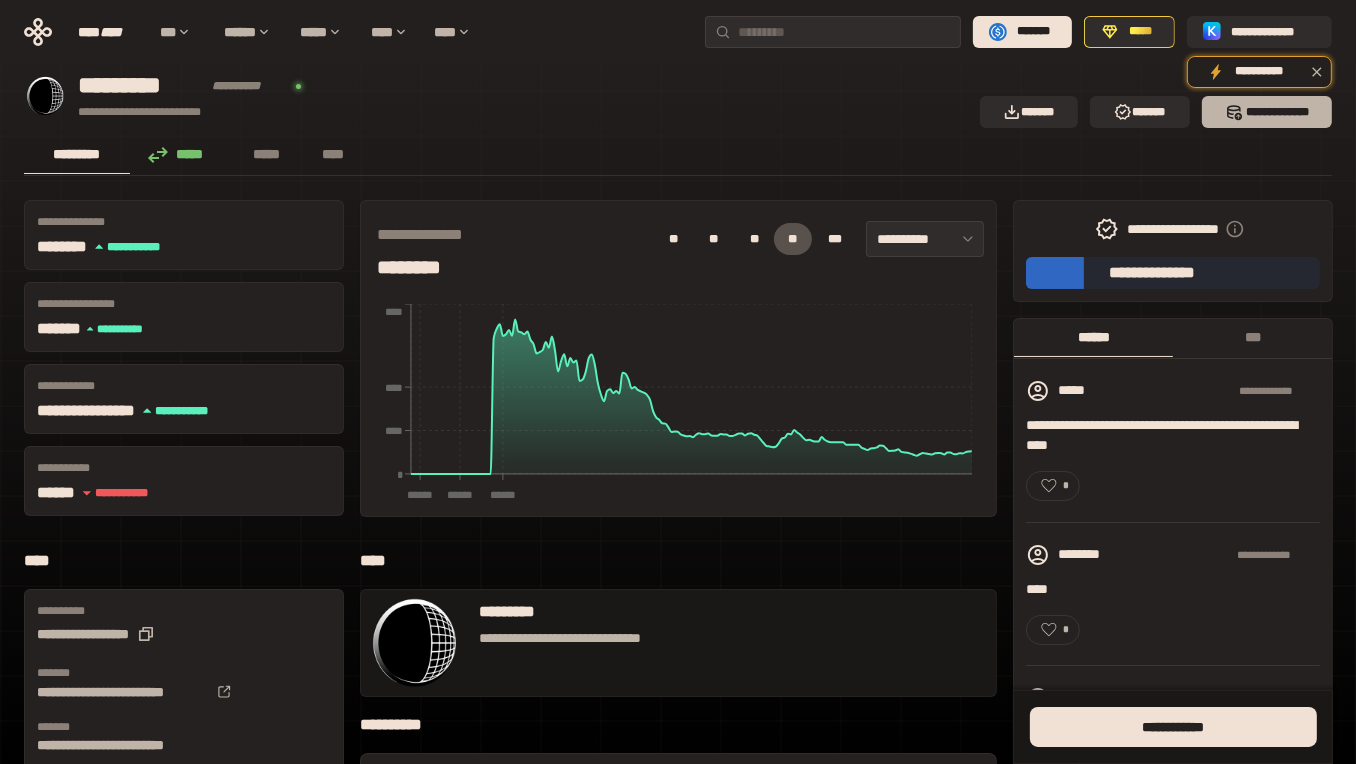 click on "*** *********" at bounding box center [1267, 112] 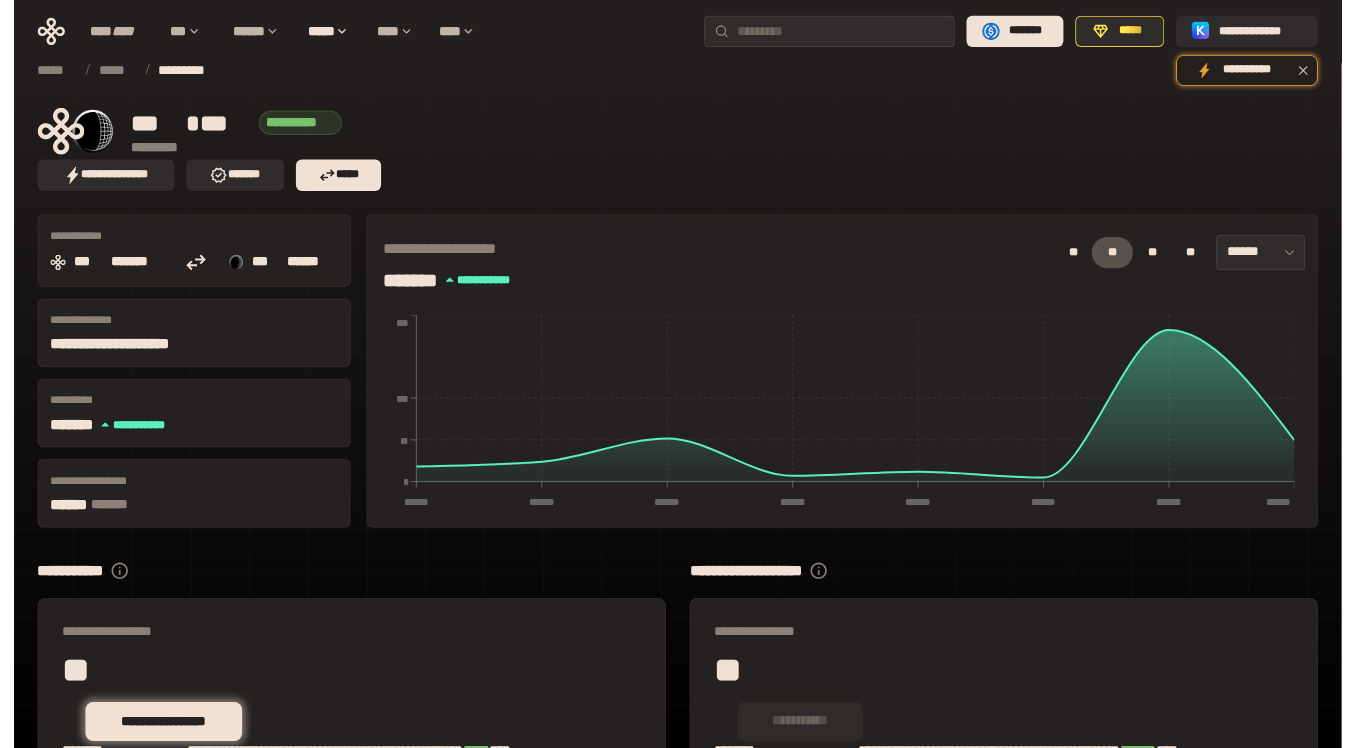 scroll, scrollTop: 0, scrollLeft: 0, axis: both 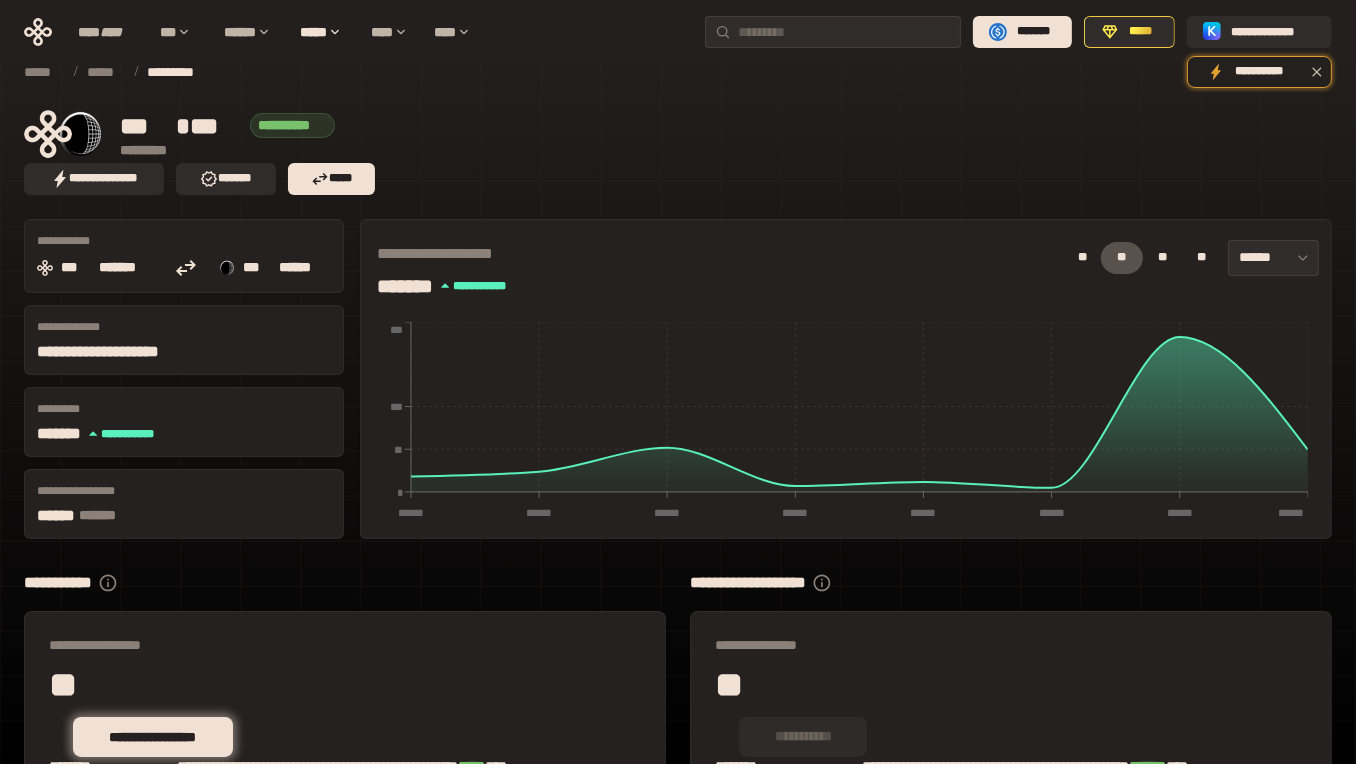 click on "**********" at bounding box center [550, 126] 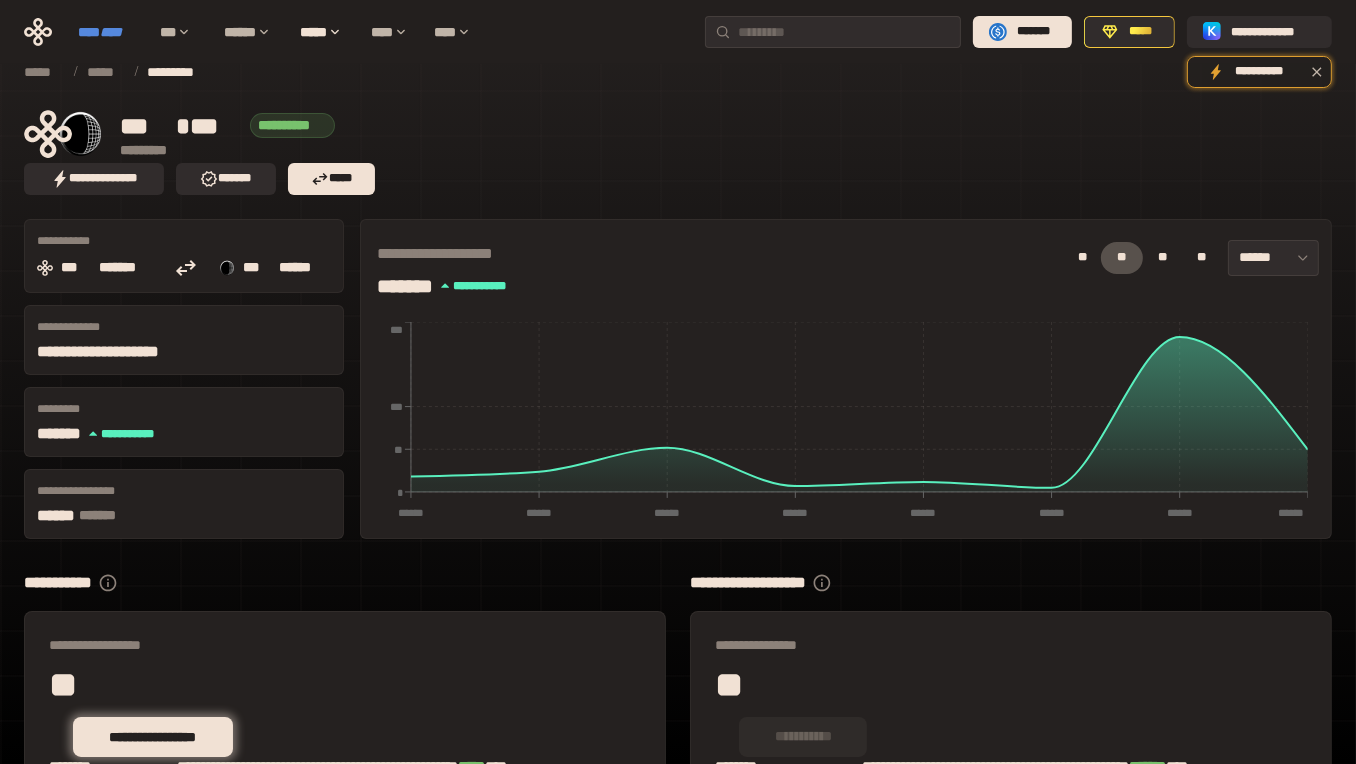 click on "****" at bounding box center [111, 32] 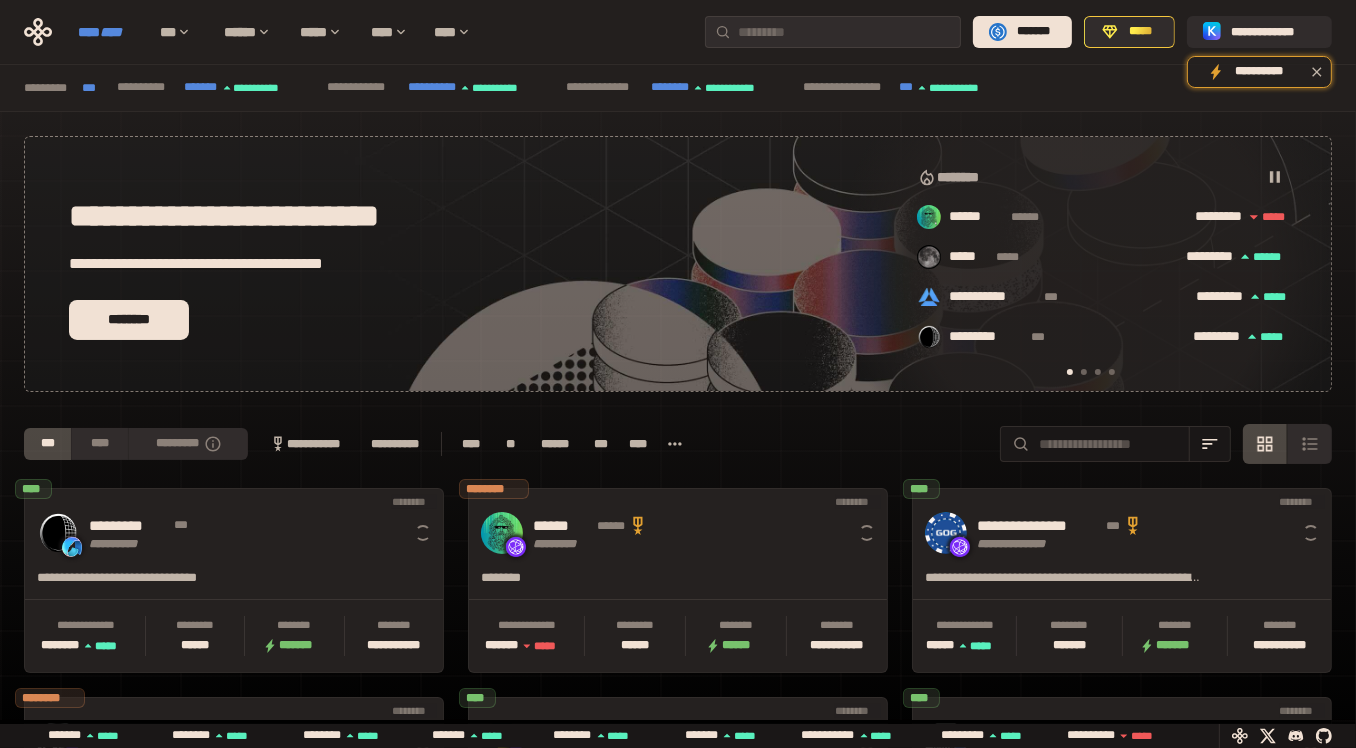 scroll, scrollTop: 0, scrollLeft: 15, axis: horizontal 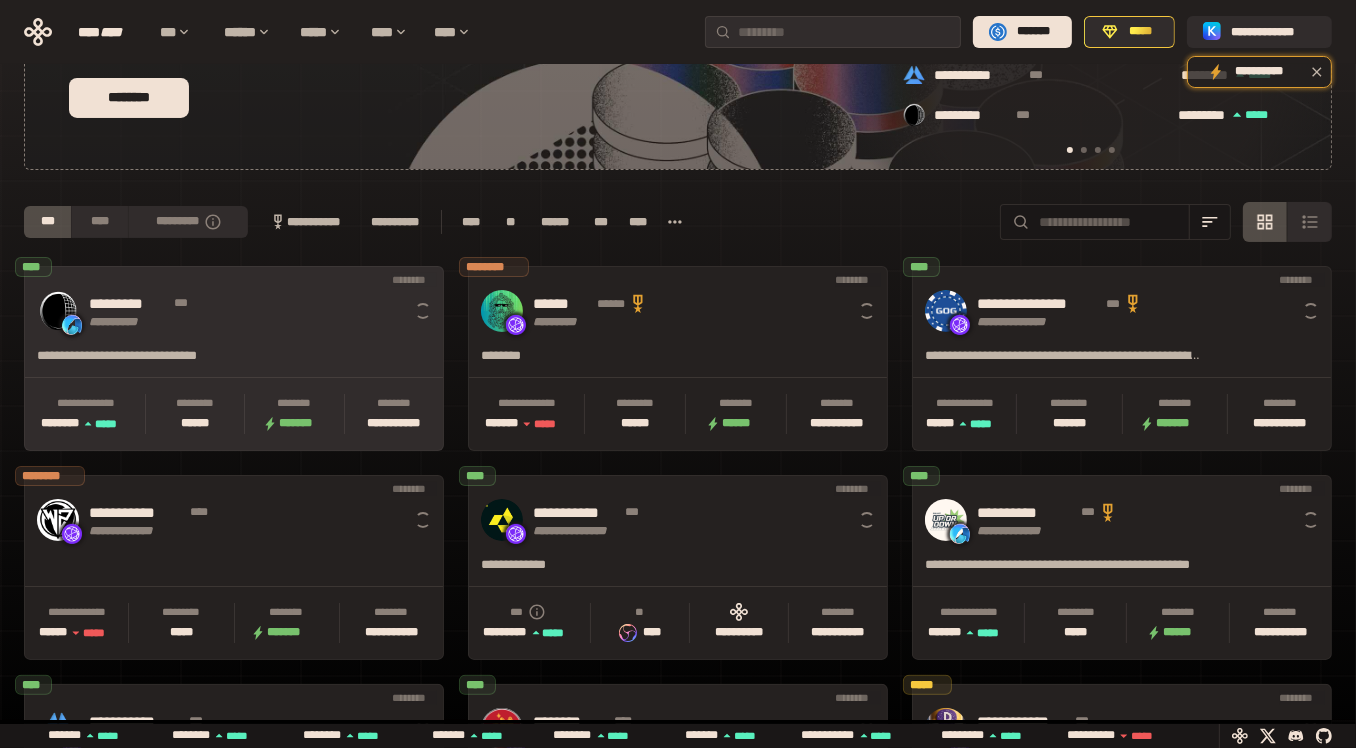 click on "*********" at bounding box center [128, 304] 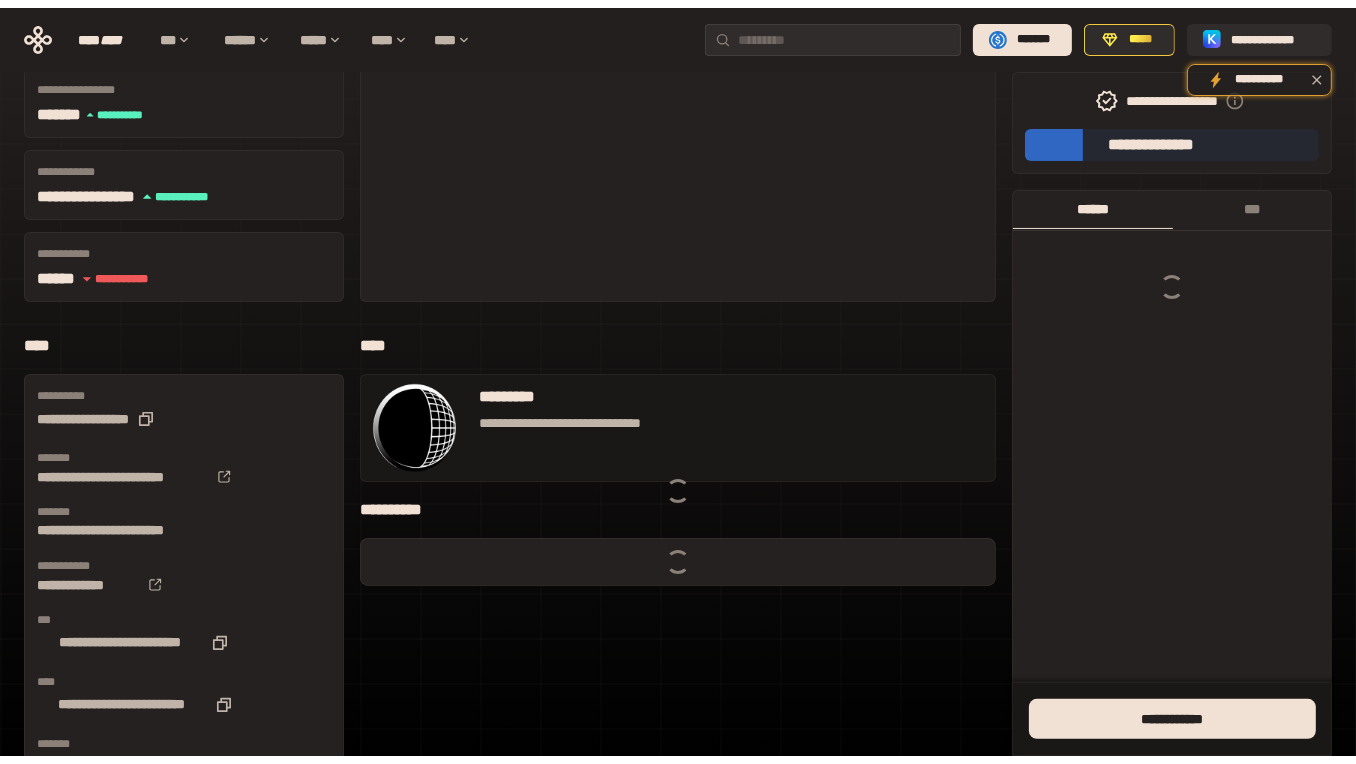 scroll, scrollTop: 0, scrollLeft: 0, axis: both 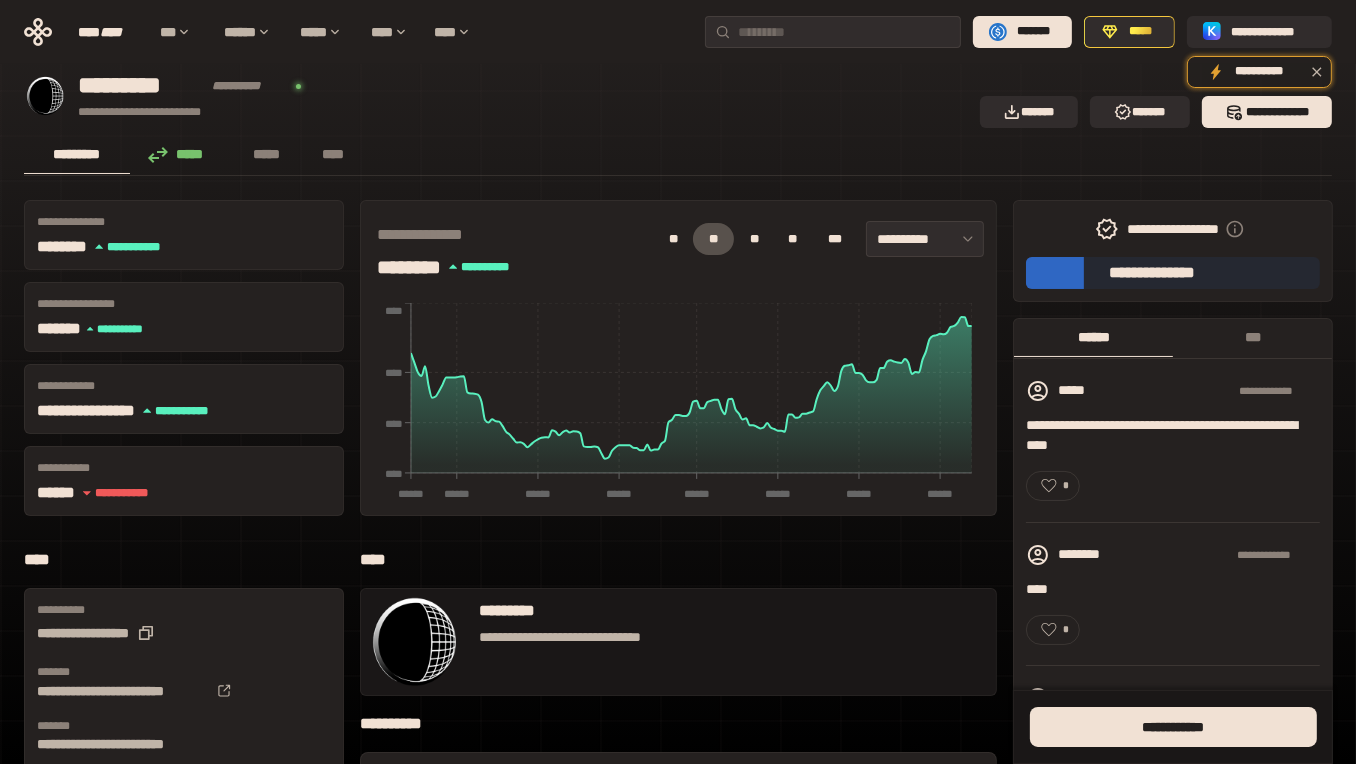 click on "*****" at bounding box center [181, 154] 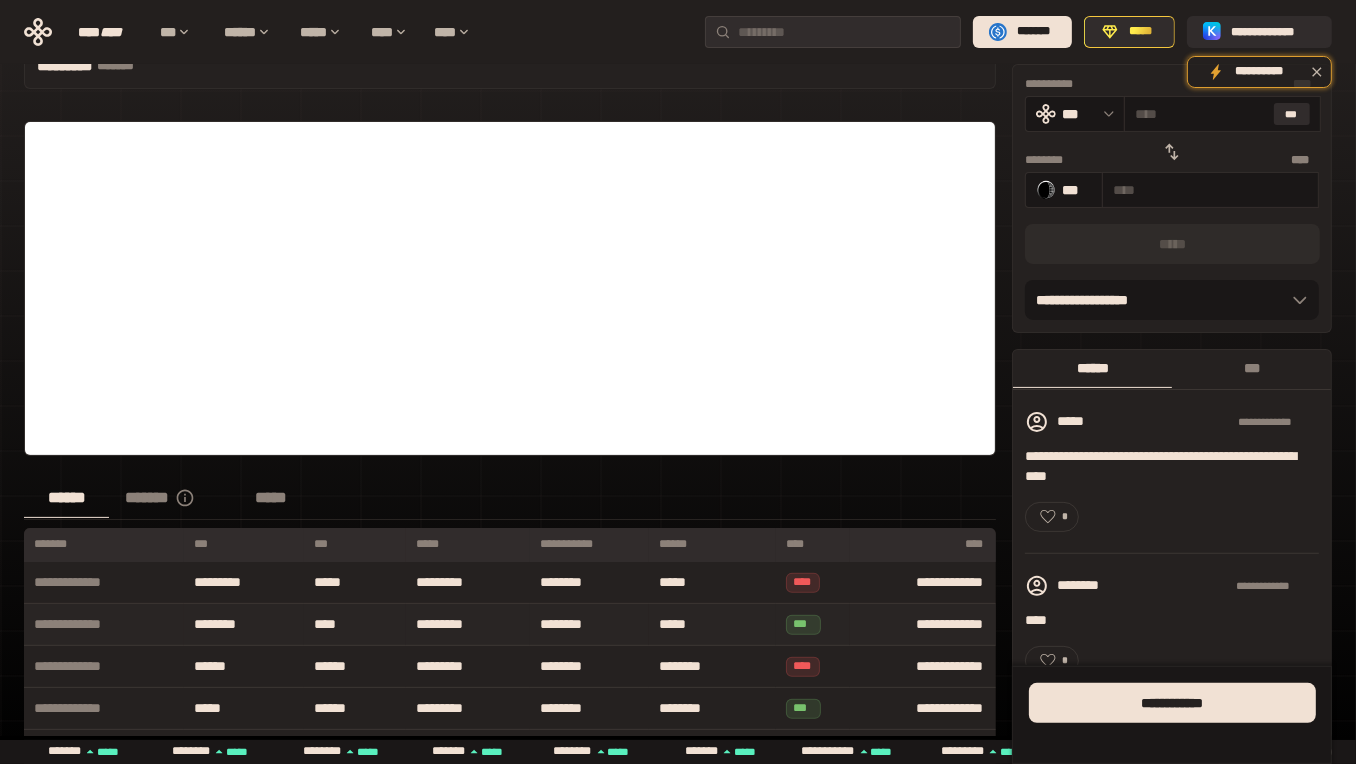 scroll, scrollTop: 222, scrollLeft: 0, axis: vertical 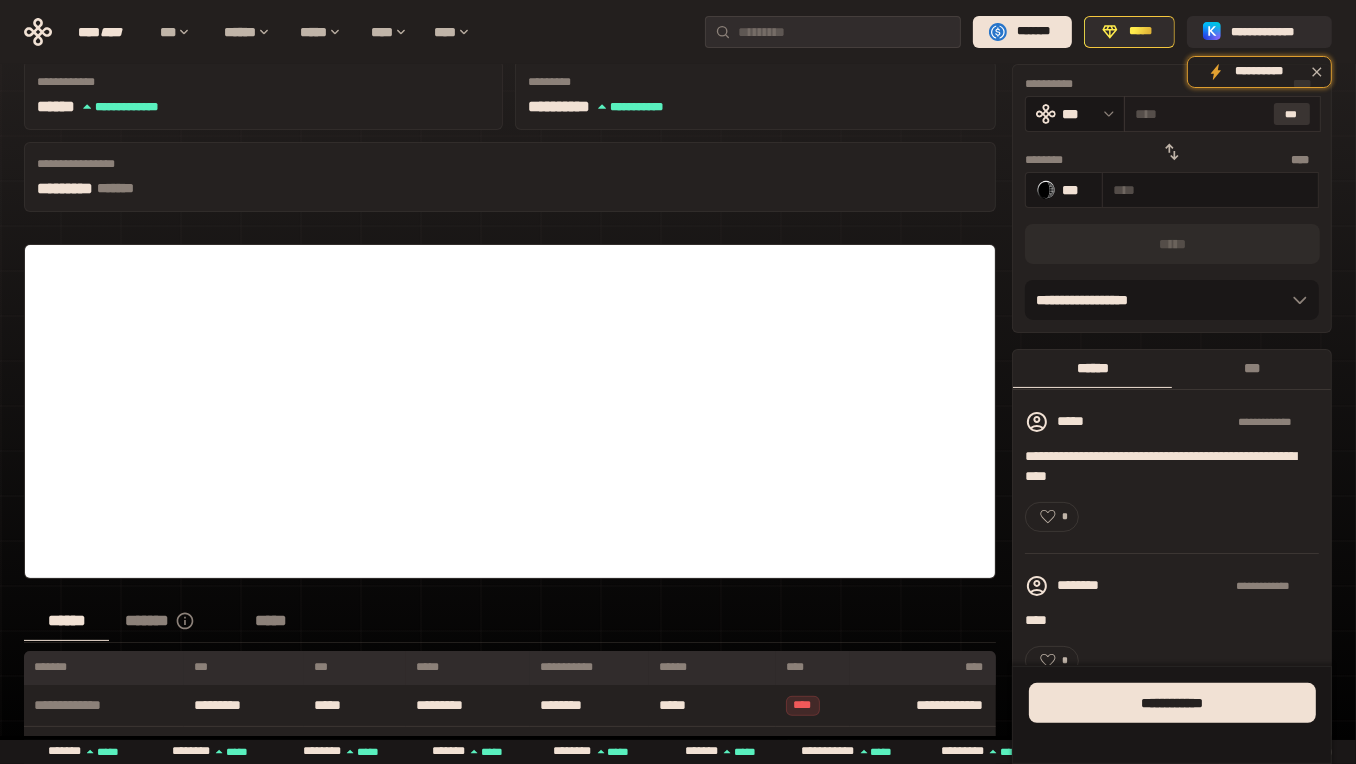 click on "***" at bounding box center (1292, 114) 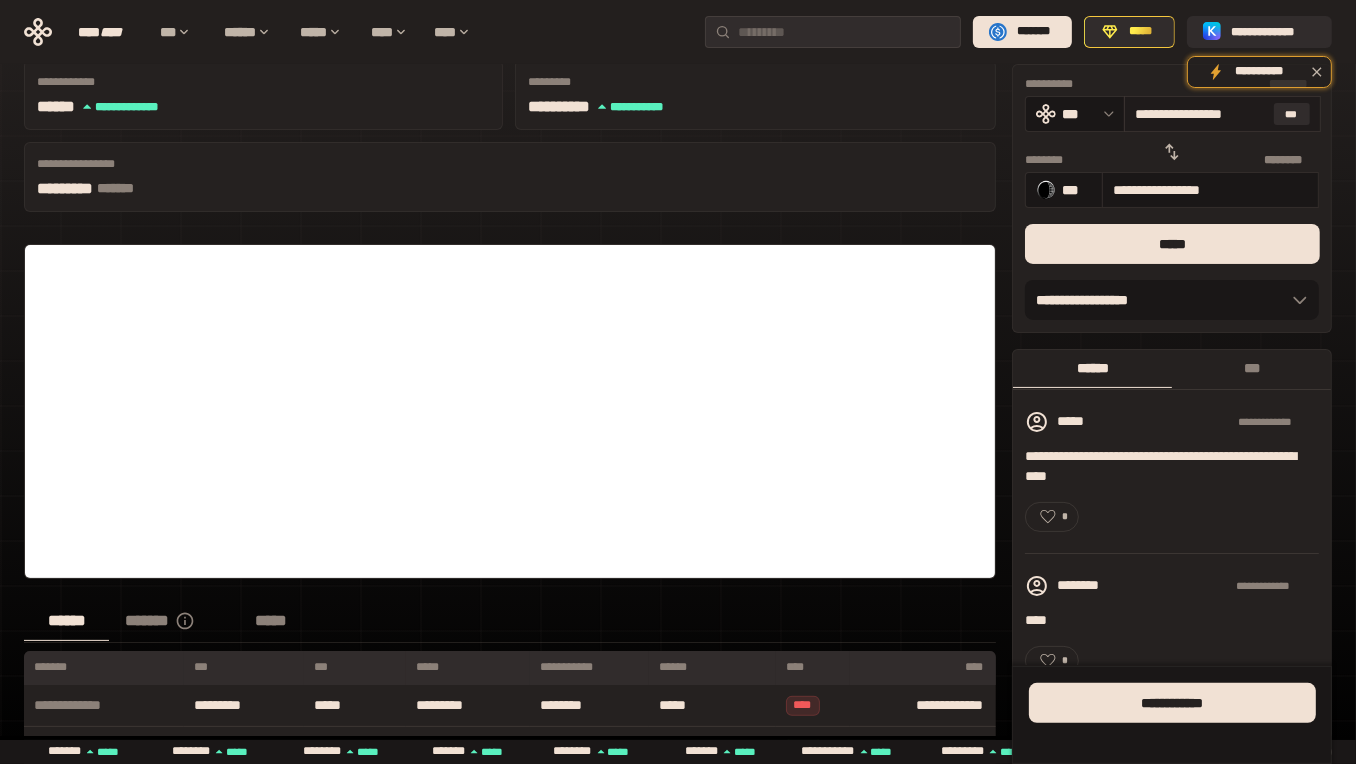 scroll, scrollTop: 0, scrollLeft: 0, axis: both 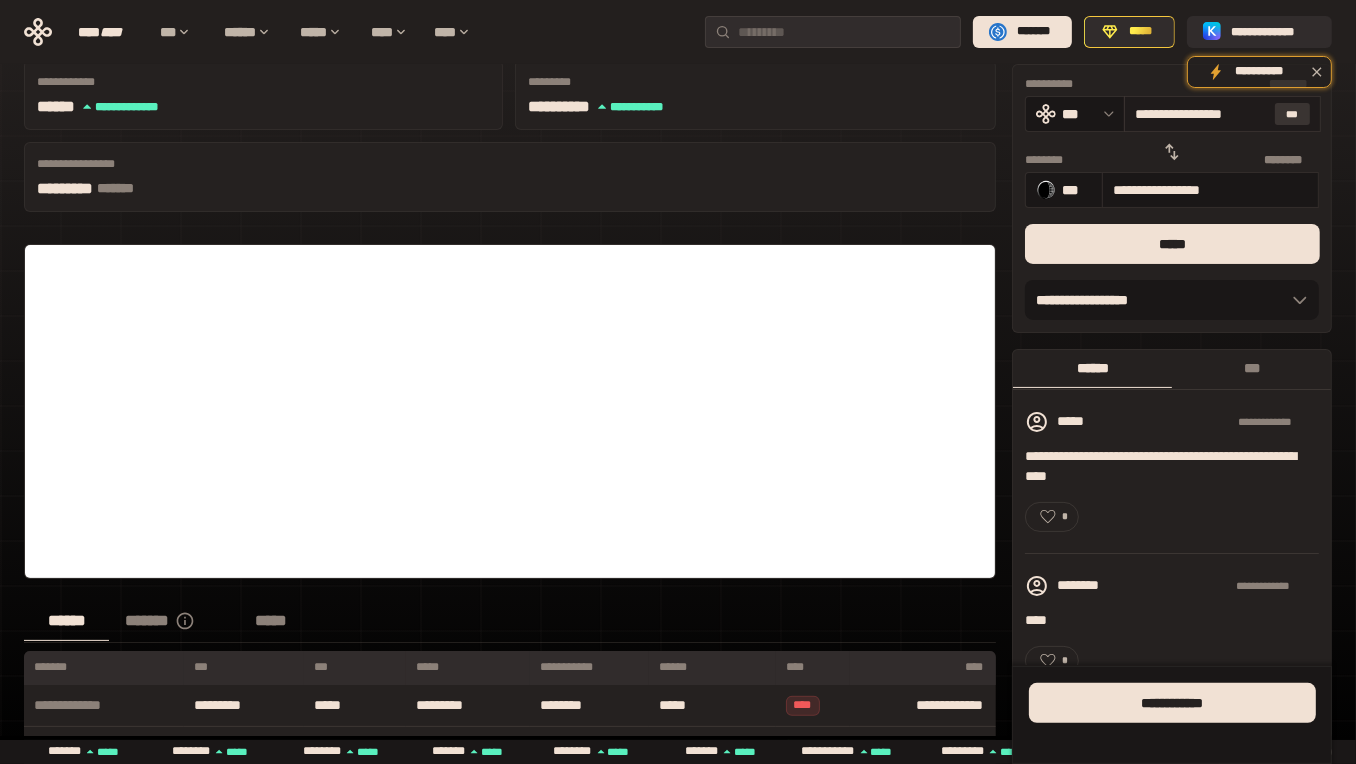 drag, startPoint x: 1147, startPoint y: 114, endPoint x: 1273, endPoint y: 120, distance: 126.14278 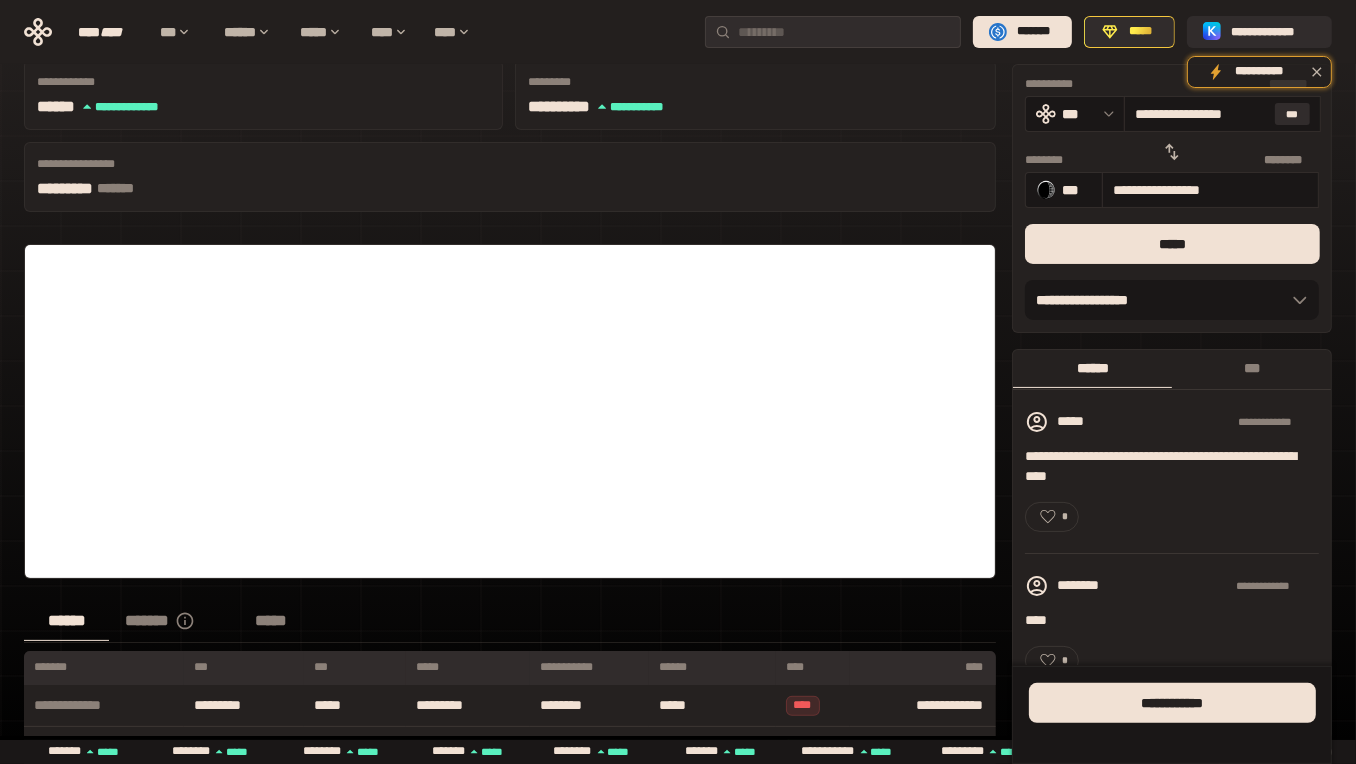 scroll, scrollTop: 0, scrollLeft: 0, axis: both 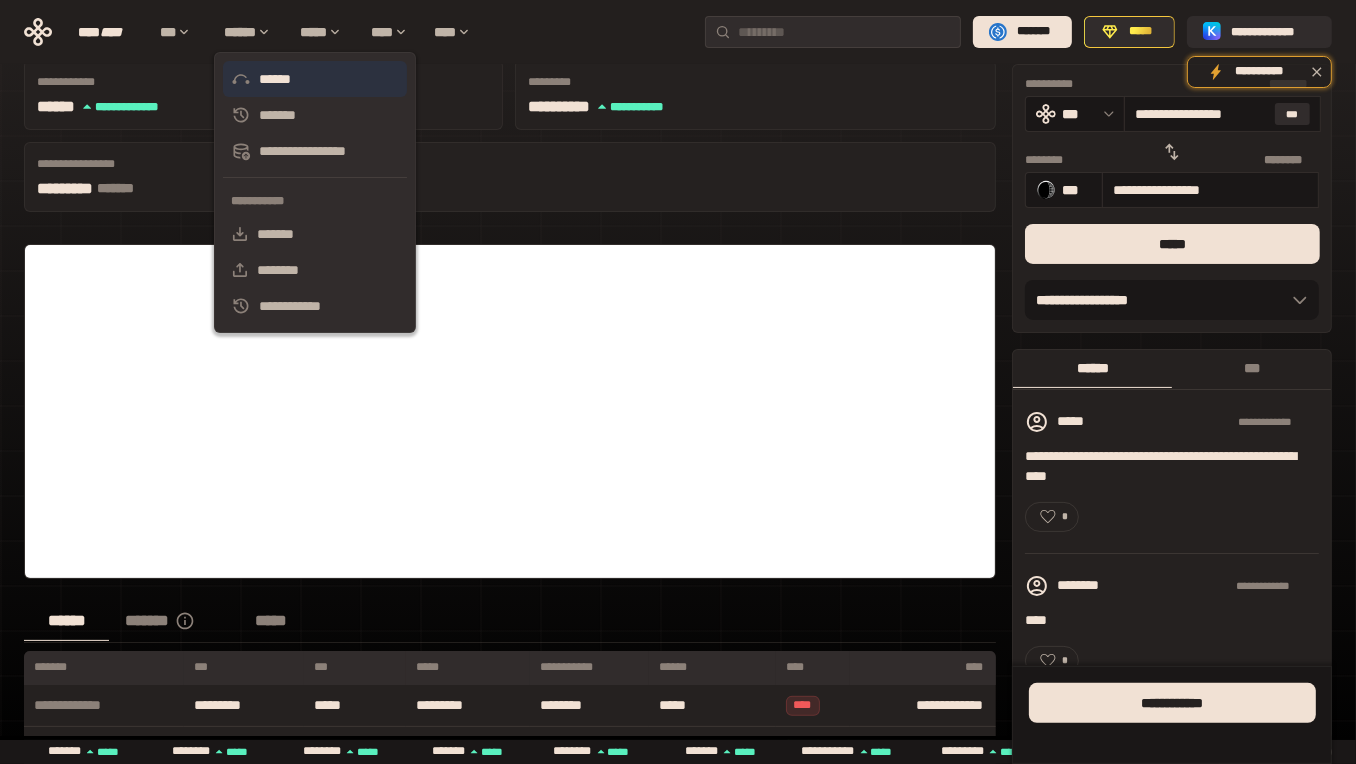 click on "******" at bounding box center (315, 79) 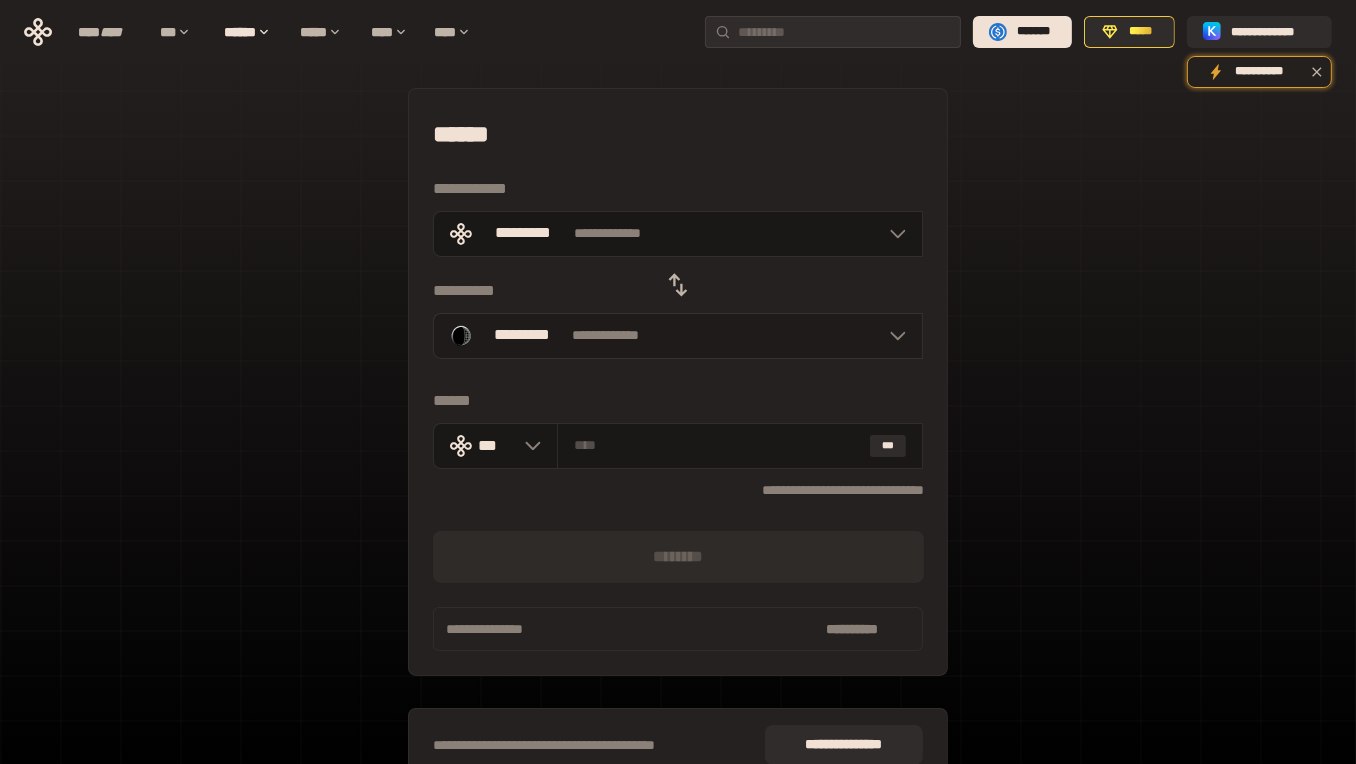 click on "**********" at bounding box center [678, 336] 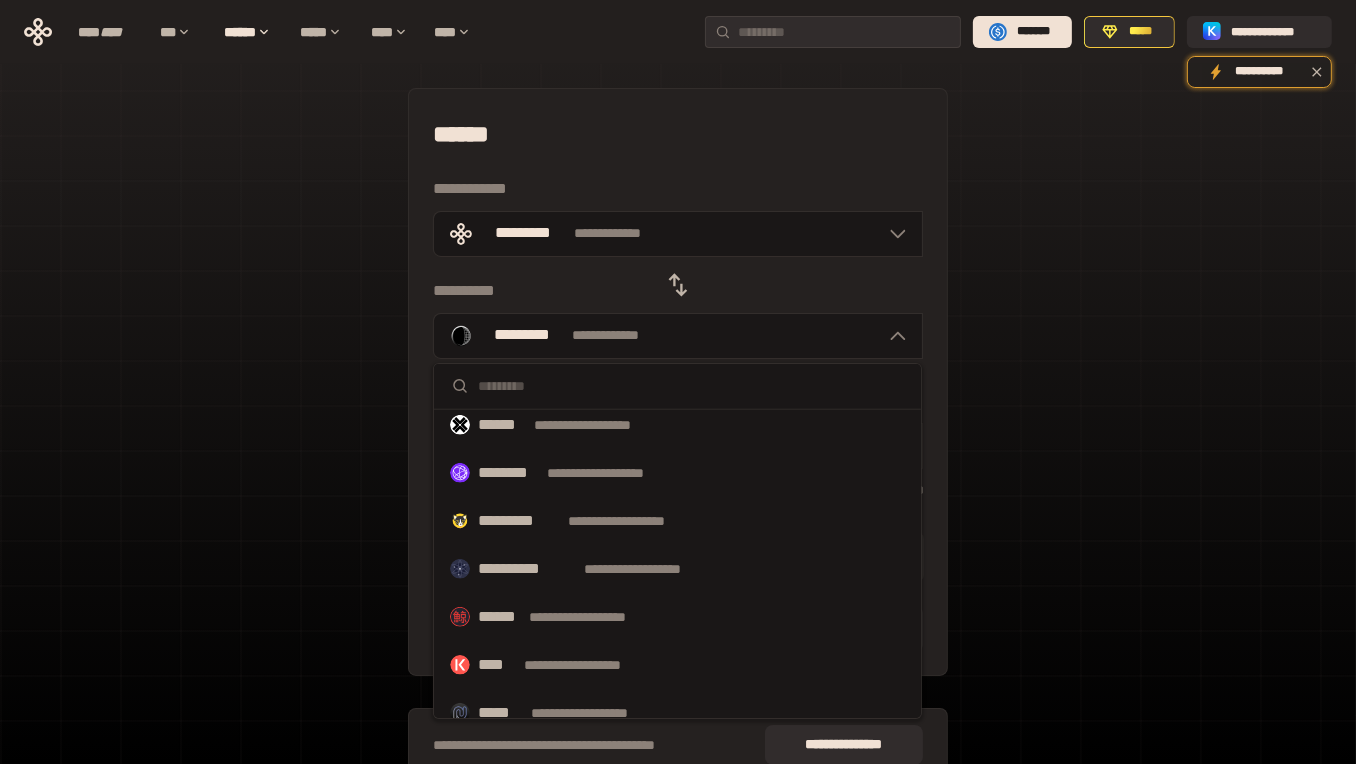 scroll, scrollTop: 888, scrollLeft: 0, axis: vertical 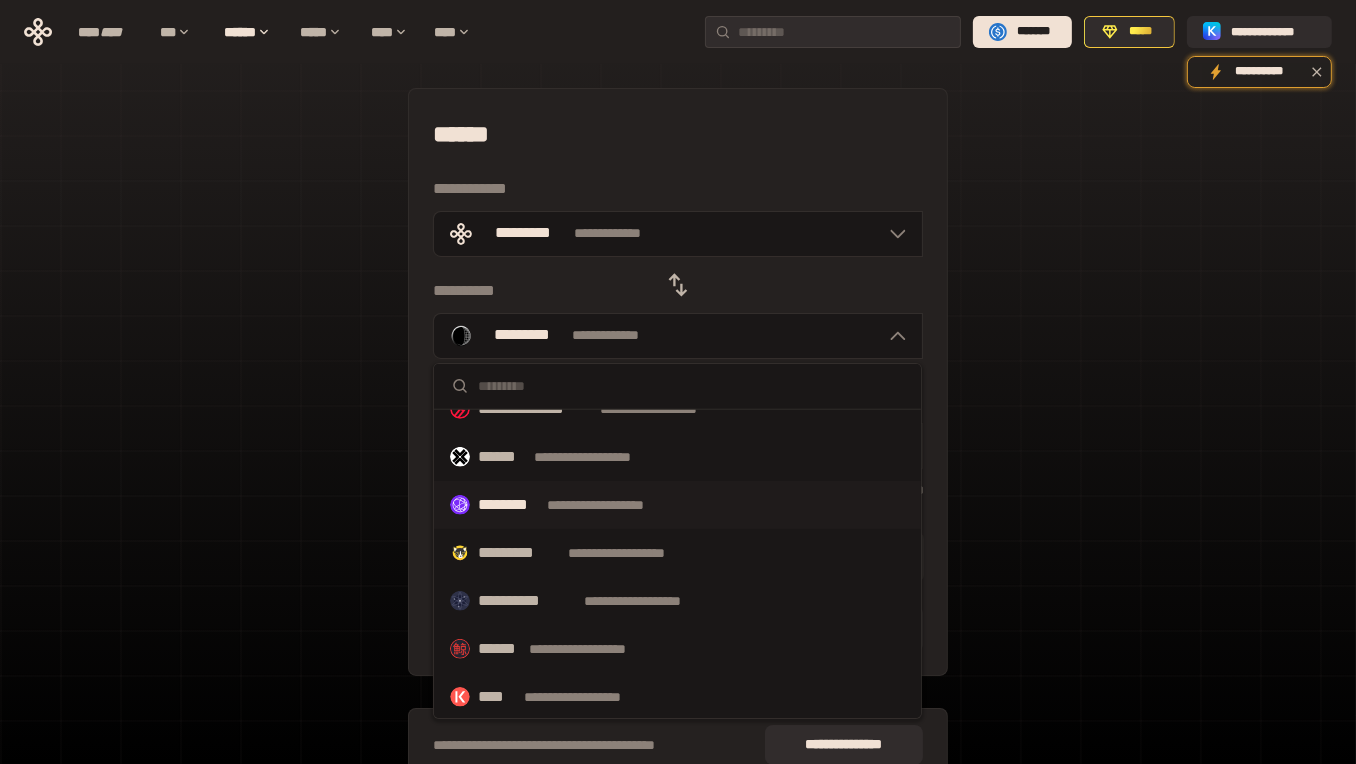 click on "**********" at bounding box center (614, 505) 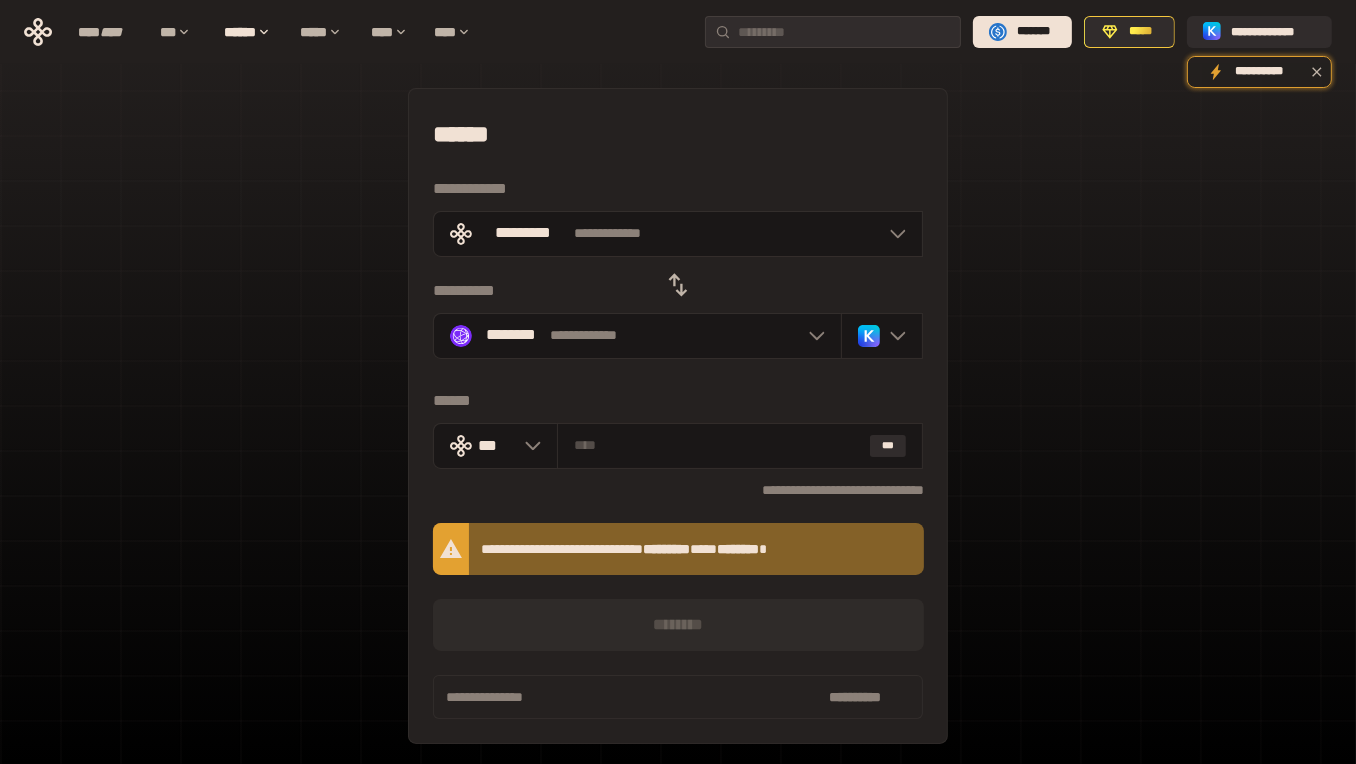click 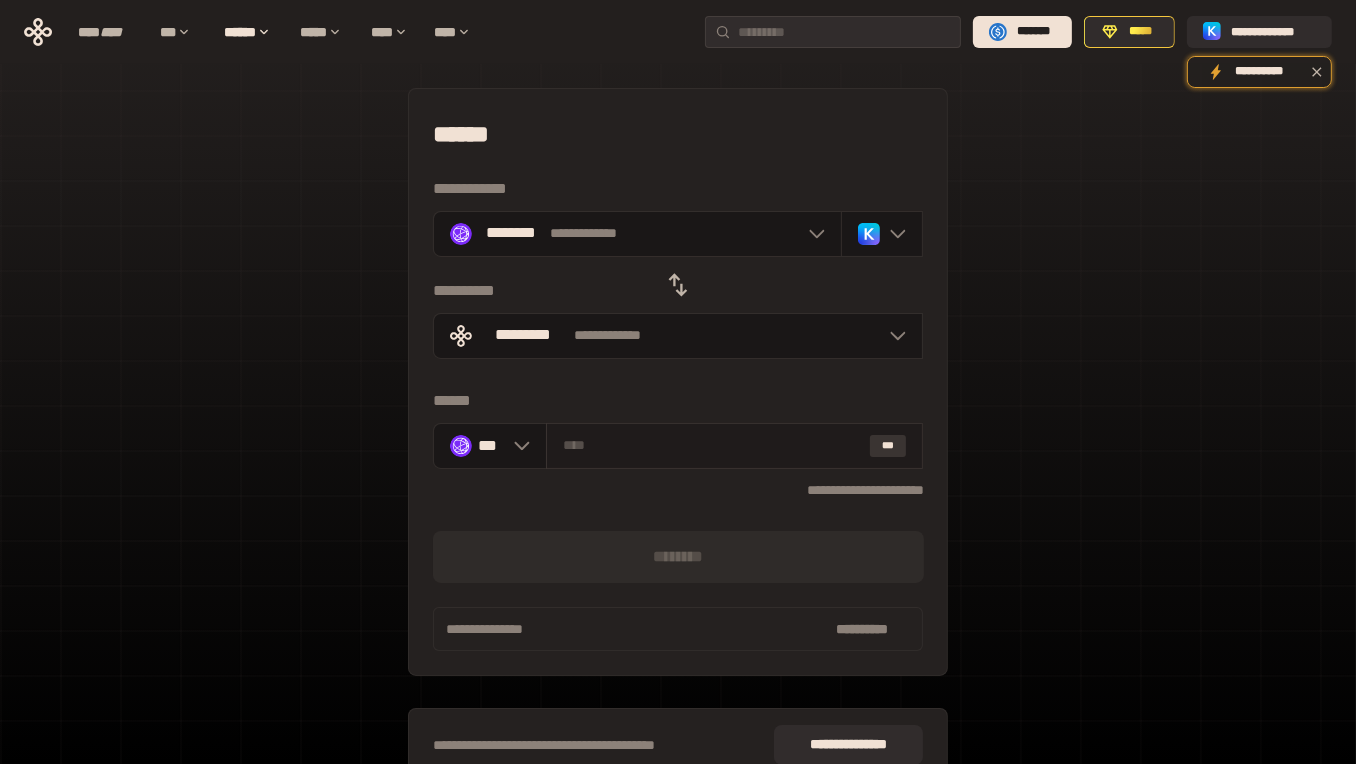 click on "***" at bounding box center (888, 446) 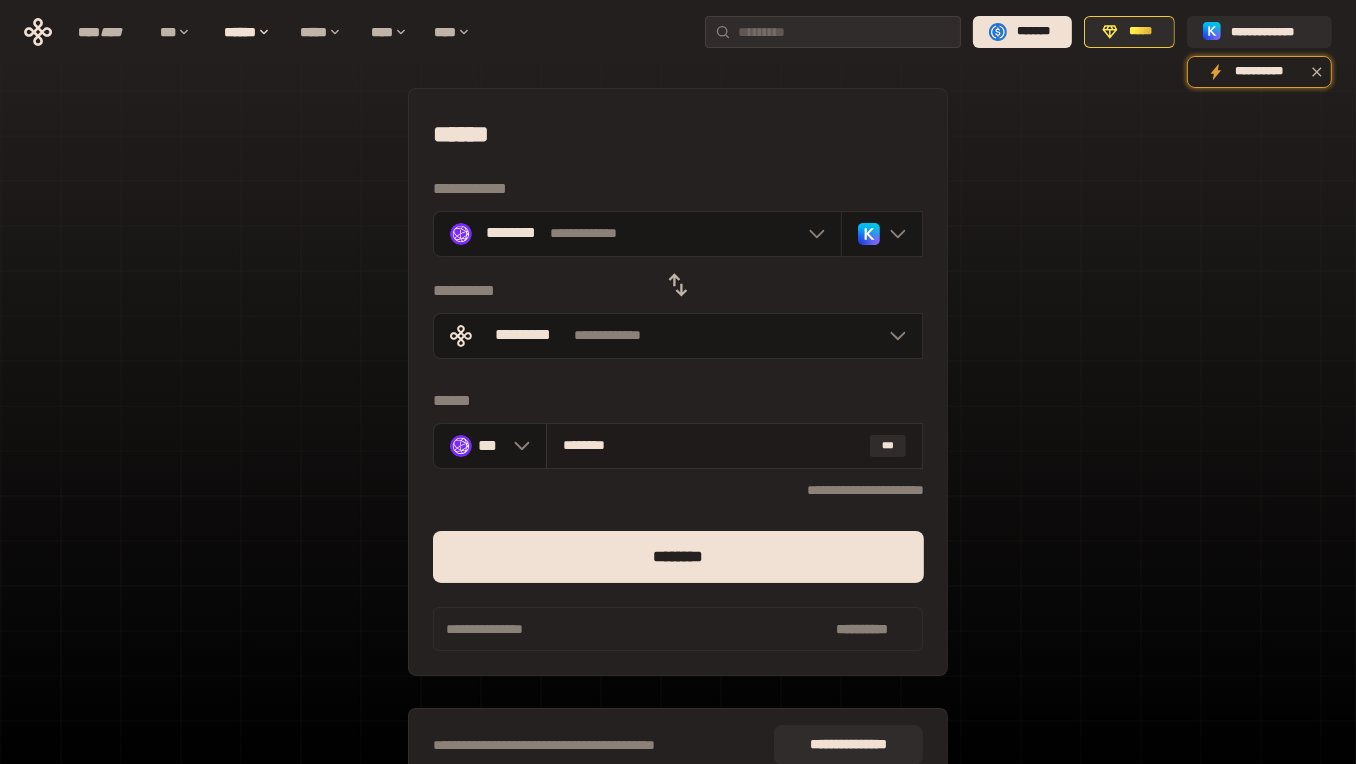 drag, startPoint x: 706, startPoint y: 443, endPoint x: 577, endPoint y: 454, distance: 129.46814 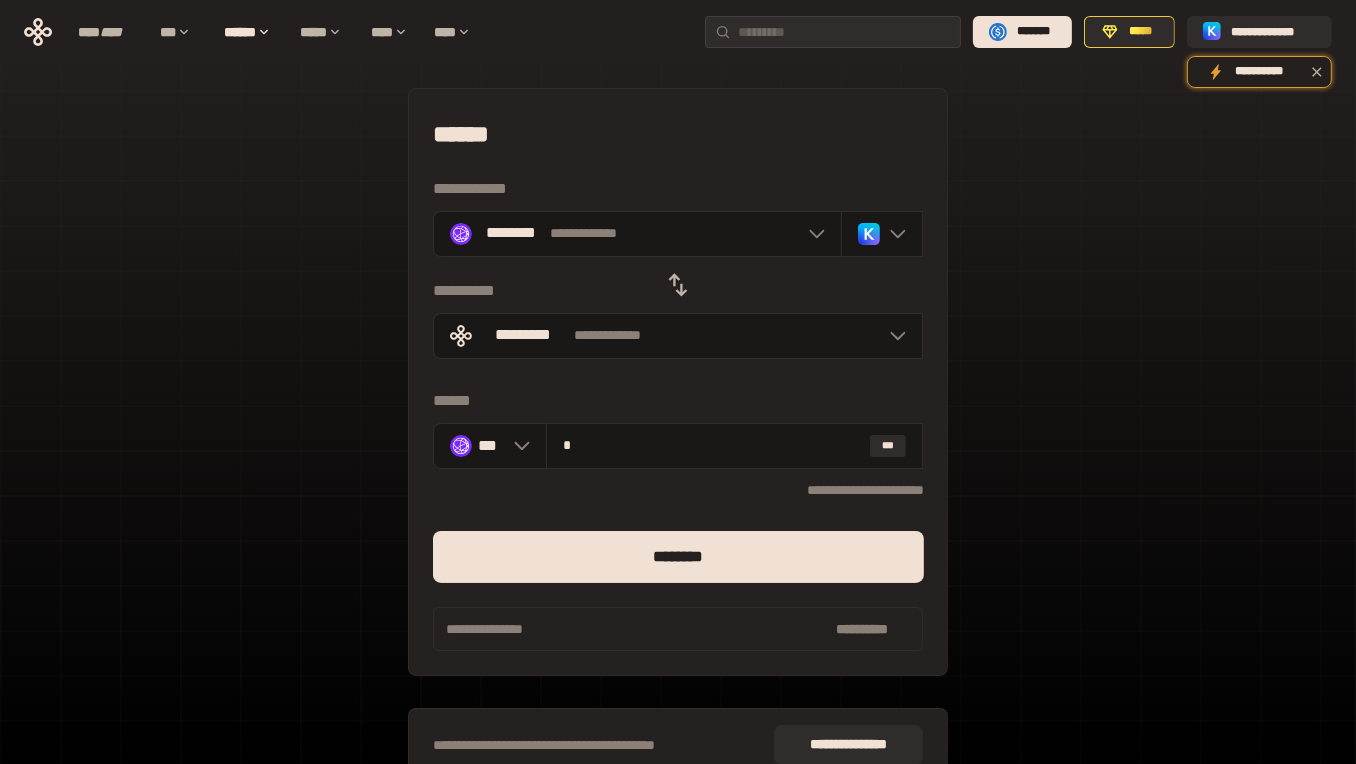 type on "*" 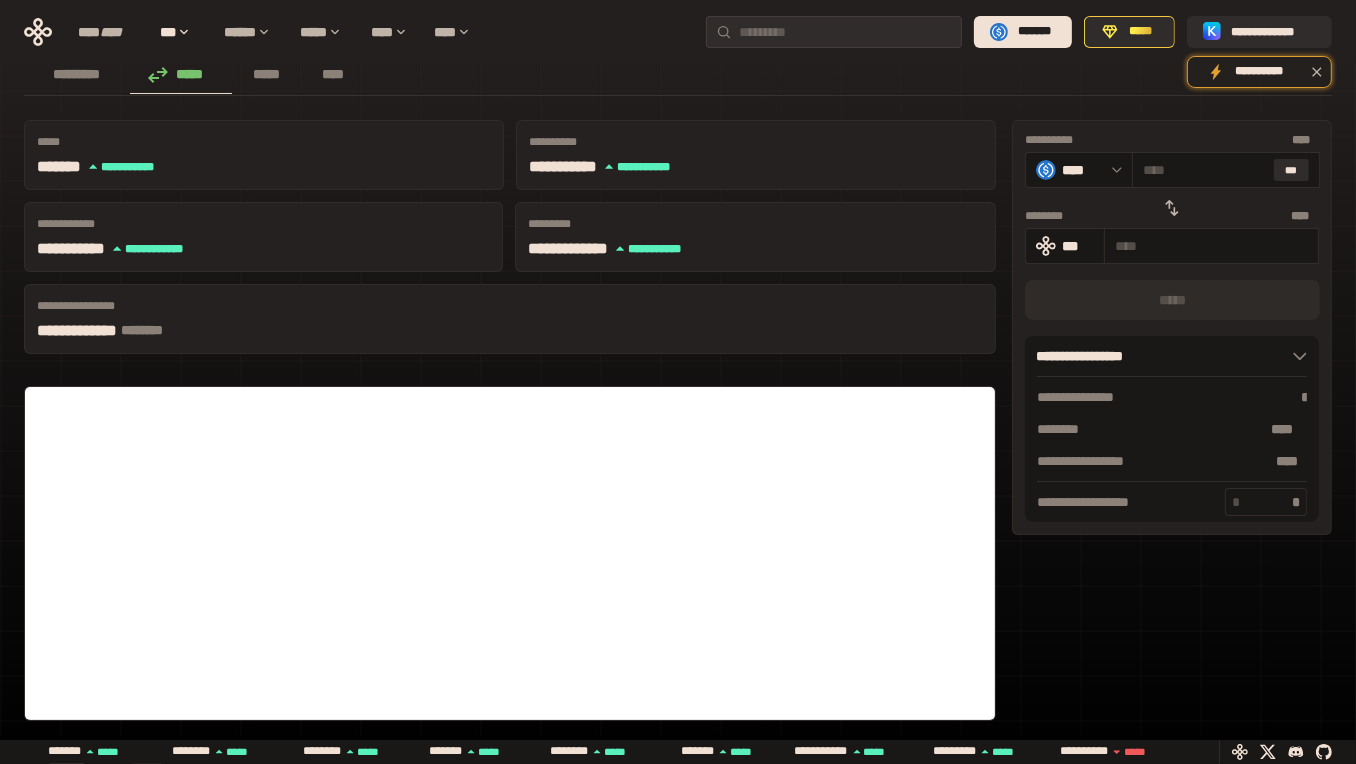scroll, scrollTop: 111, scrollLeft: 0, axis: vertical 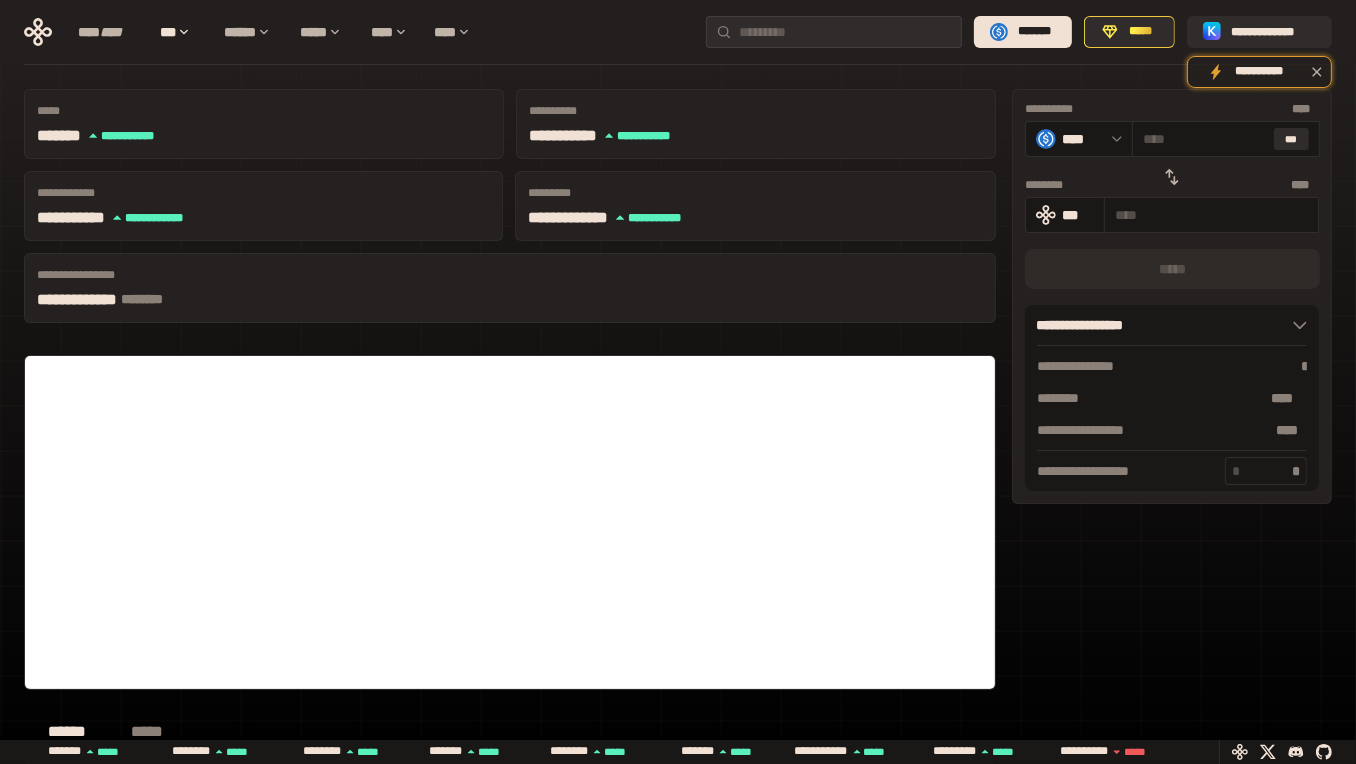 click 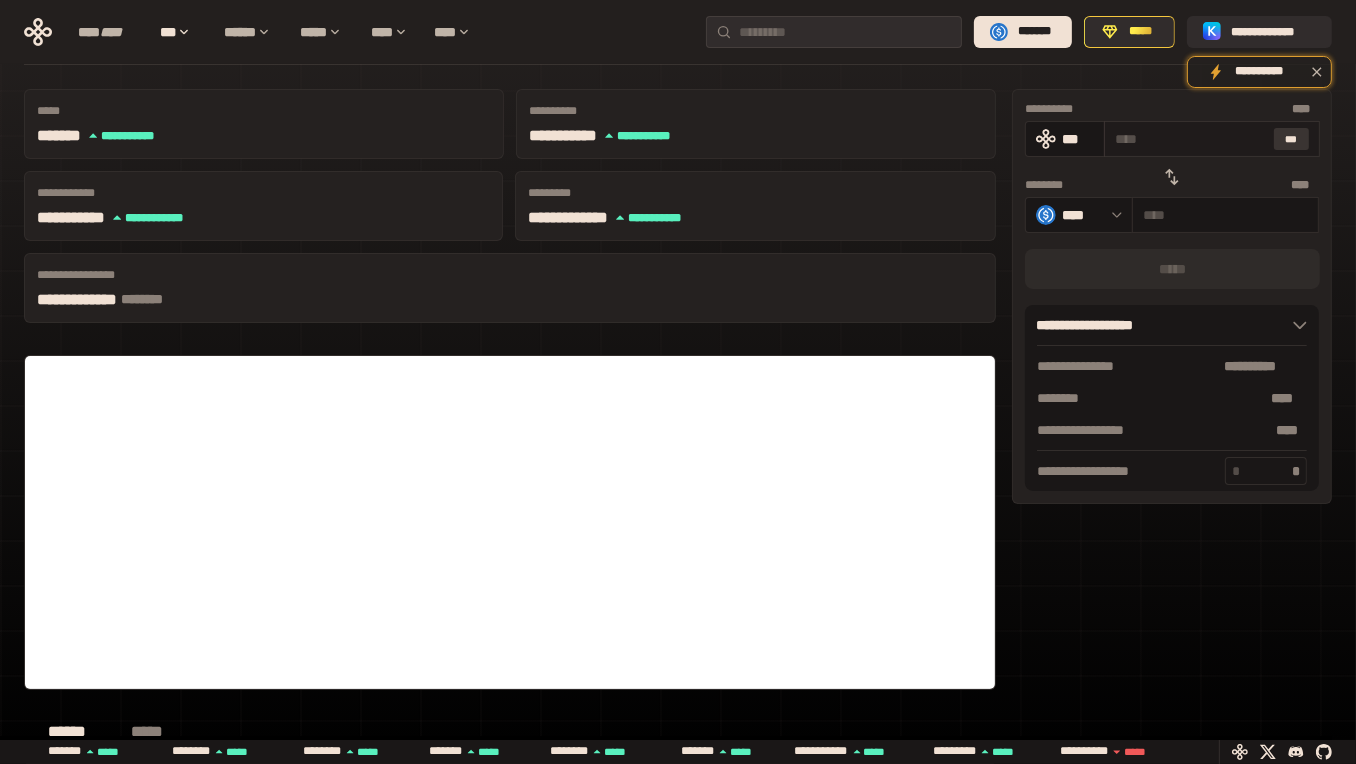 click on "***" at bounding box center [1292, 139] 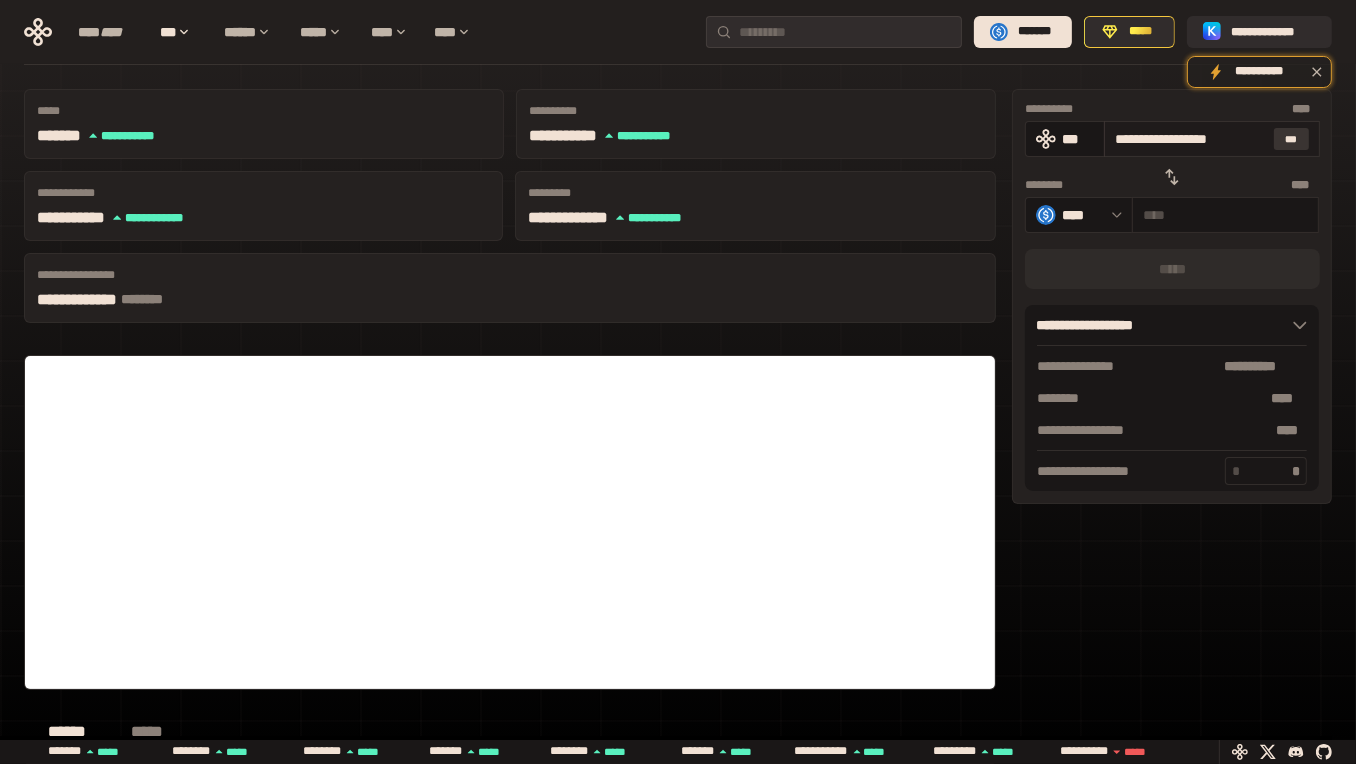 type on "********" 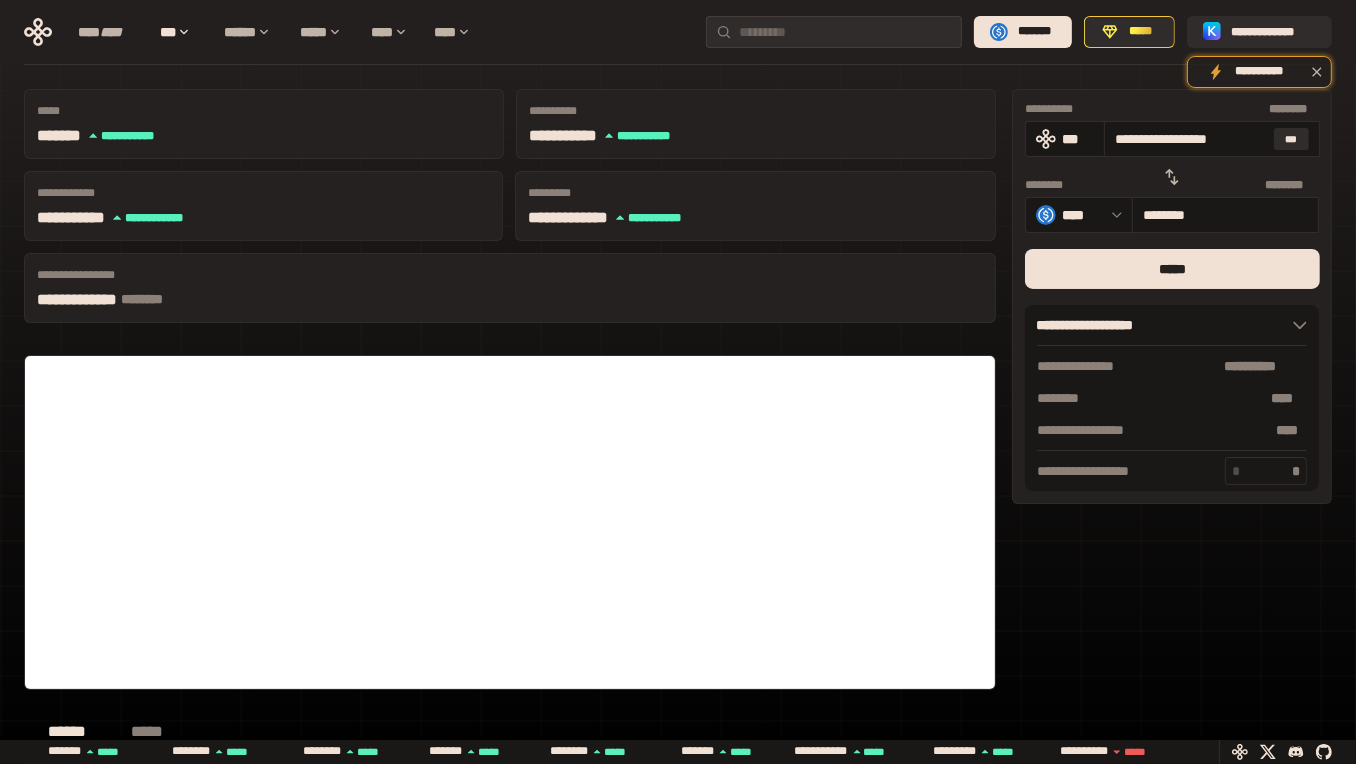 drag, startPoint x: 1114, startPoint y: 137, endPoint x: 1366, endPoint y: 159, distance: 252.9585 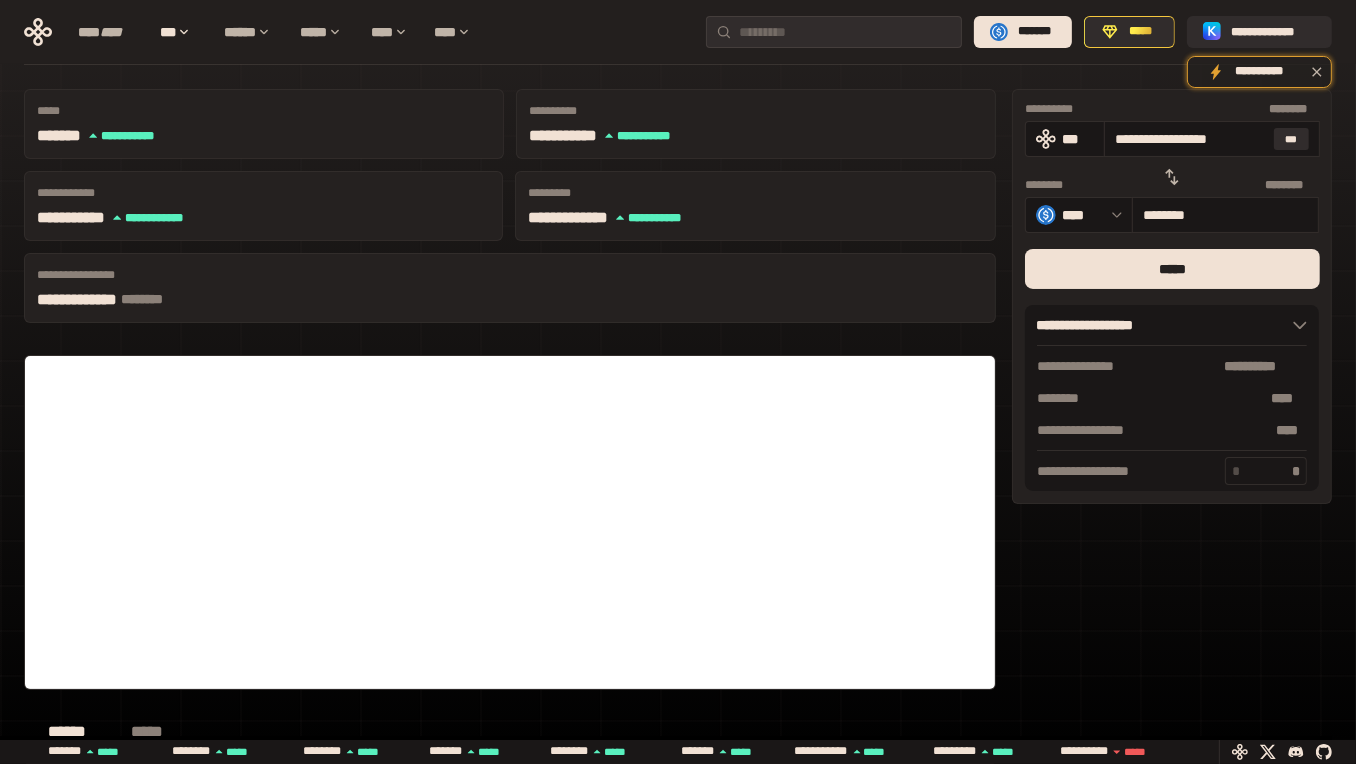 click on "**********" at bounding box center (678, 271) 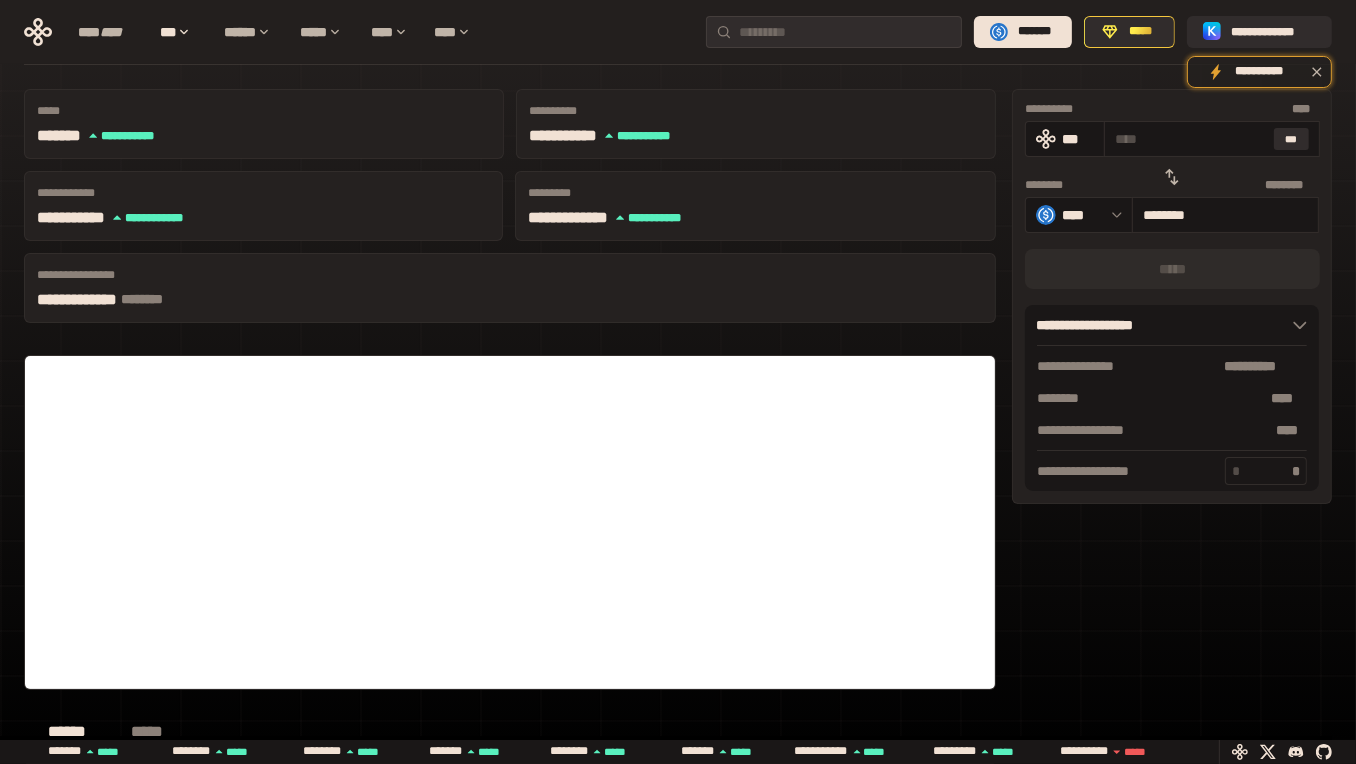 type on "*" 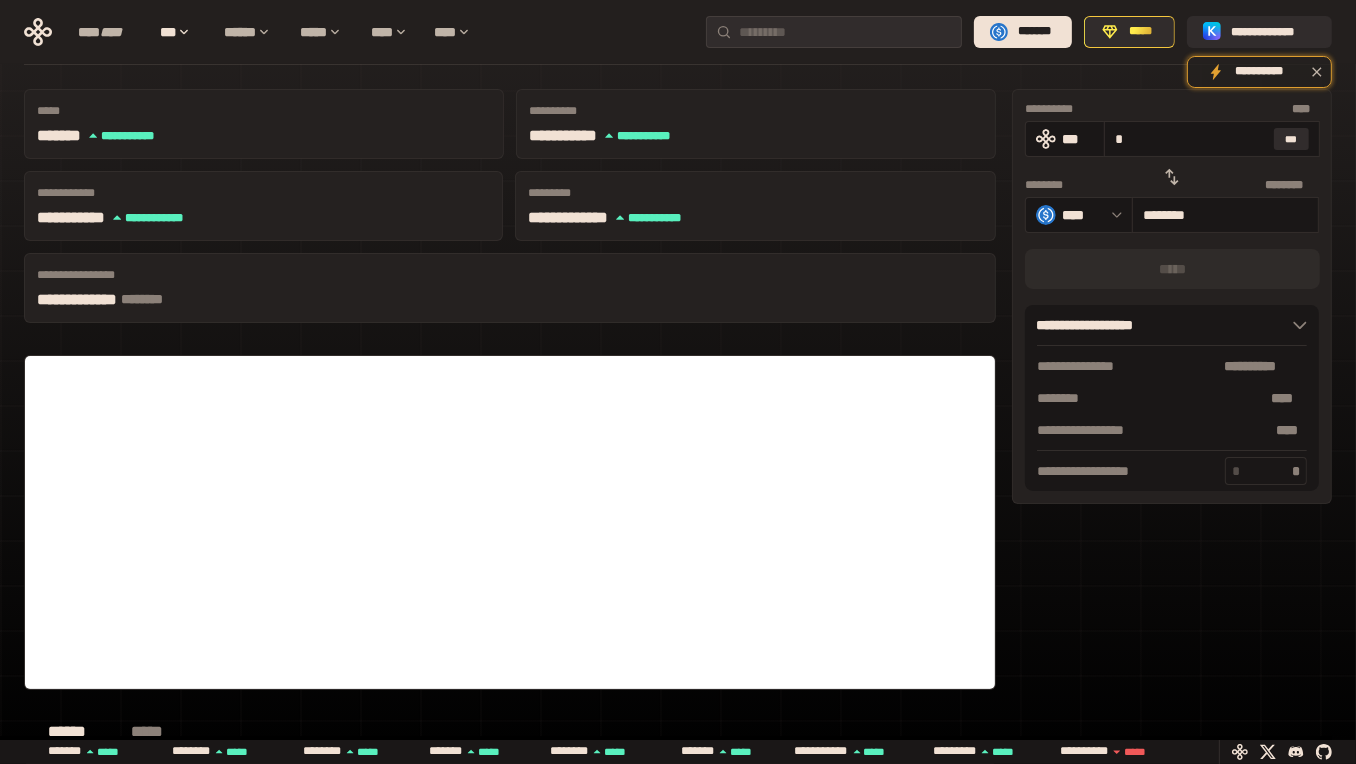 type on "********" 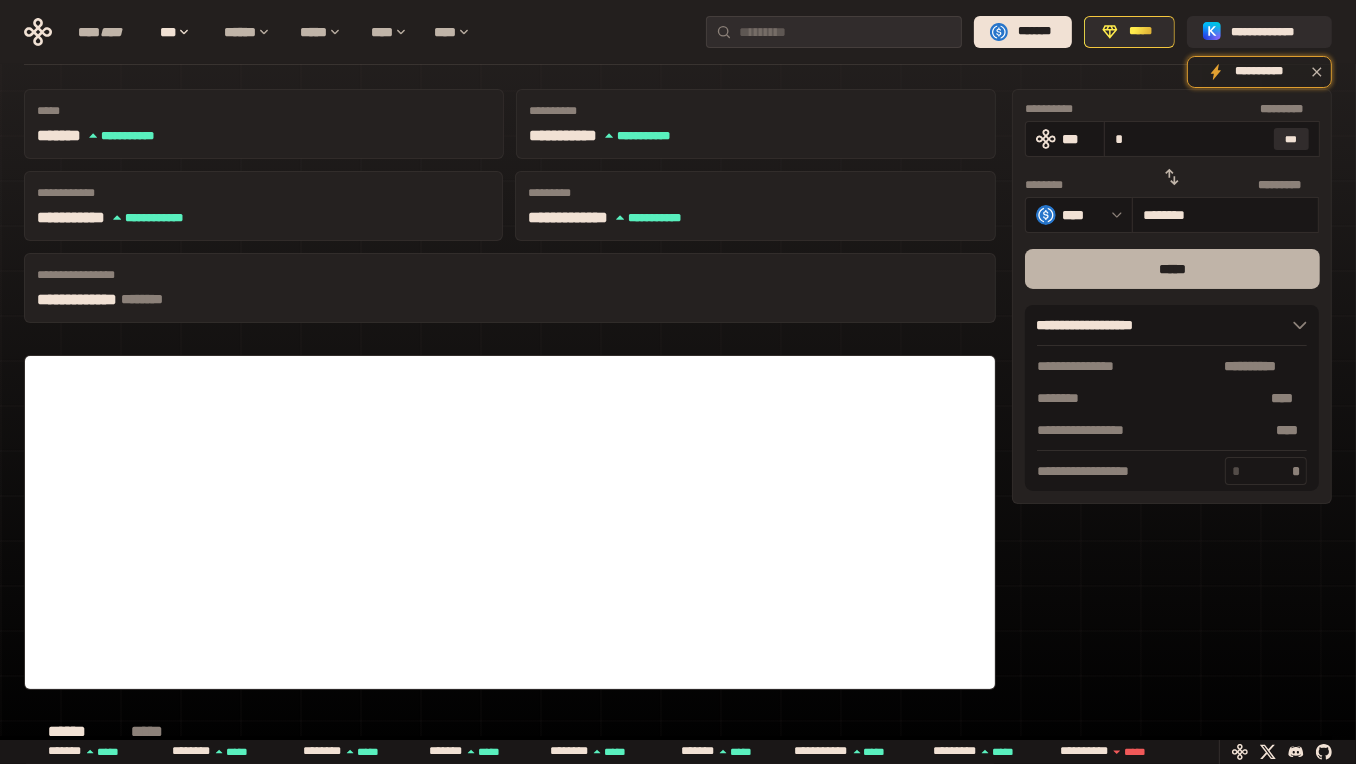 type on "*" 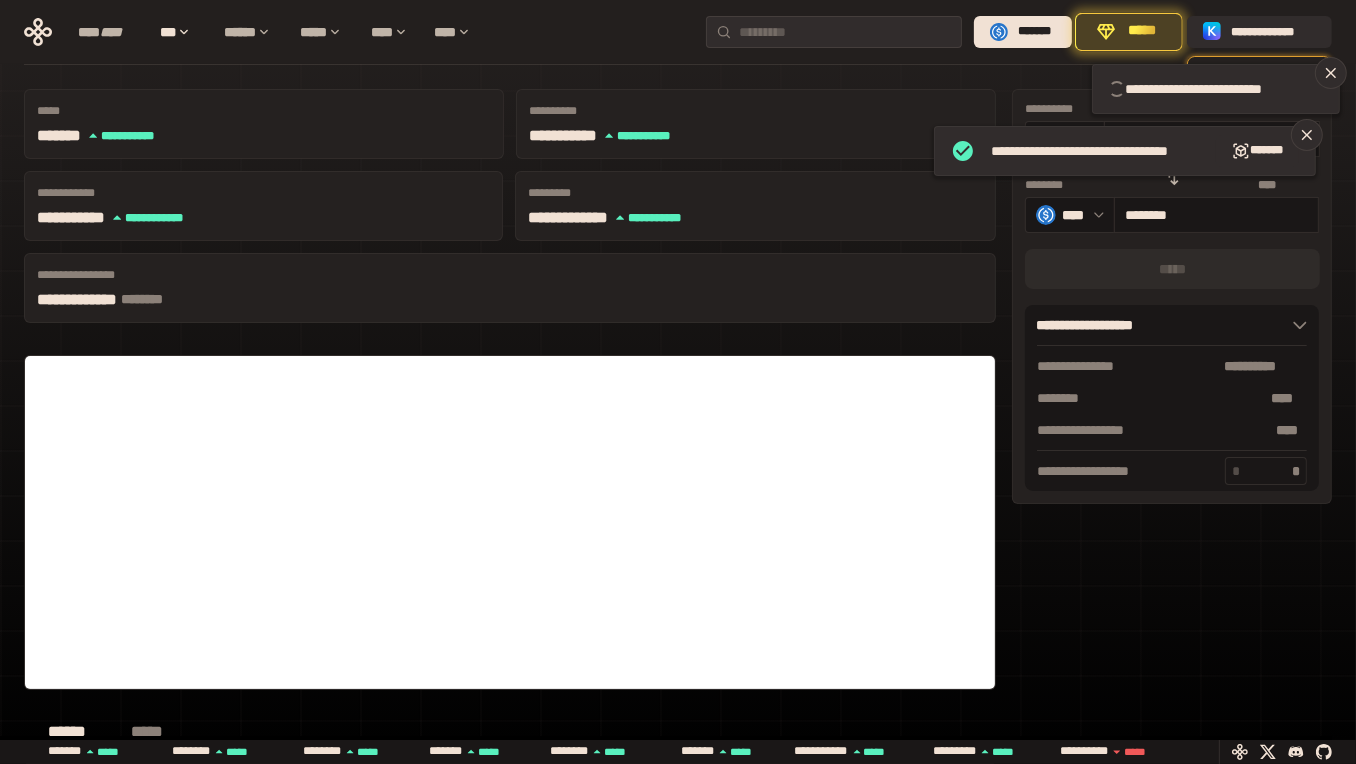type 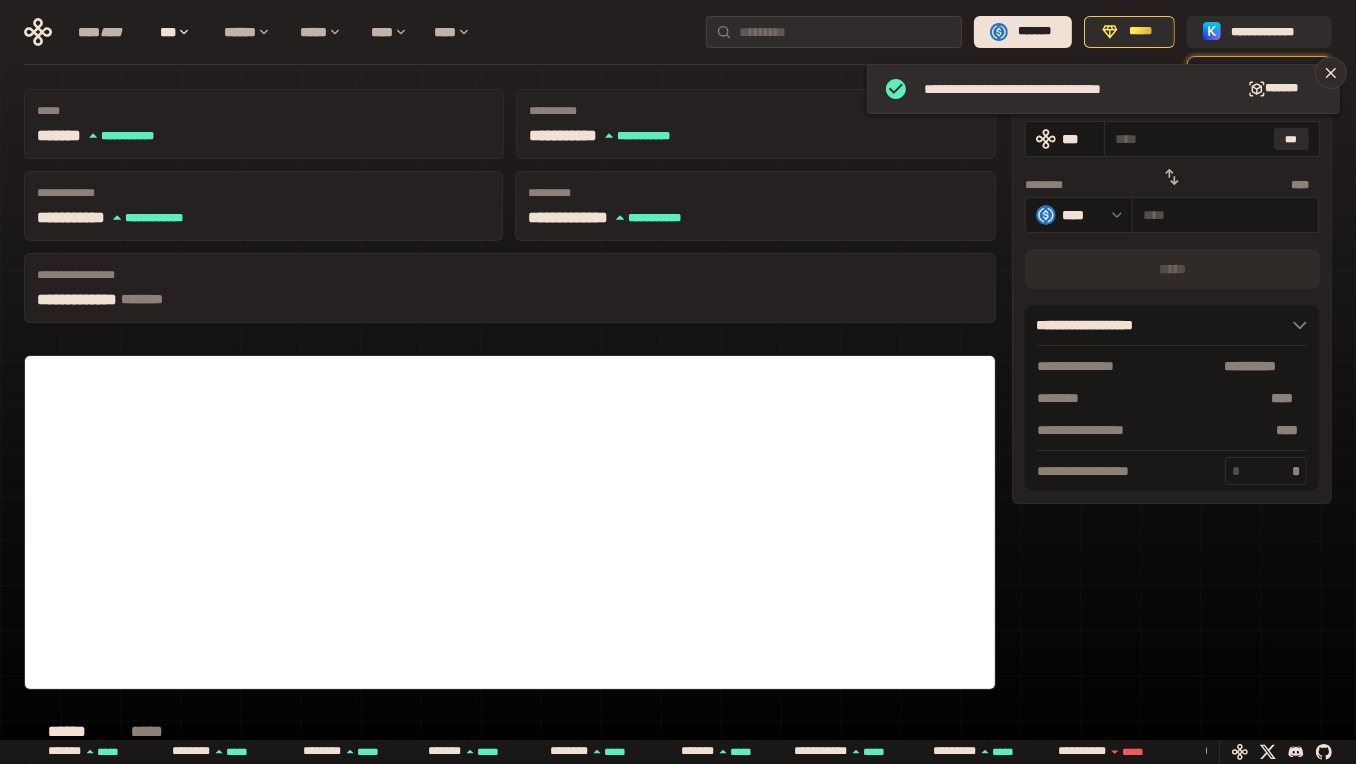 click 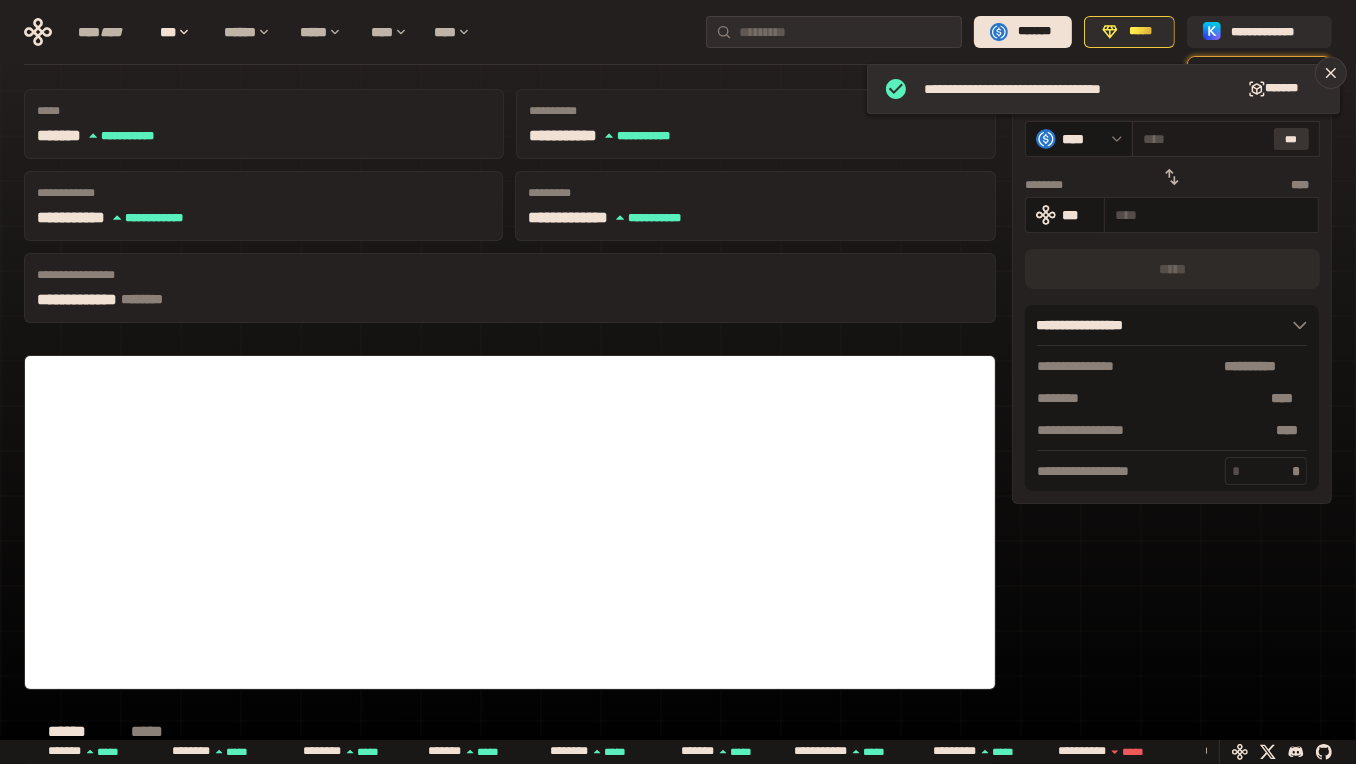 click on "***" at bounding box center [1292, 139] 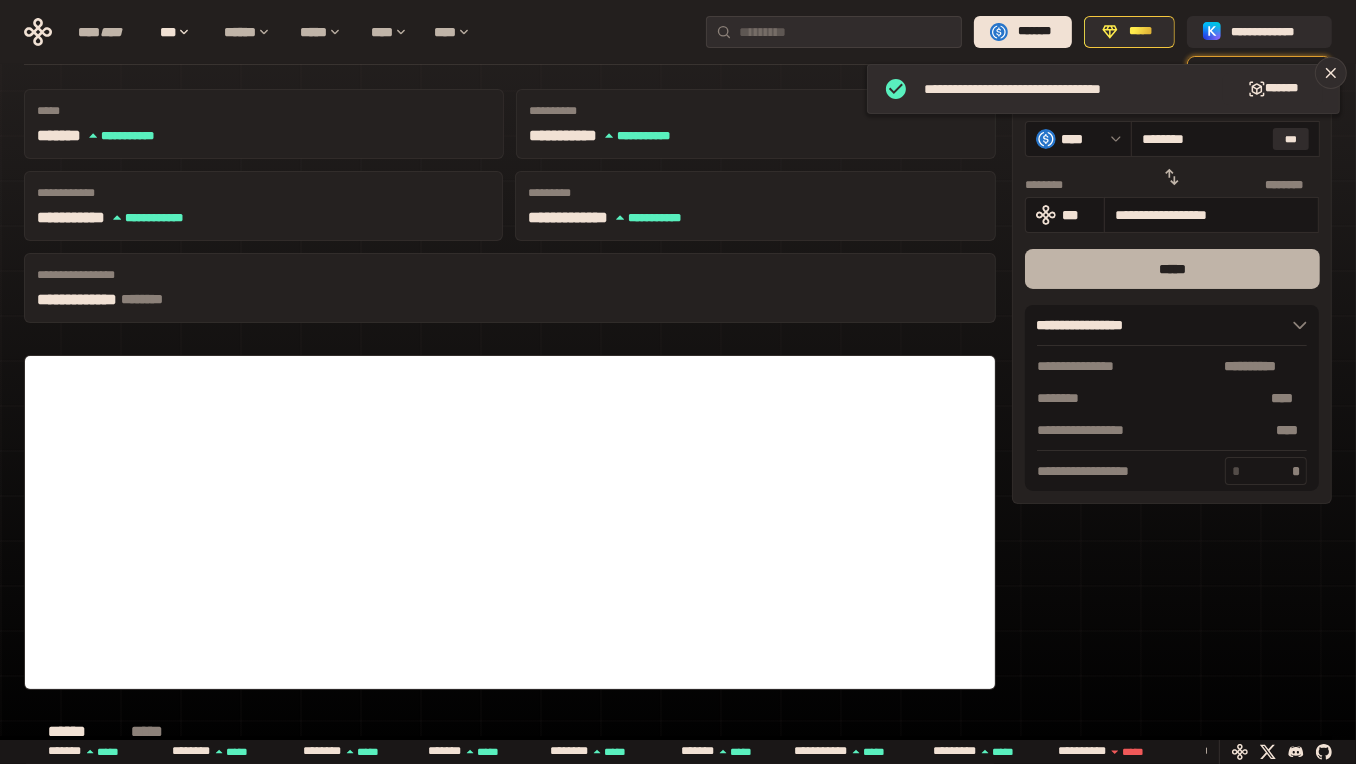 click on "*****" at bounding box center (1172, 269) 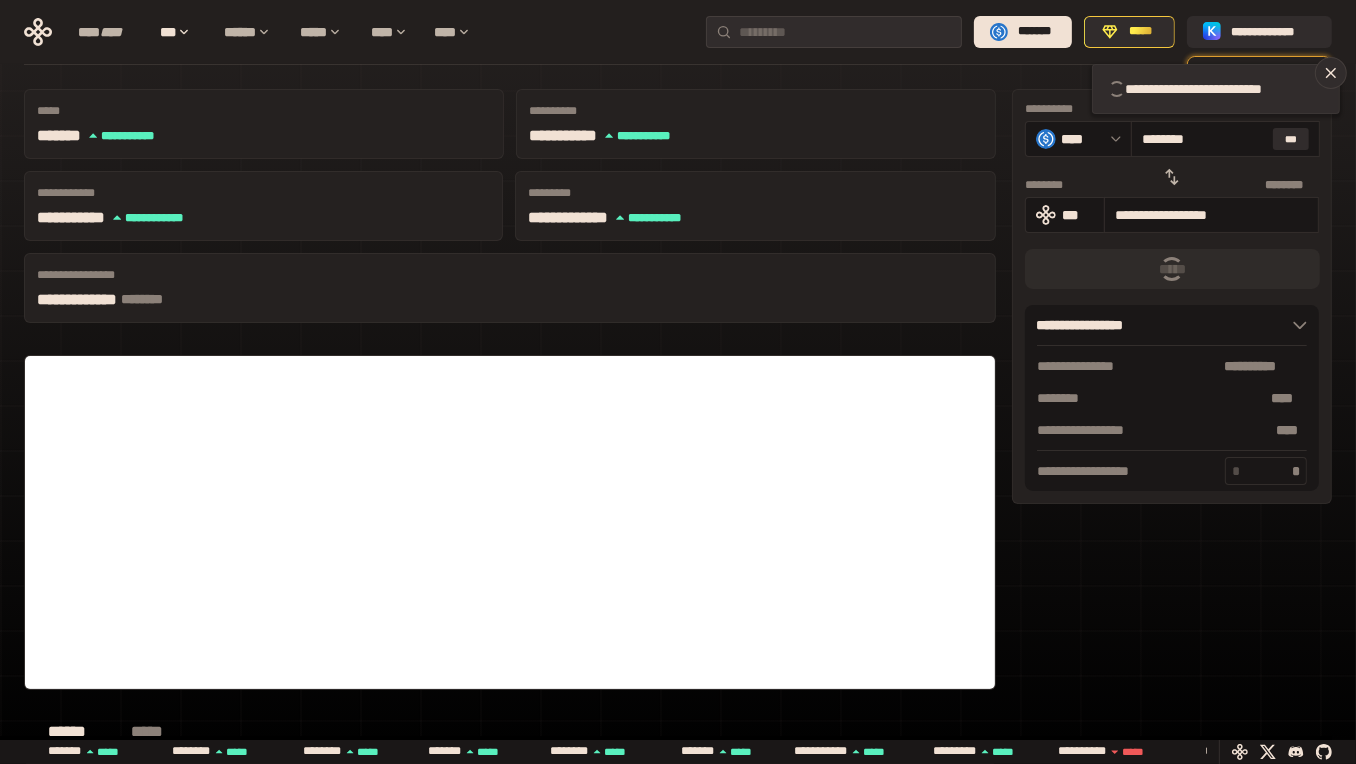 type 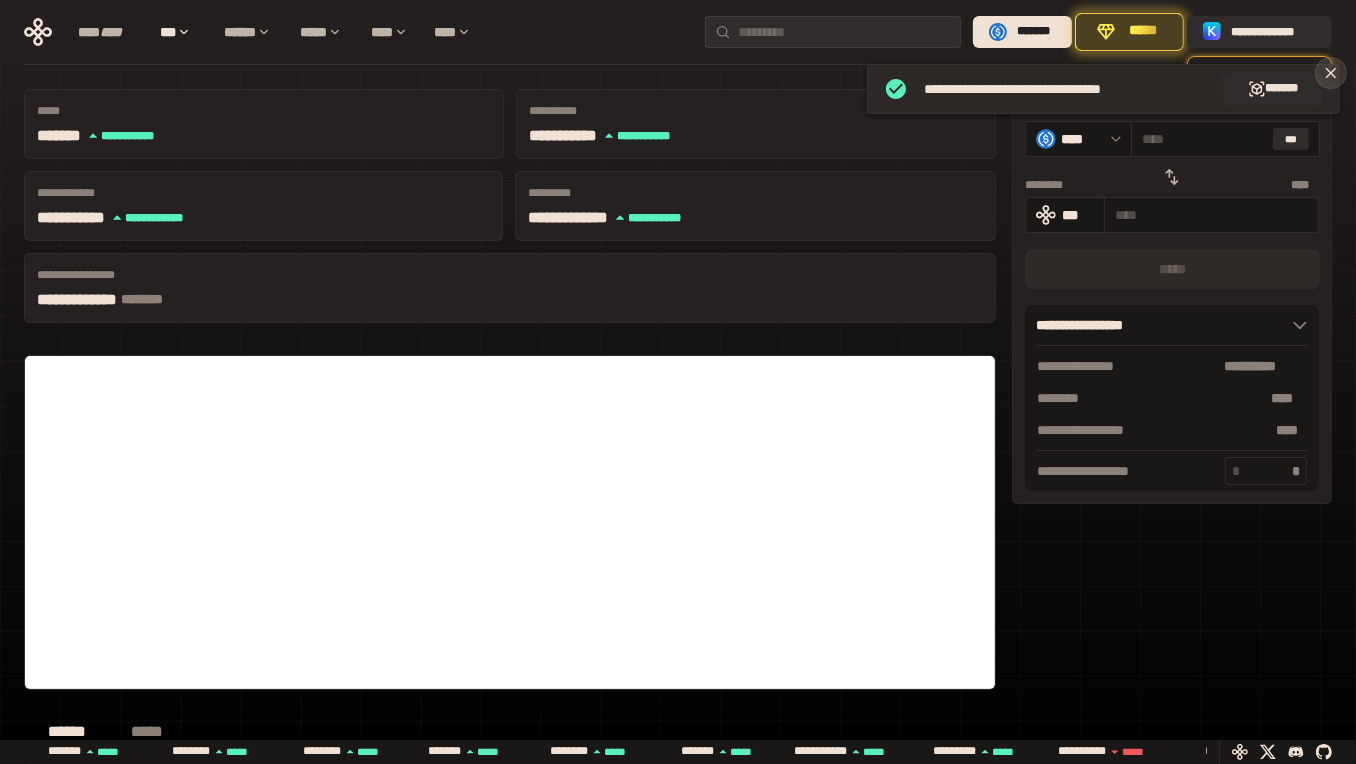 click 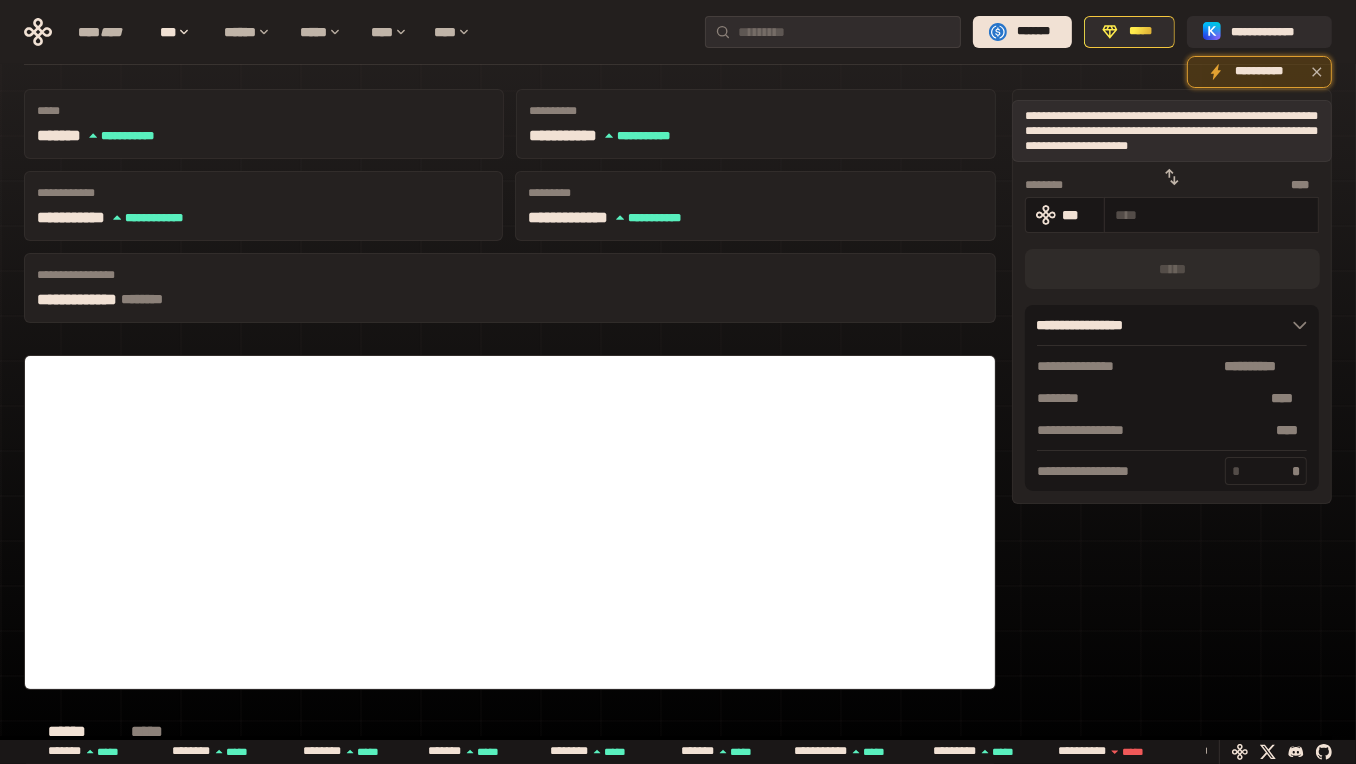 click 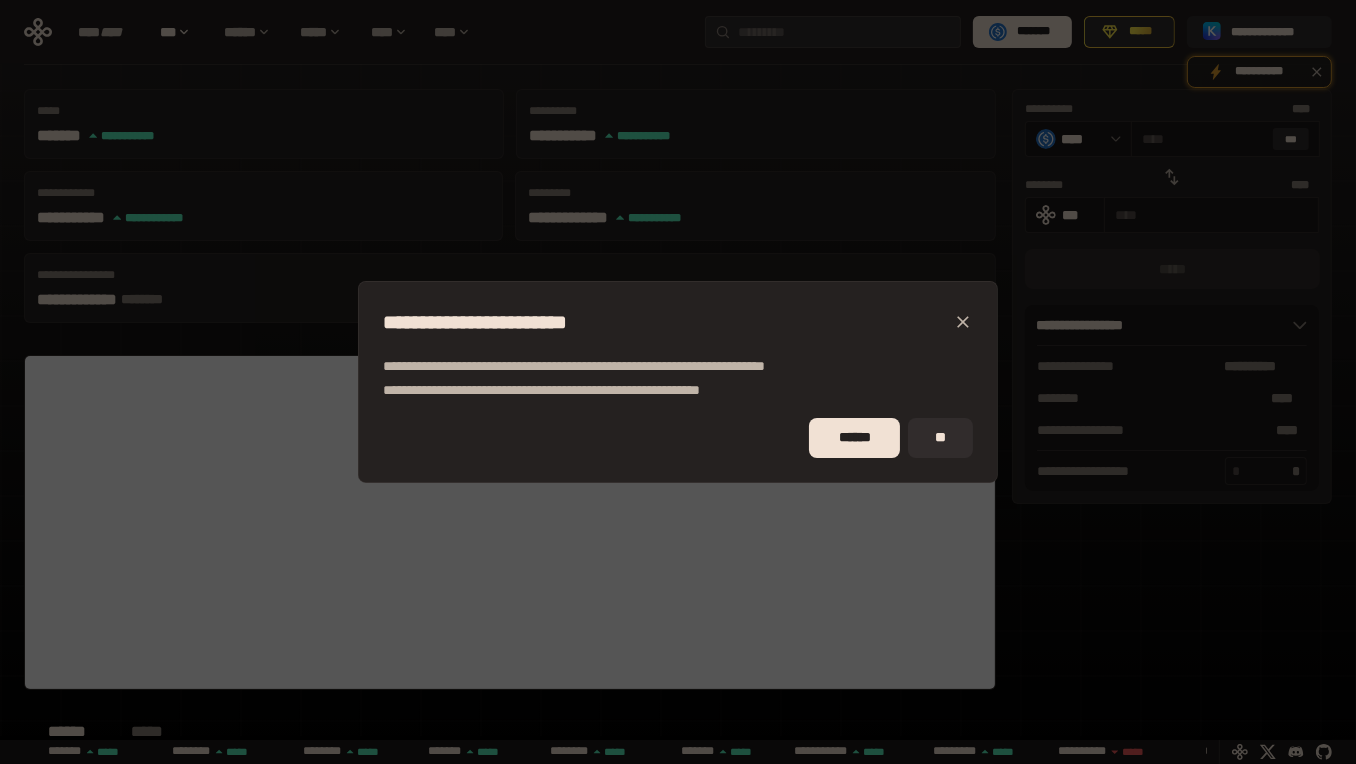 click 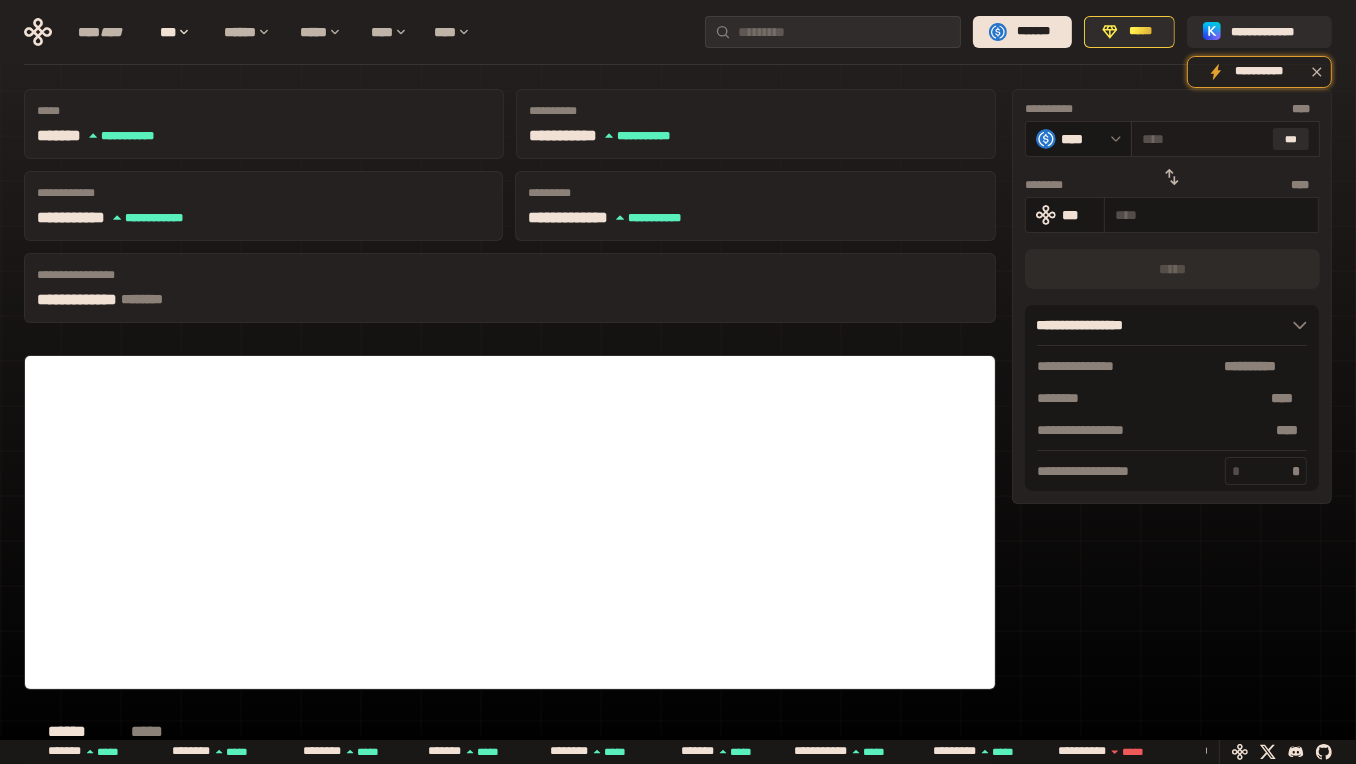 click at bounding box center [1203, 139] 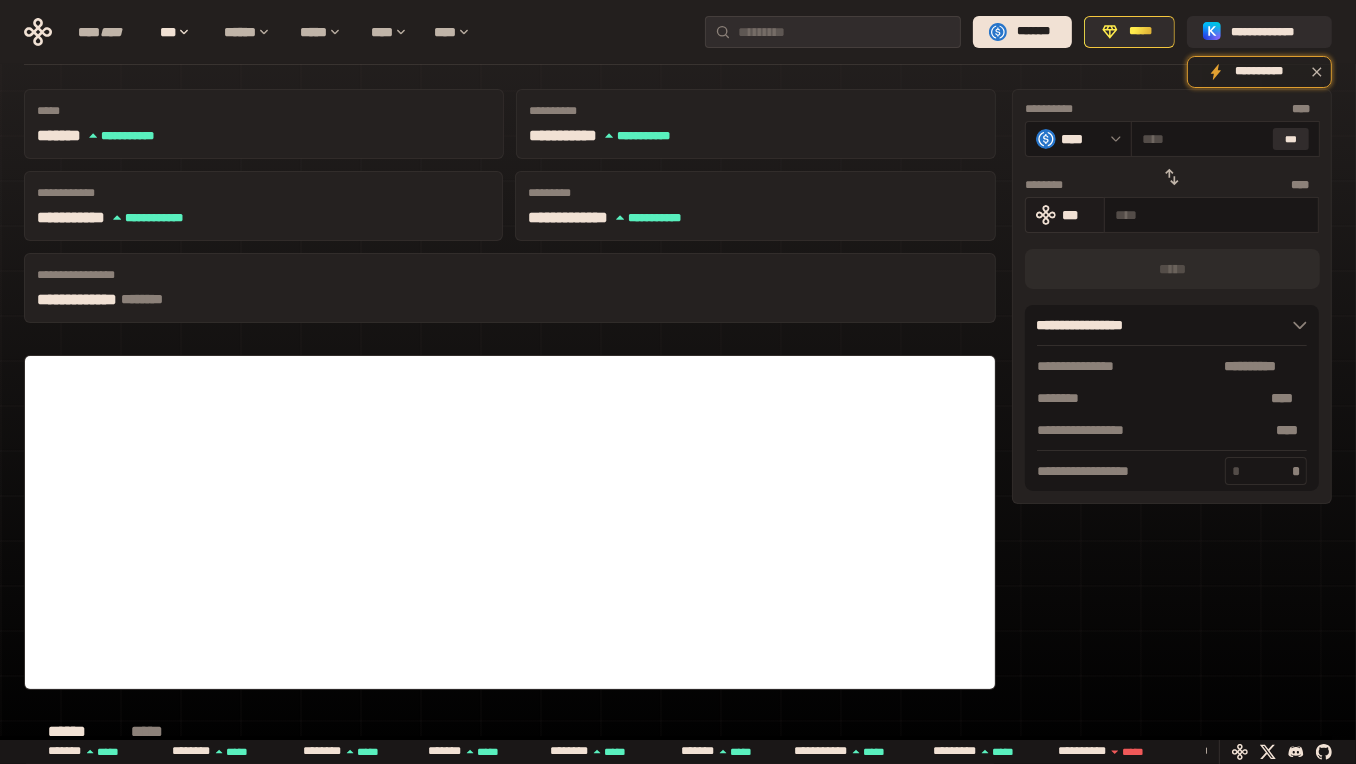 click on "***" at bounding box center (1078, 215) 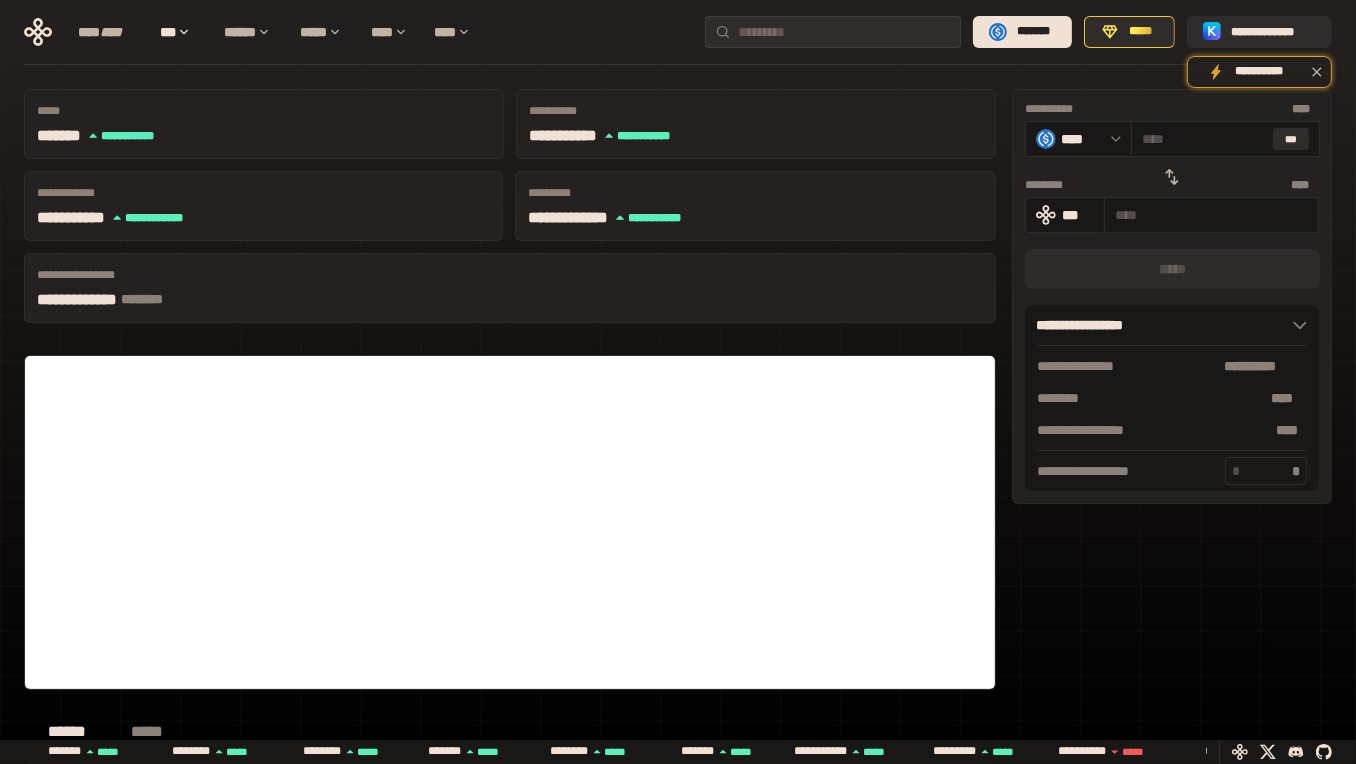 click 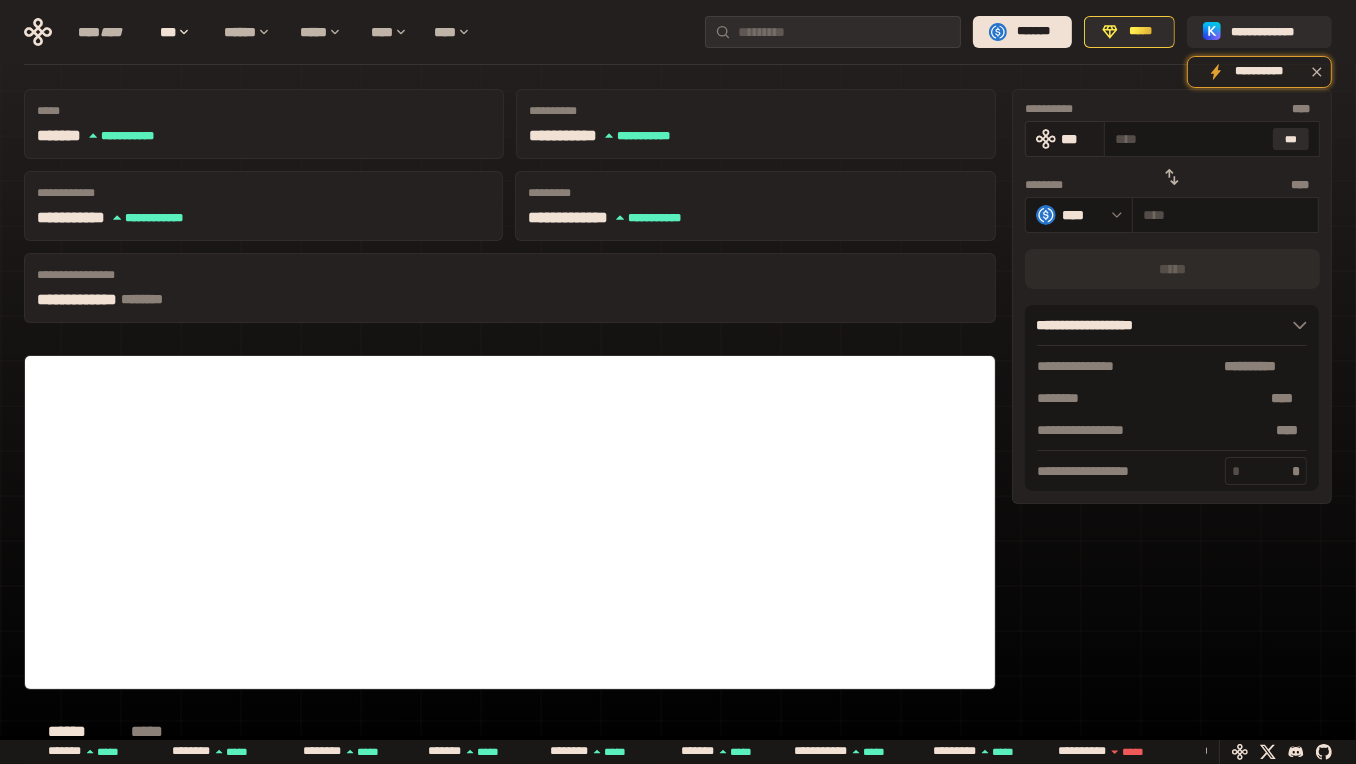 click on "***" at bounding box center (1078, 139) 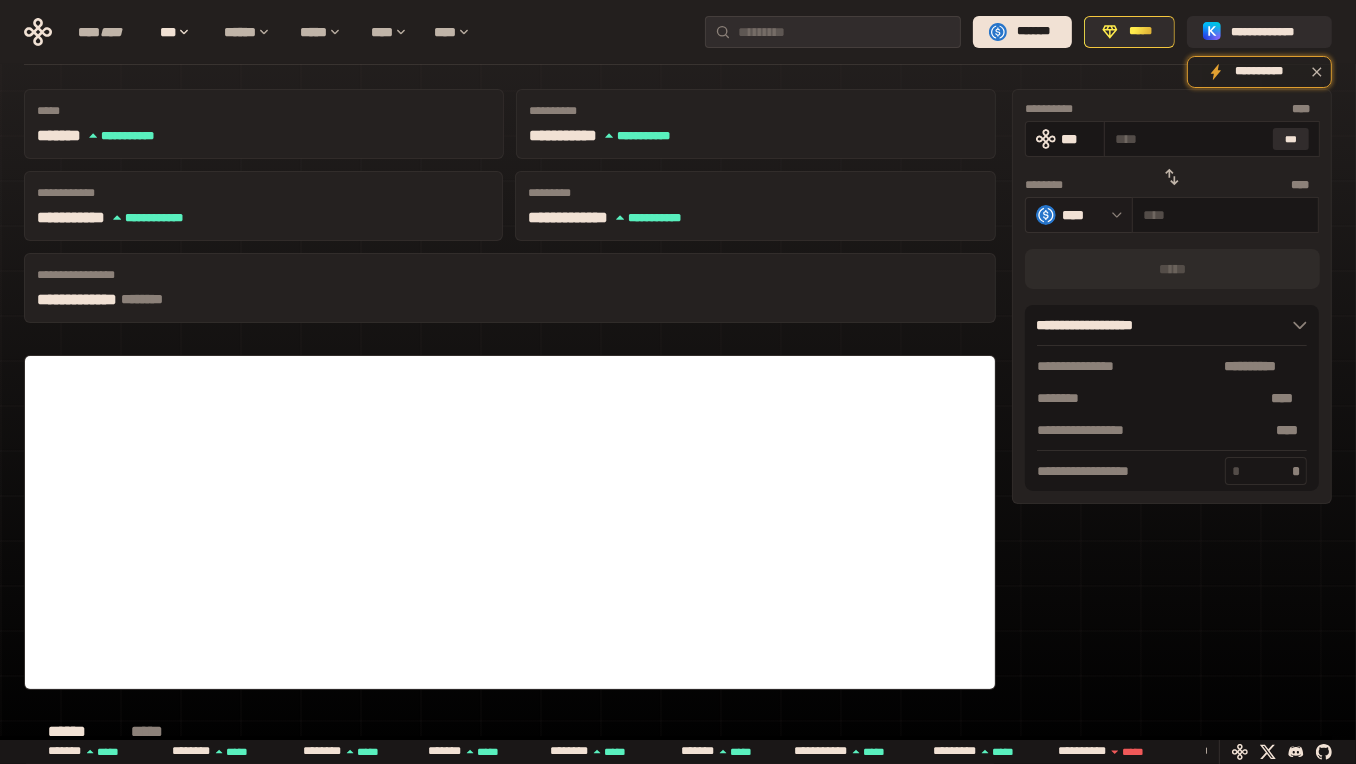 click on "****" at bounding box center [1079, 215] 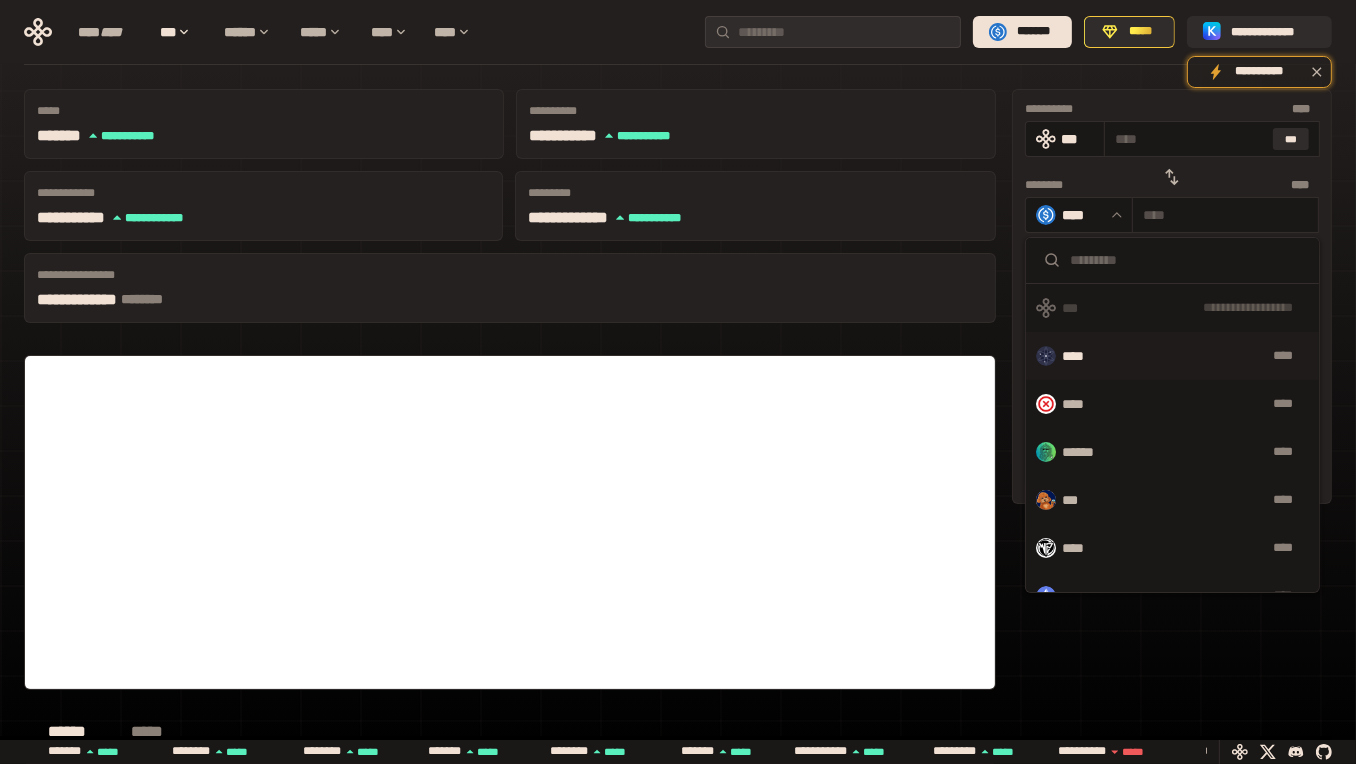 click on "****" at bounding box center (1209, 356) 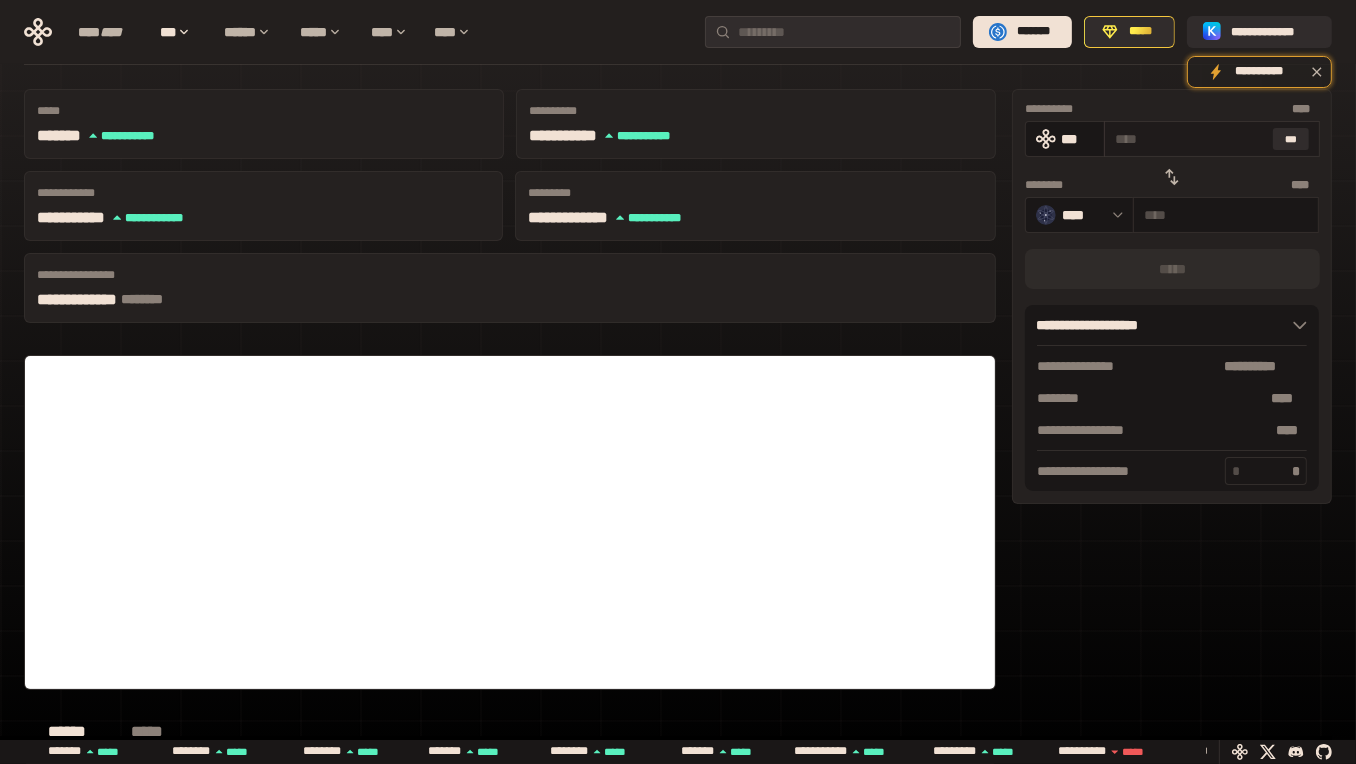 click at bounding box center (1190, 139) 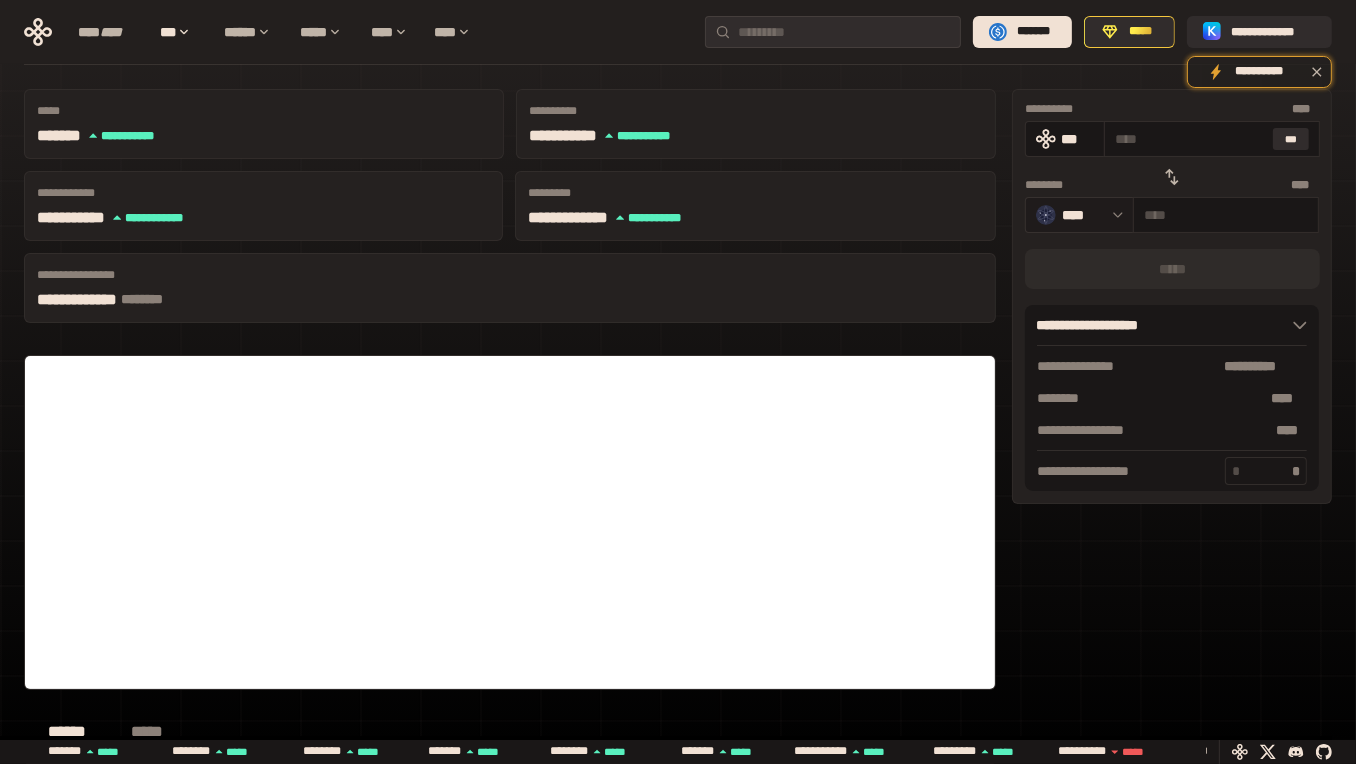 click on "****" at bounding box center (1082, 215) 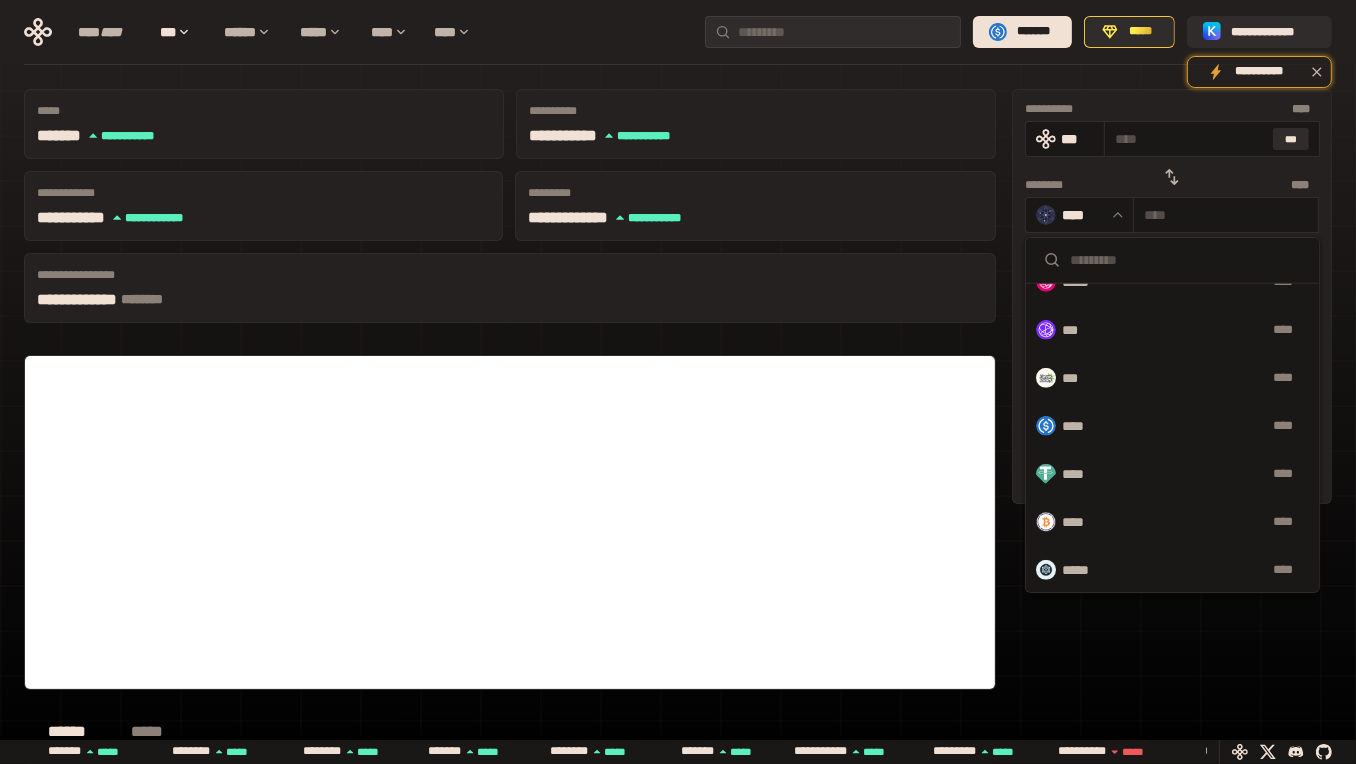 scroll, scrollTop: 986, scrollLeft: 0, axis: vertical 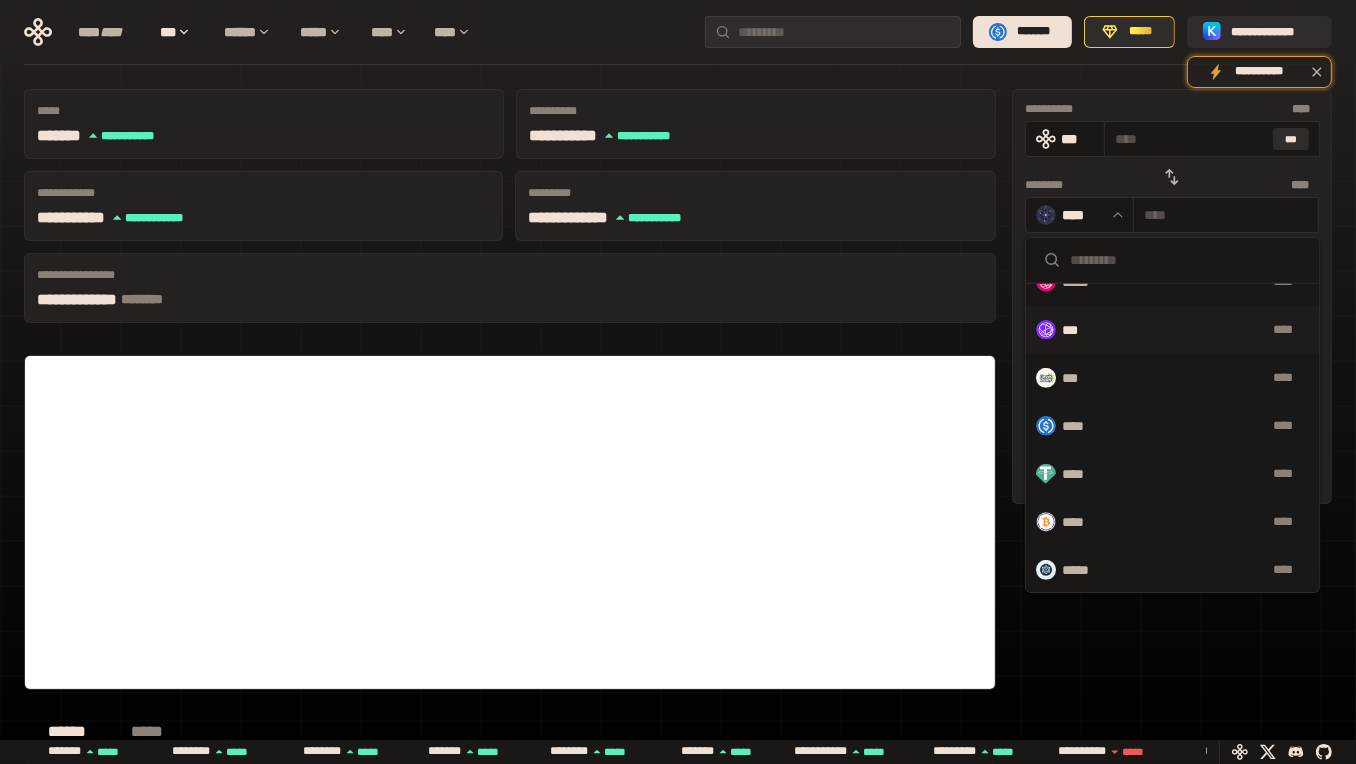 click on "****" at bounding box center [1200, 330] 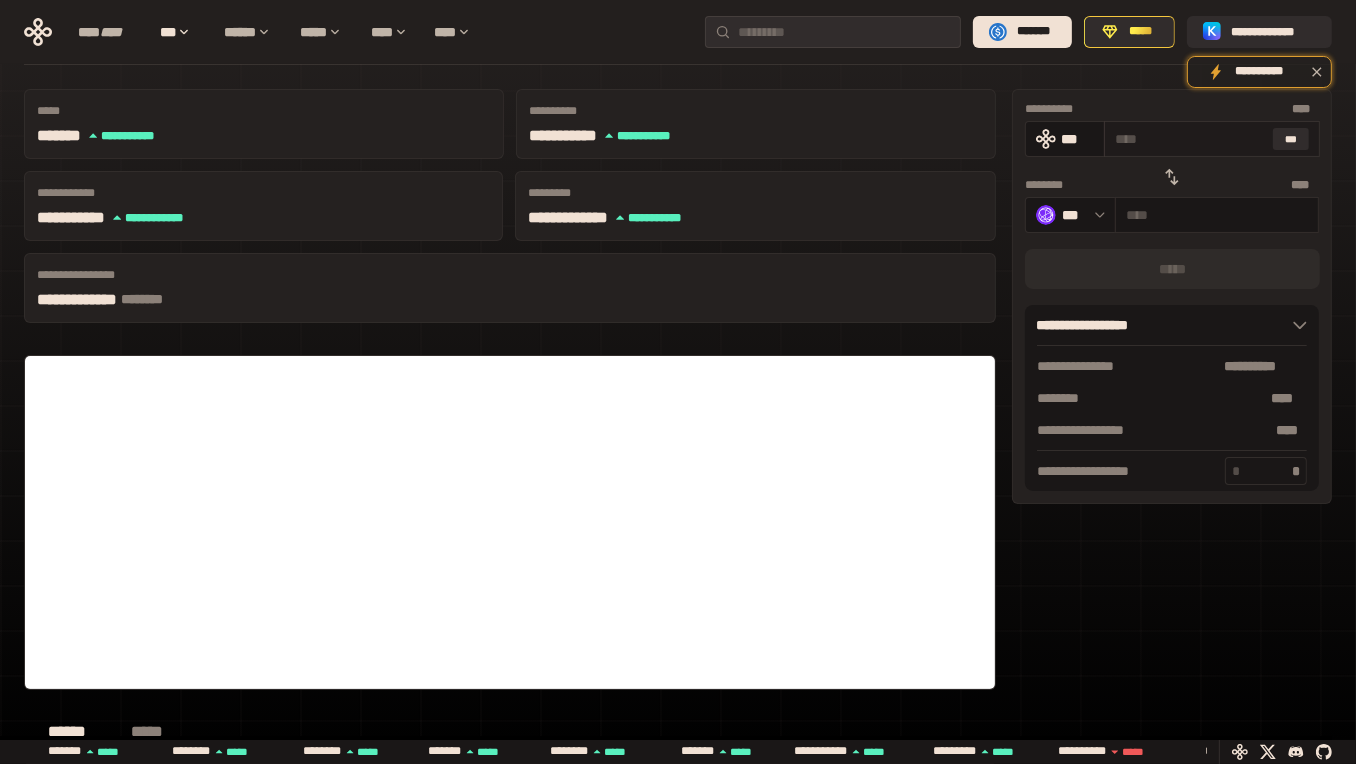 click at bounding box center [1190, 139] 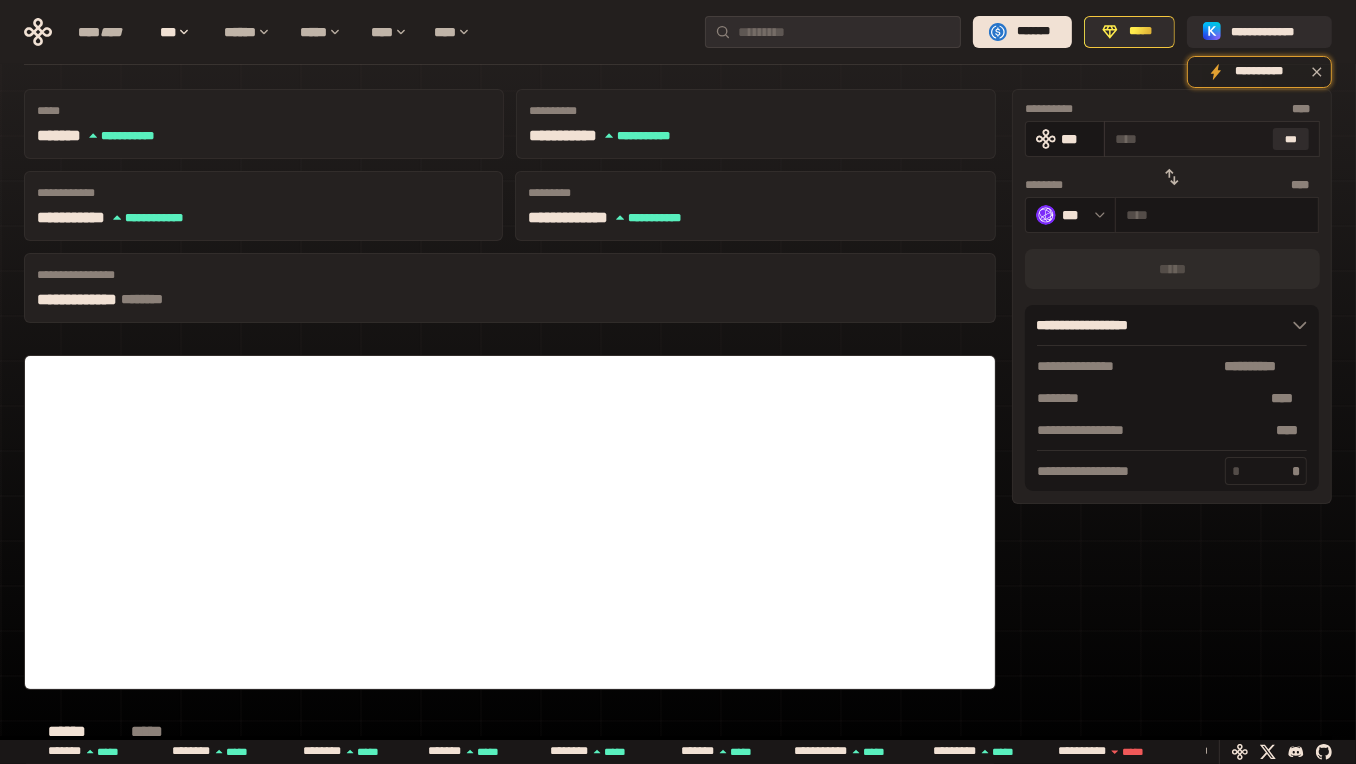 type on "*" 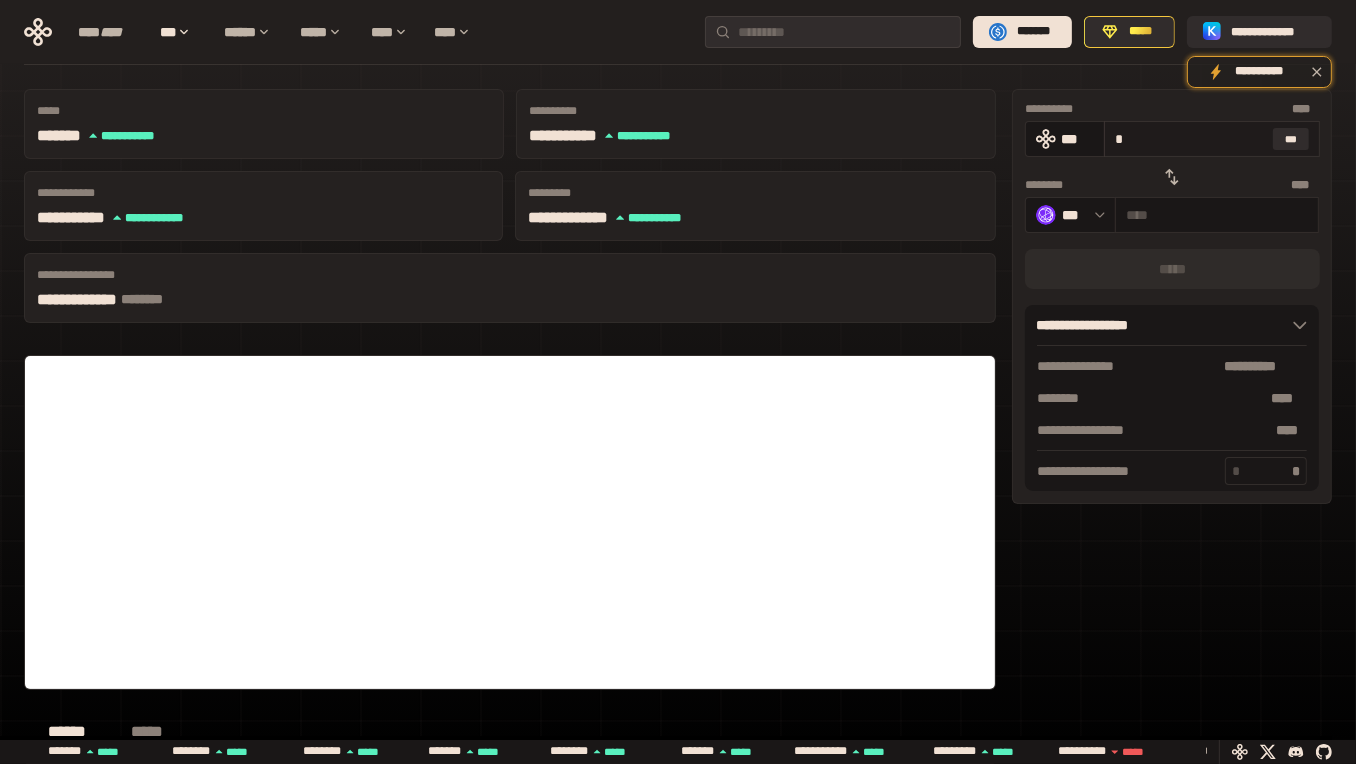 type on "********" 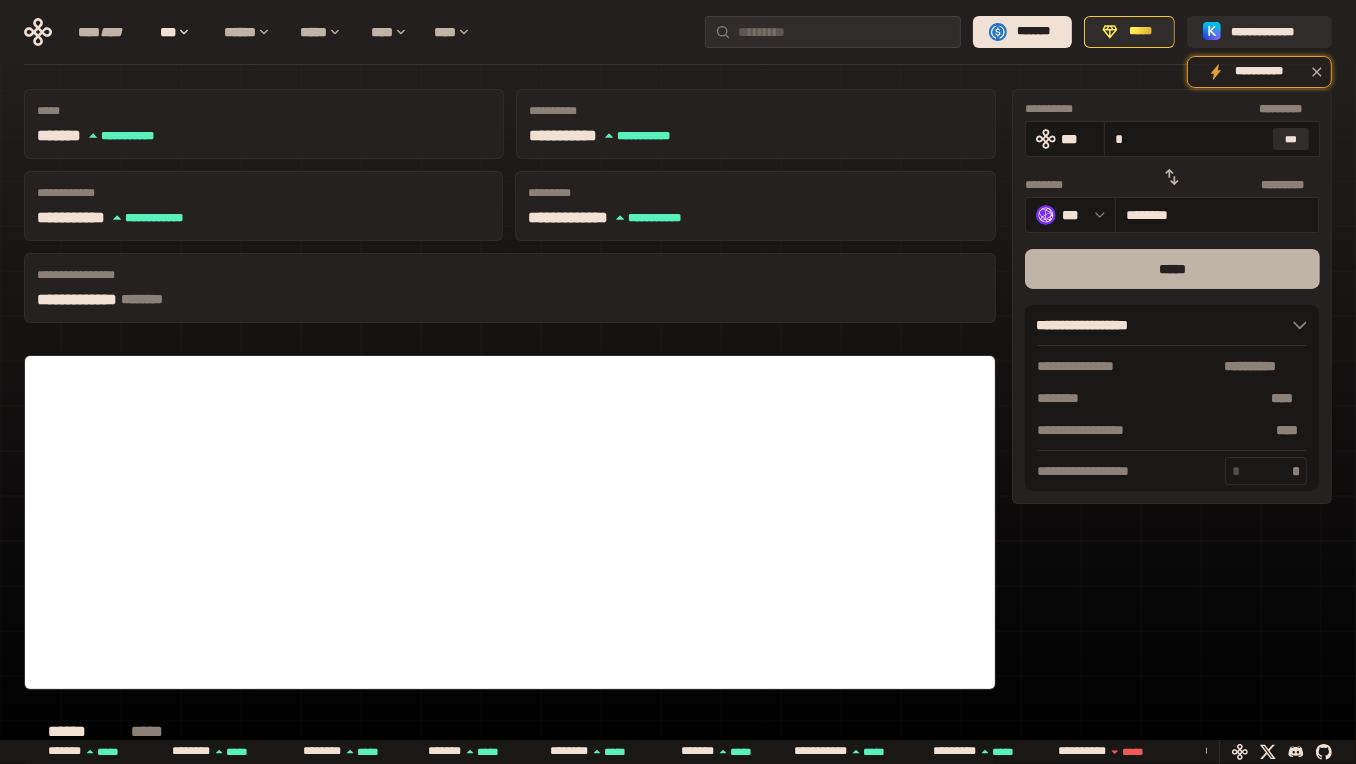 type on "*" 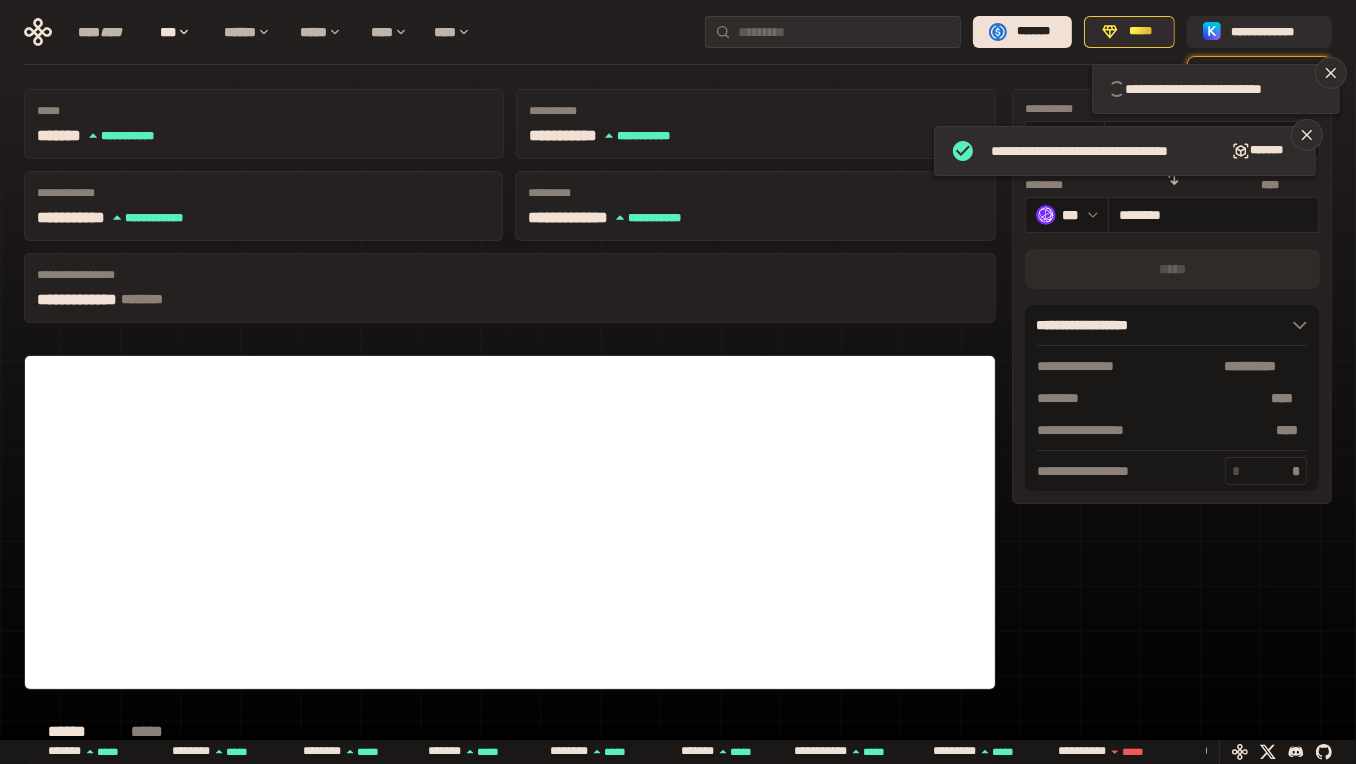 type 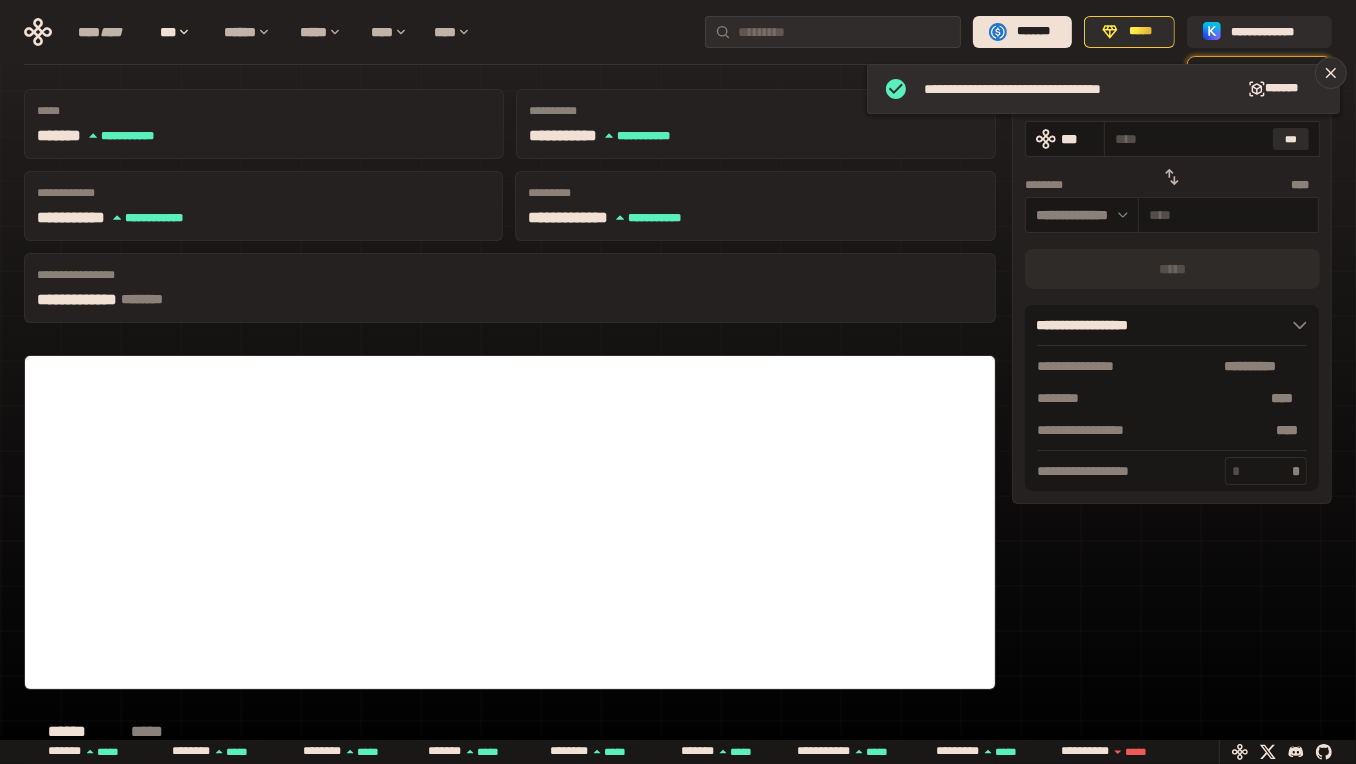 click 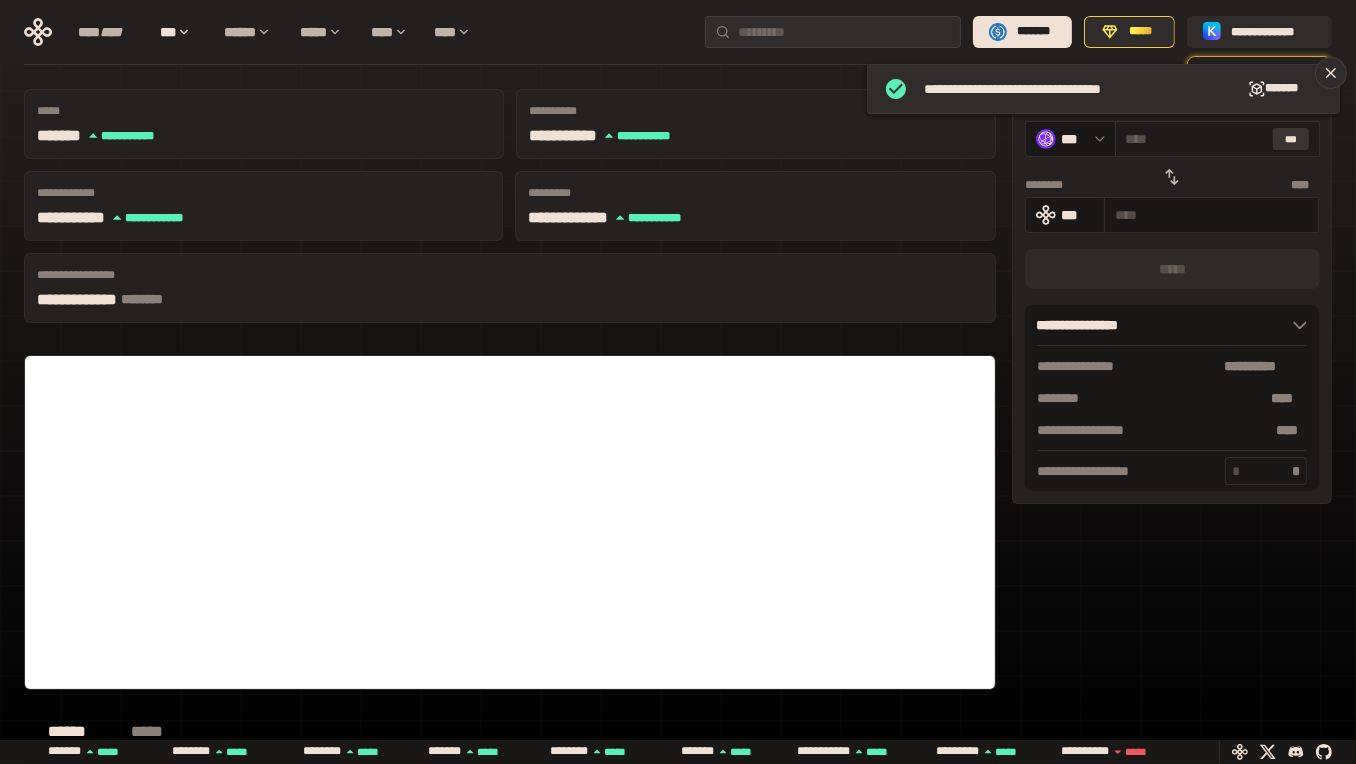 click on "***" at bounding box center (1291, 139) 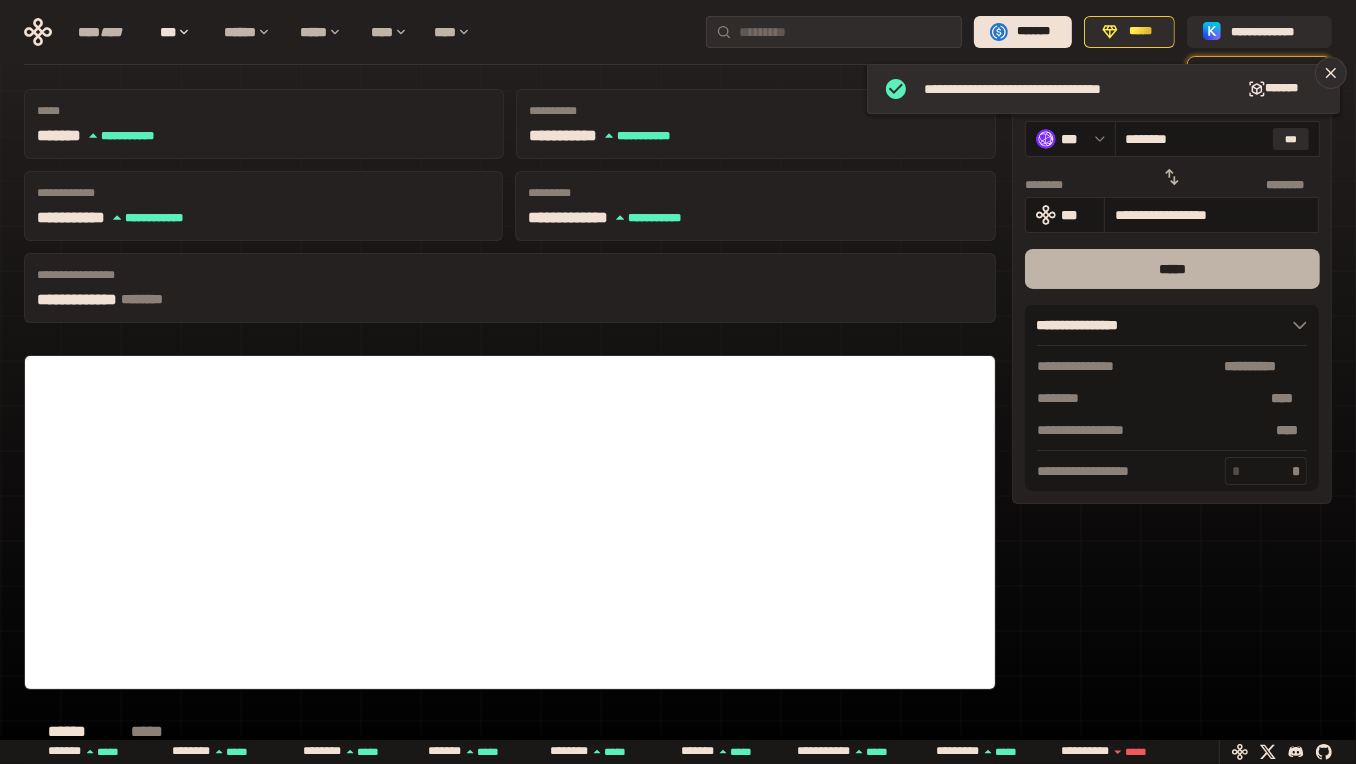 click on "*****" at bounding box center (1172, 269) 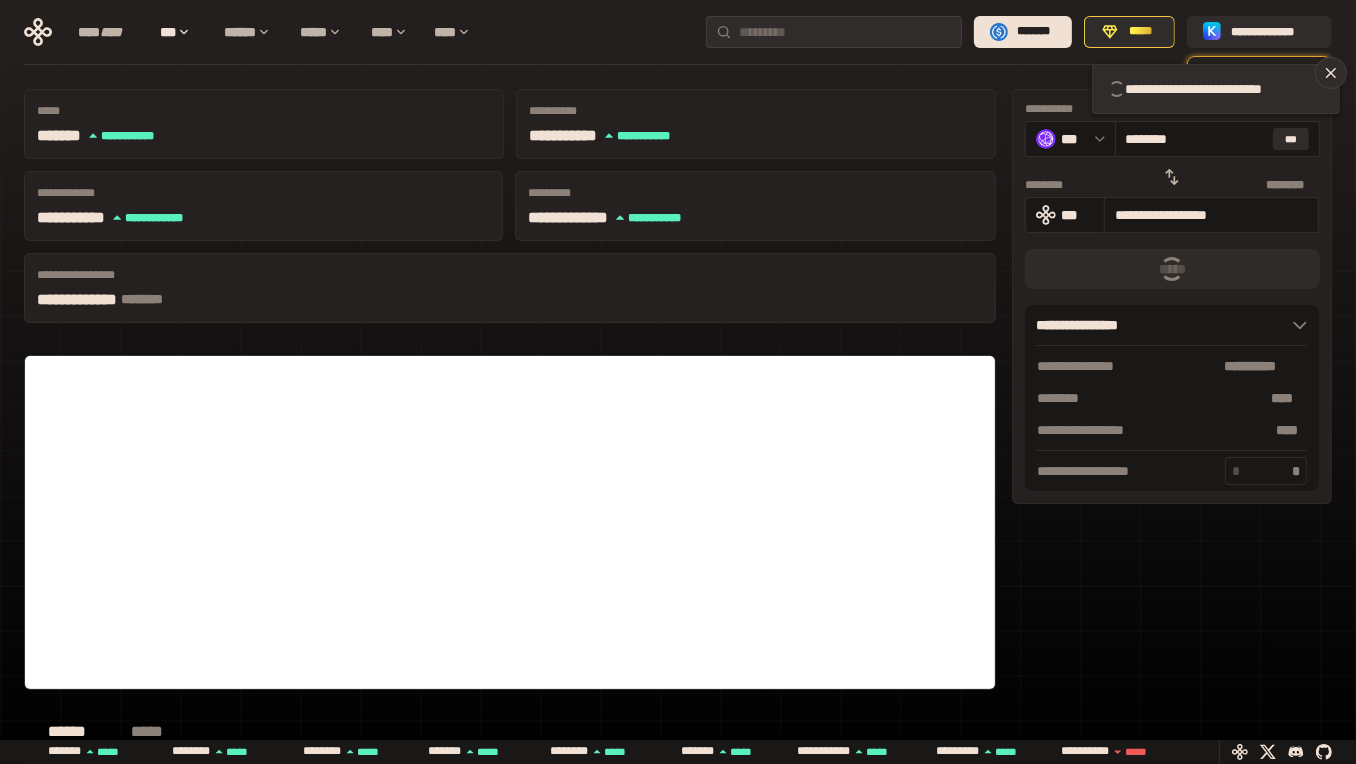 type 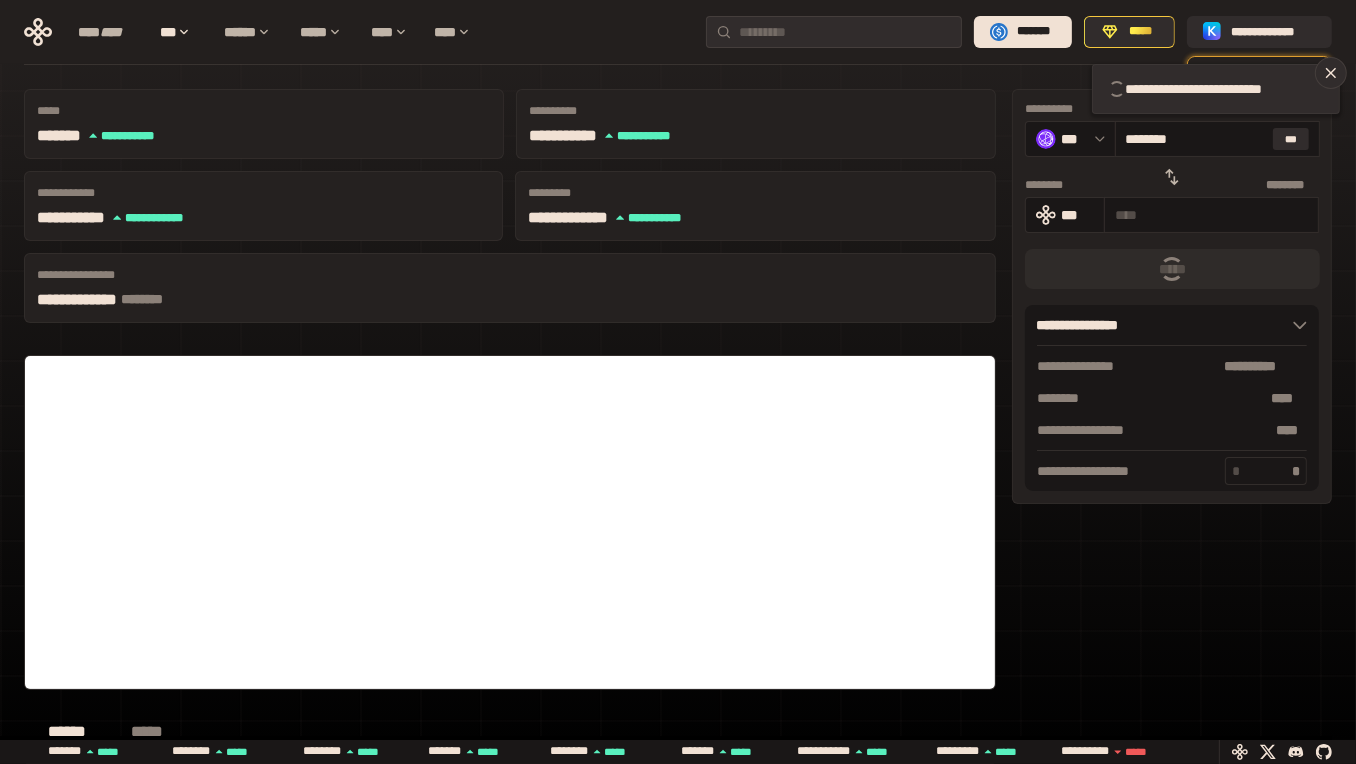 type 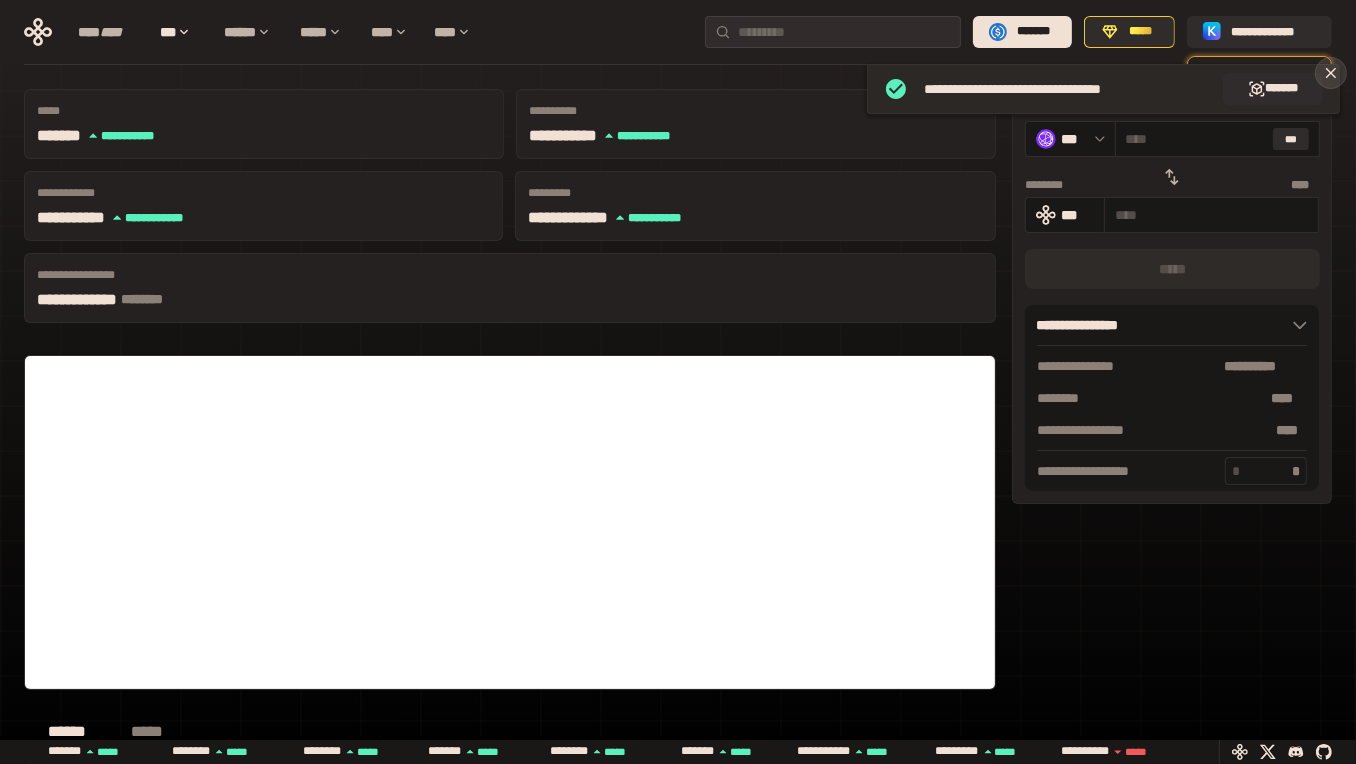 click 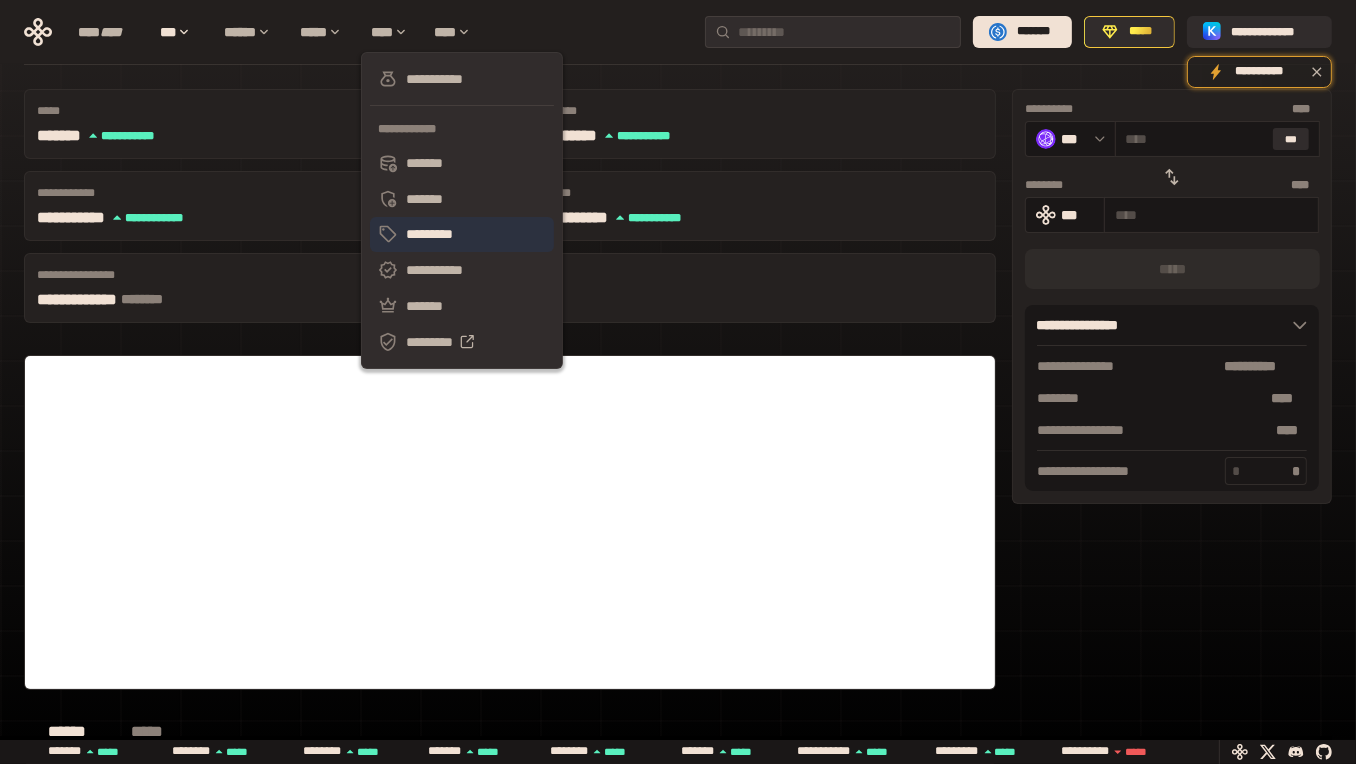 click on "*********" at bounding box center (462, 235) 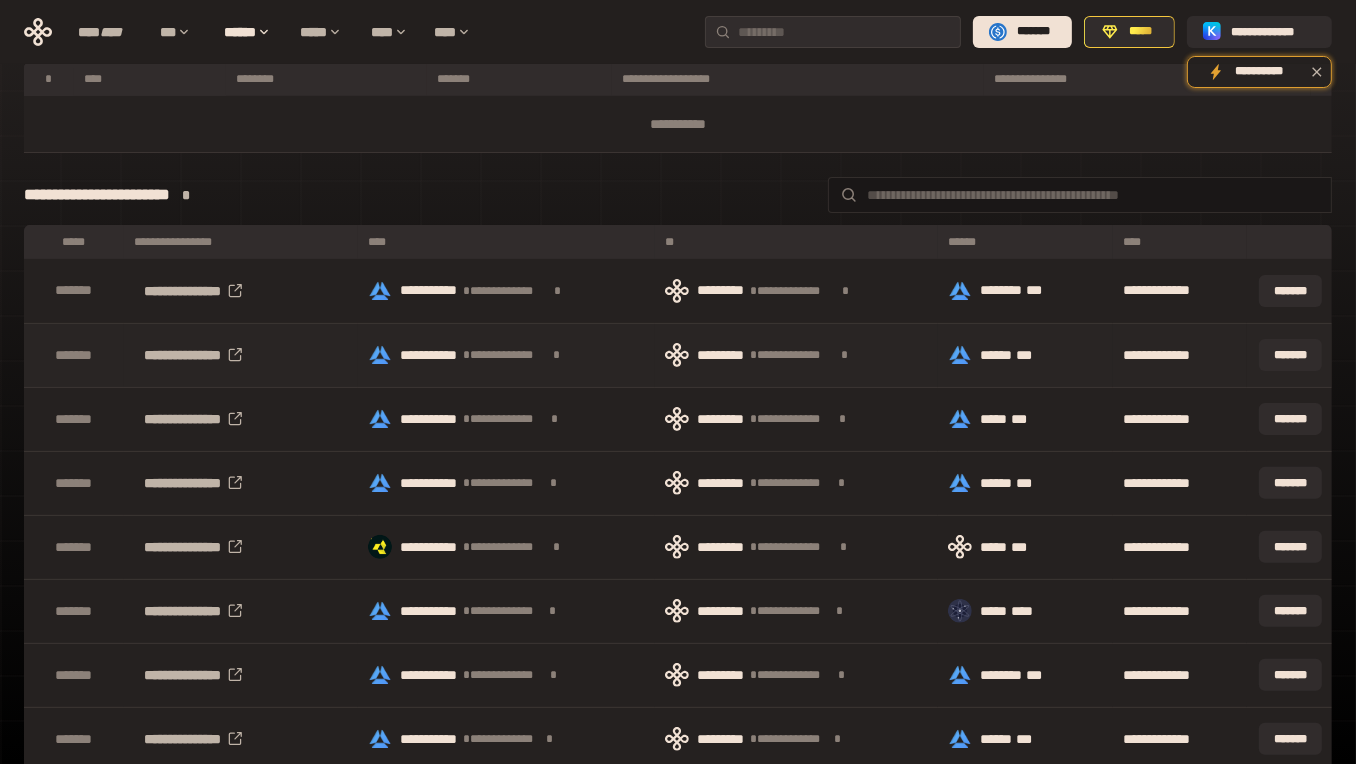 scroll, scrollTop: 0, scrollLeft: 0, axis: both 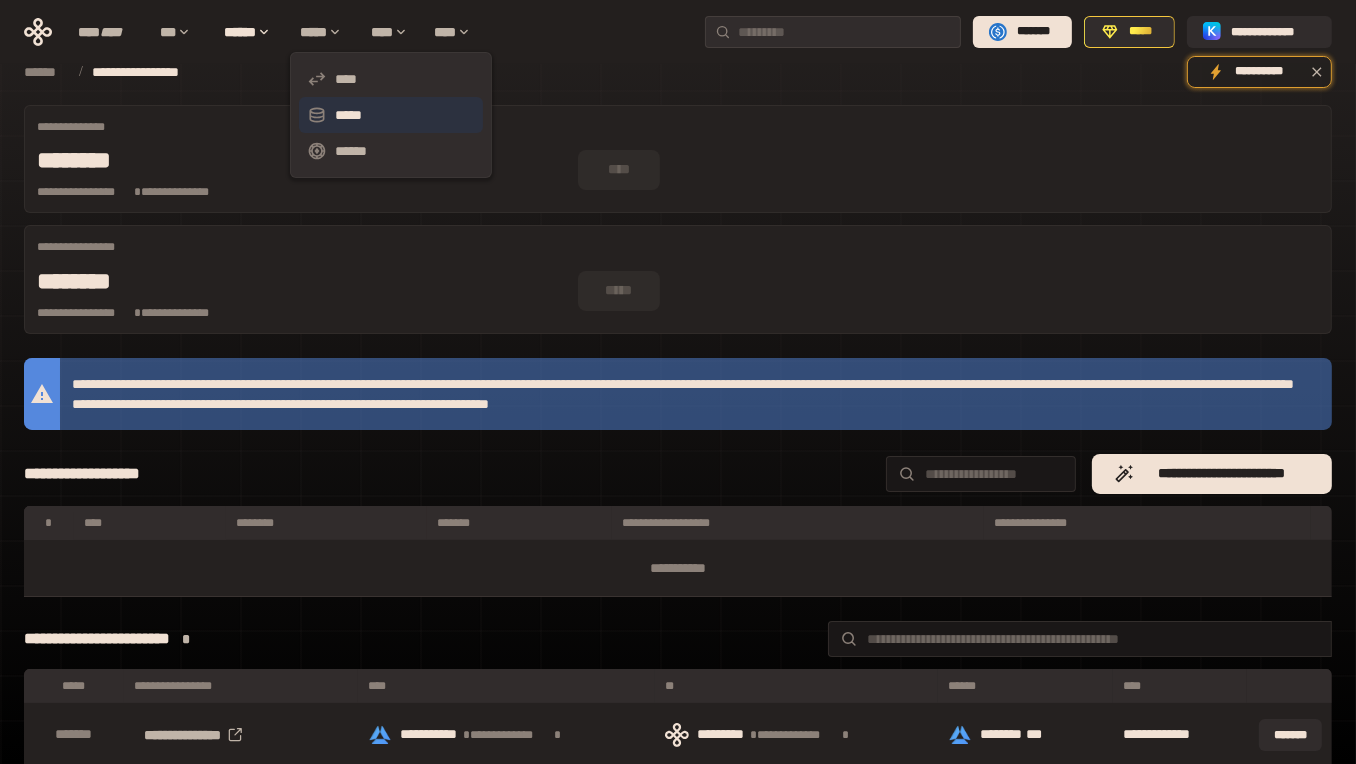 click on "*****" at bounding box center (391, 115) 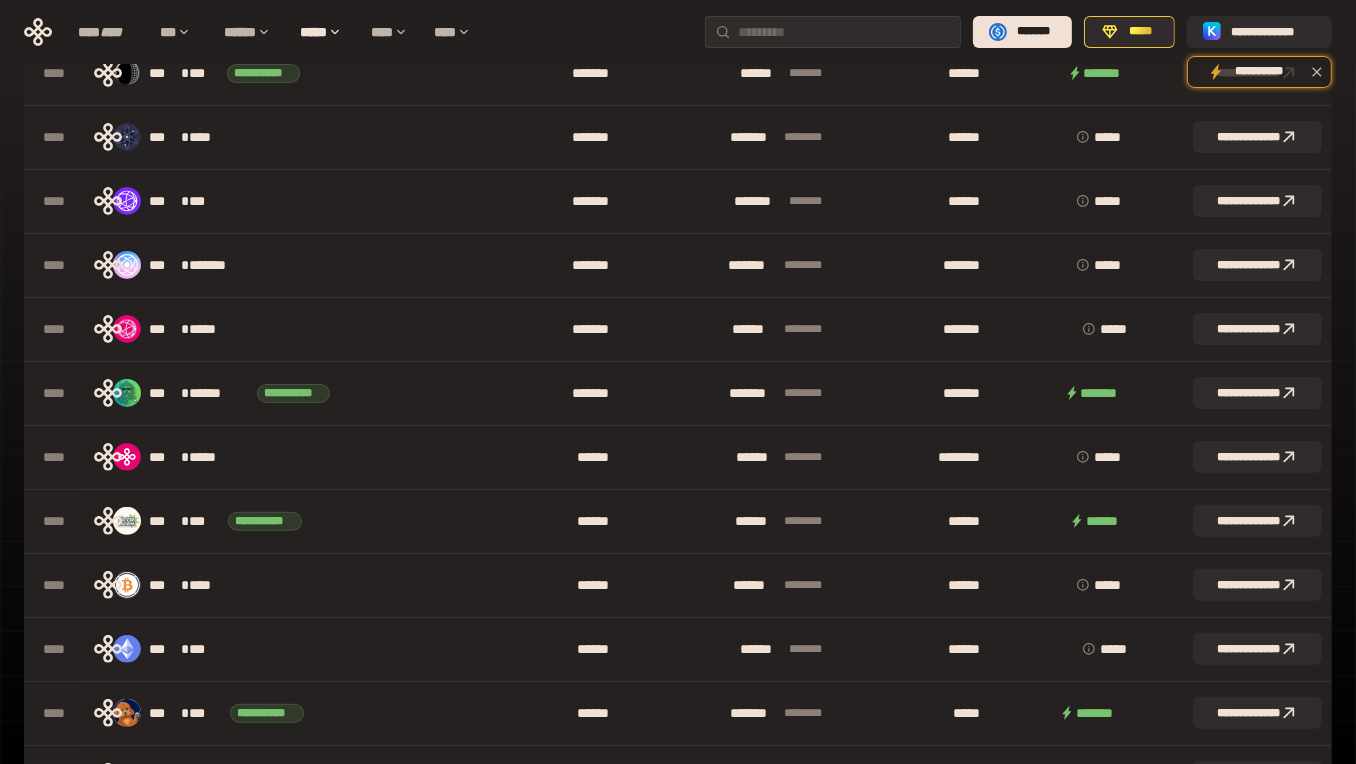 scroll, scrollTop: 444, scrollLeft: 0, axis: vertical 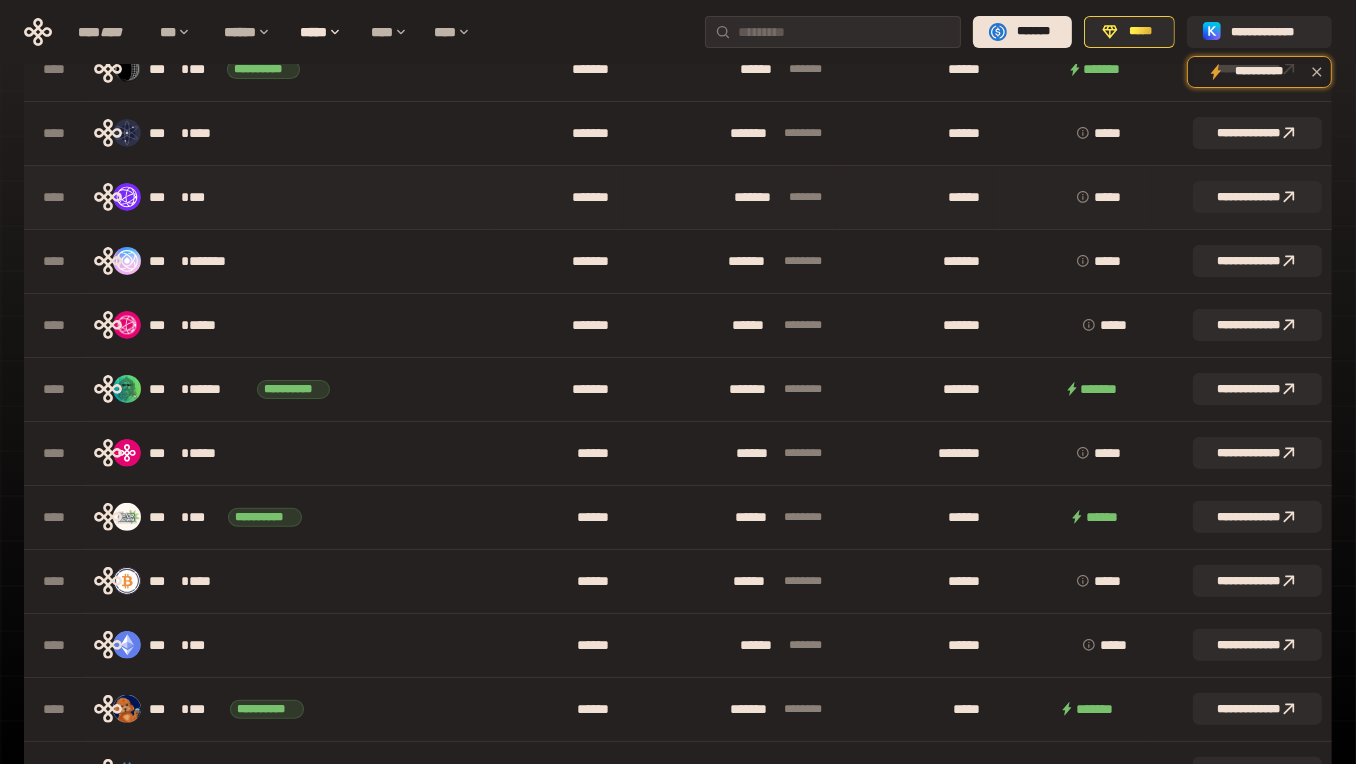 click on "*** * ***" at bounding box center (287, 197) 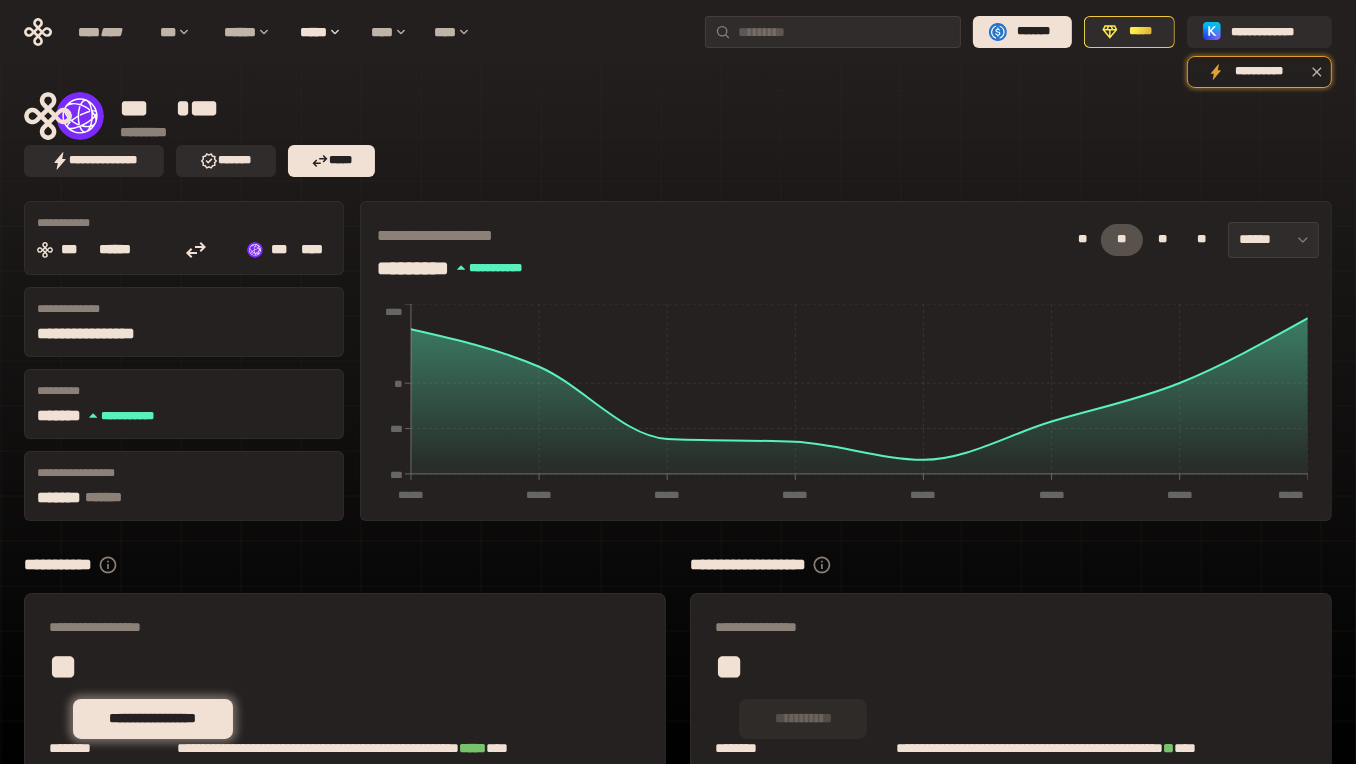 scroll, scrollTop: 0, scrollLeft: 0, axis: both 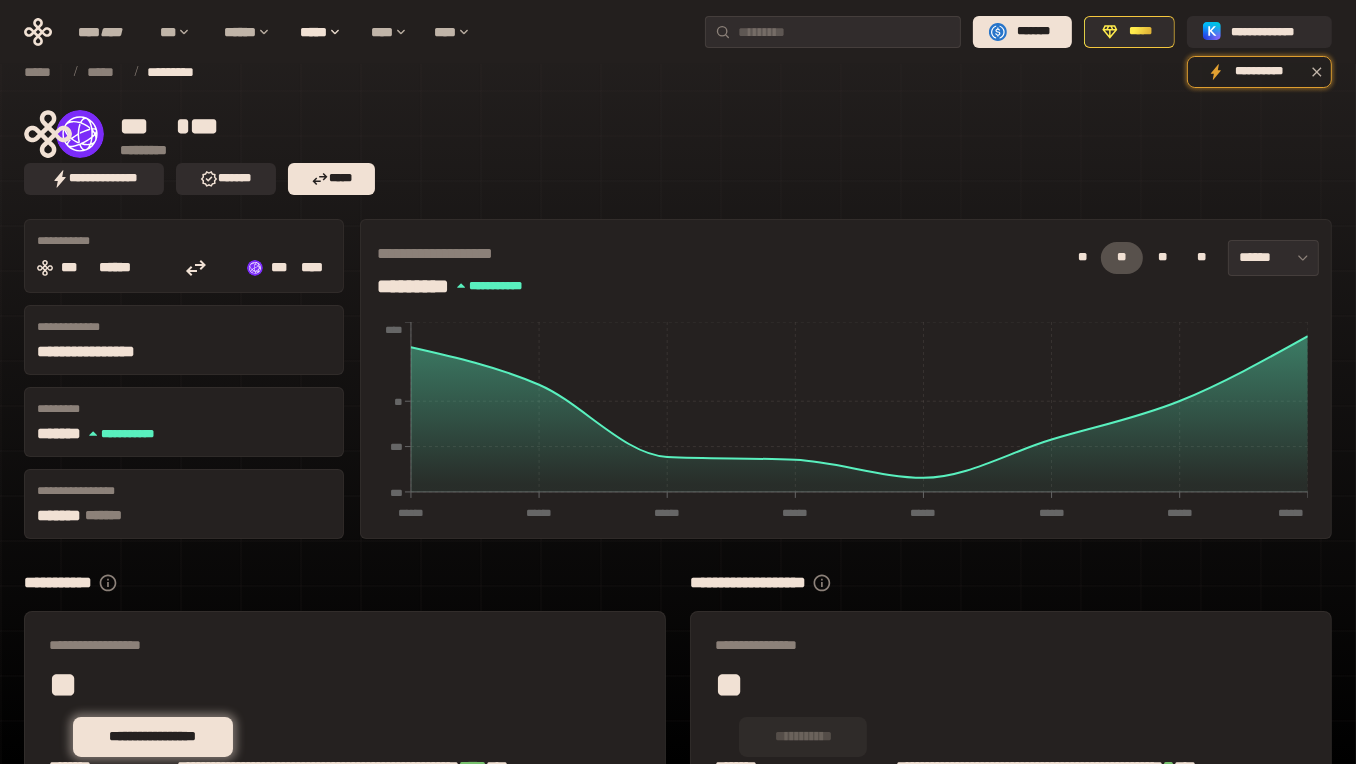 click on "*** * ***" at bounding box center (550, 126) 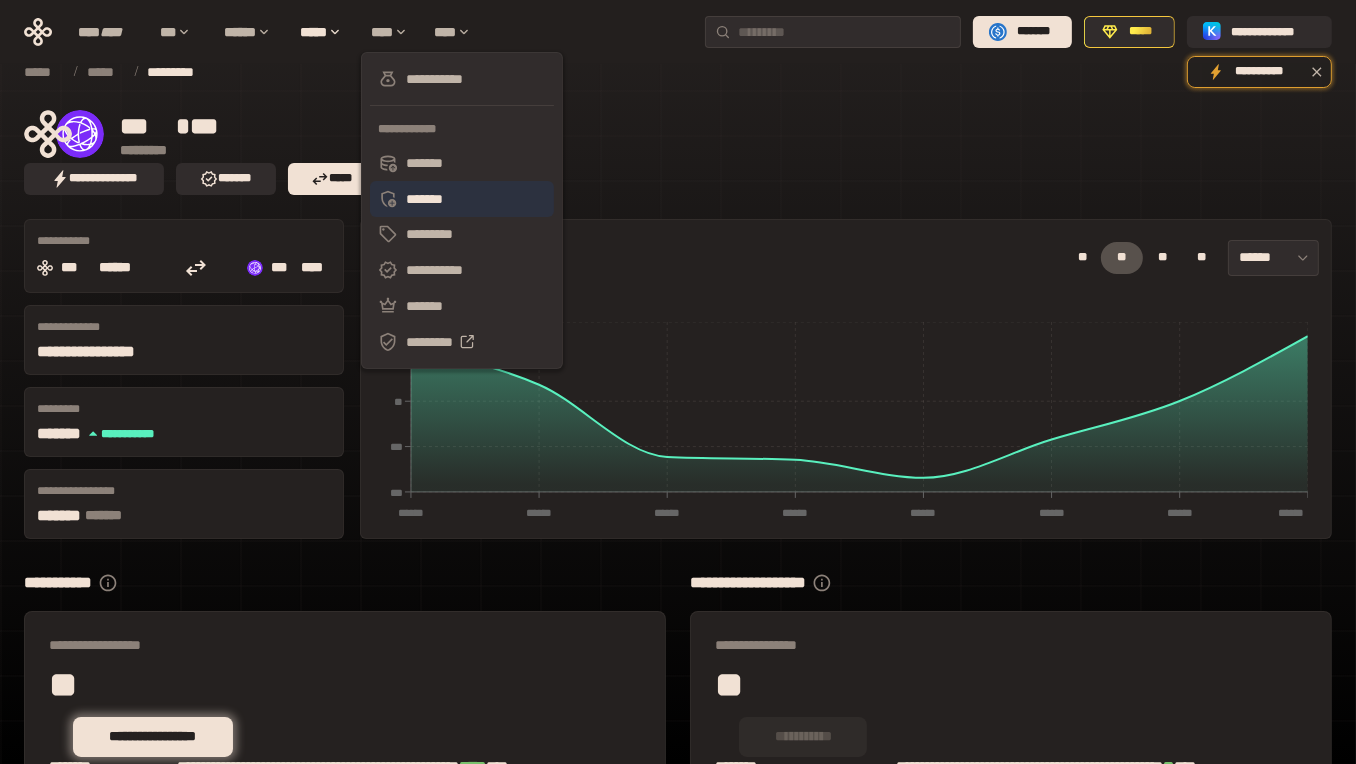 click on "*******" at bounding box center (462, 199) 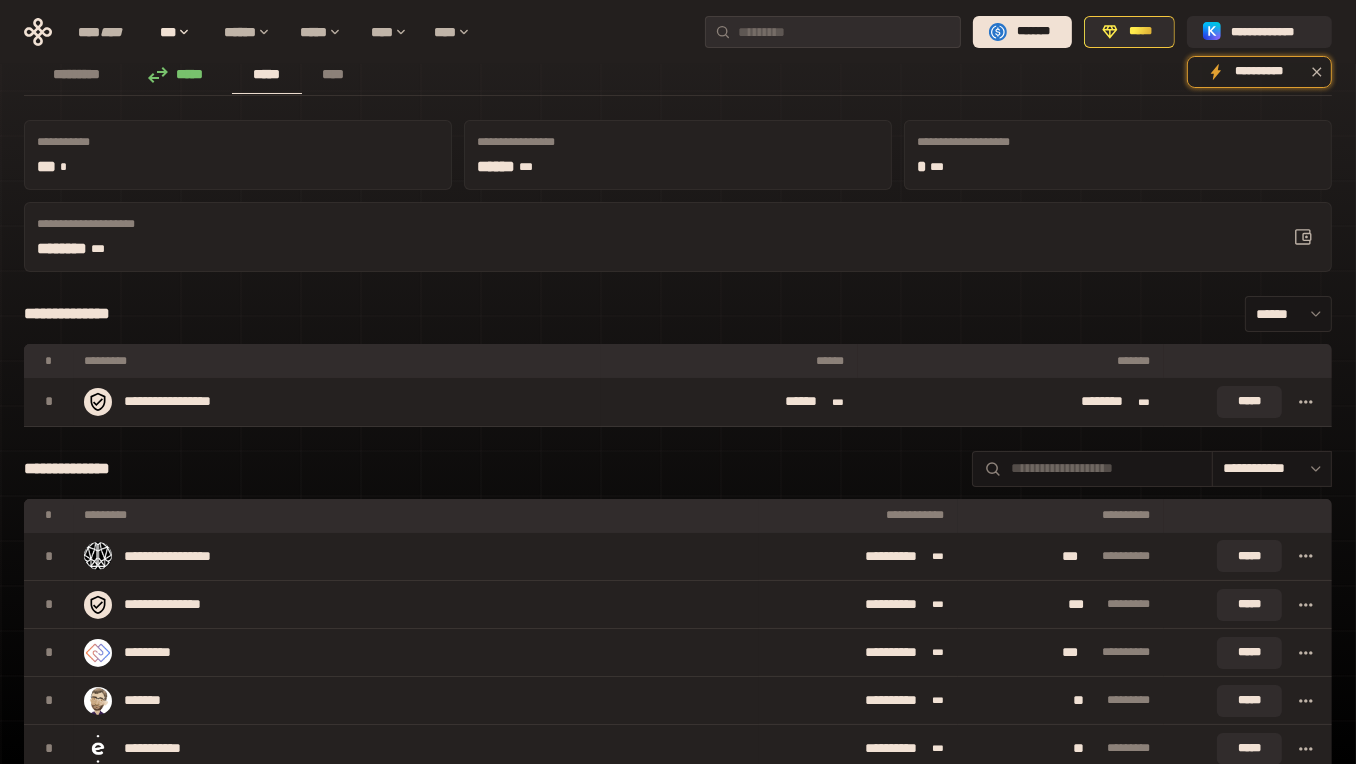 scroll, scrollTop: 111, scrollLeft: 0, axis: vertical 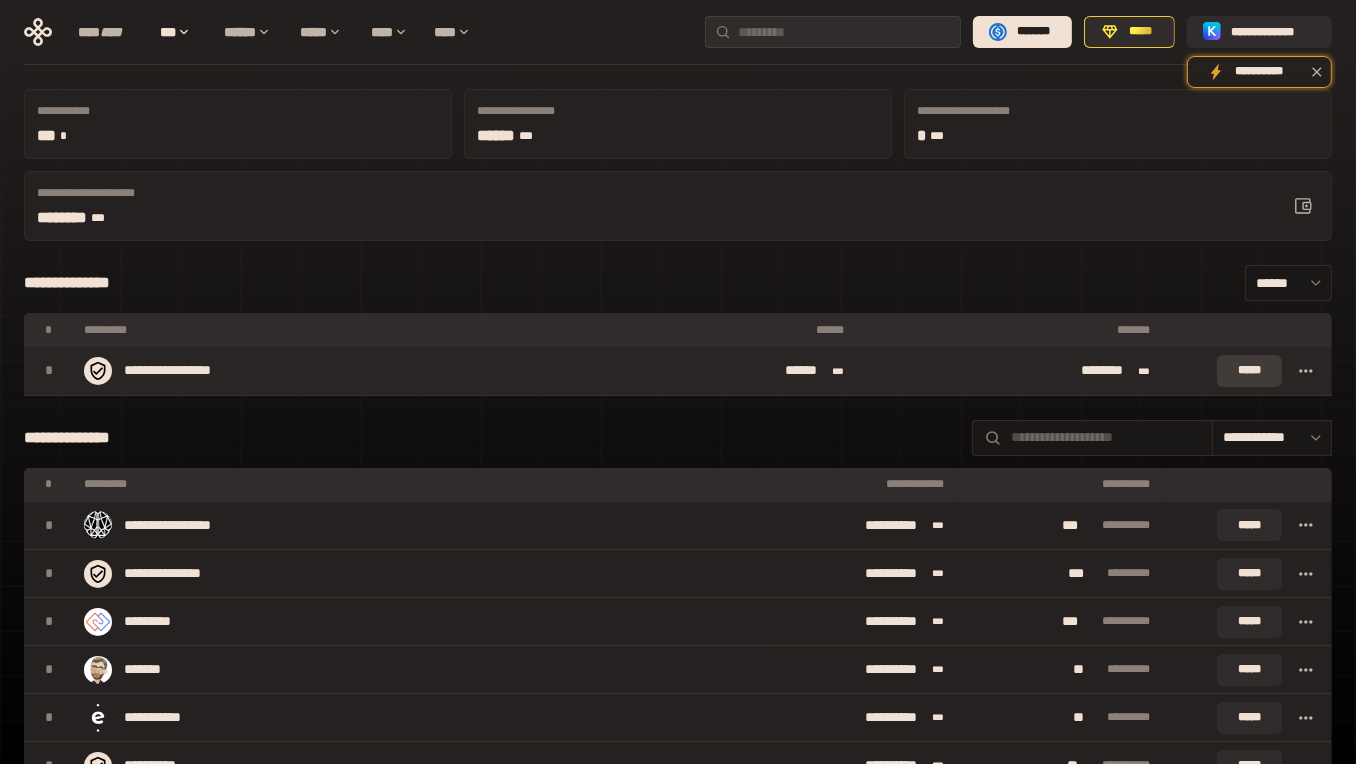 click on "*****" at bounding box center (1249, 371) 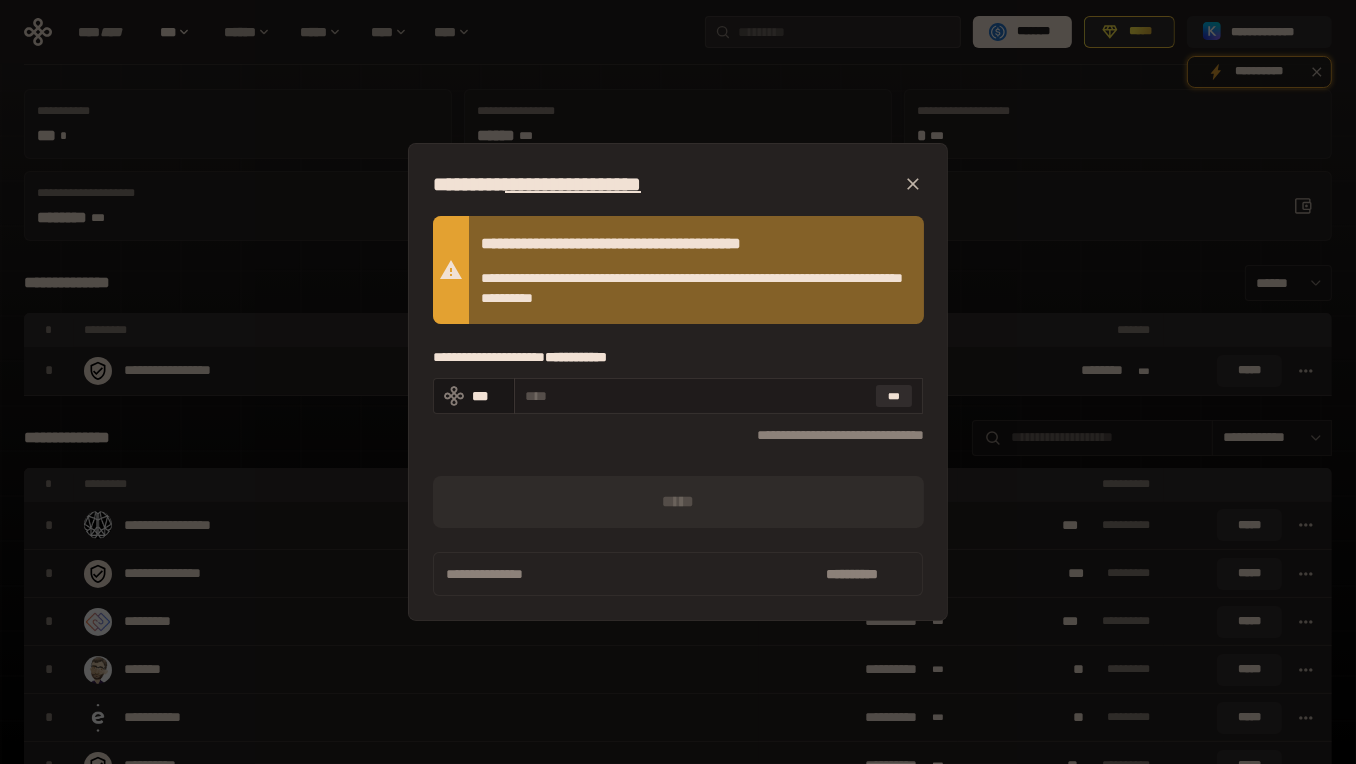 click at bounding box center [696, 396] 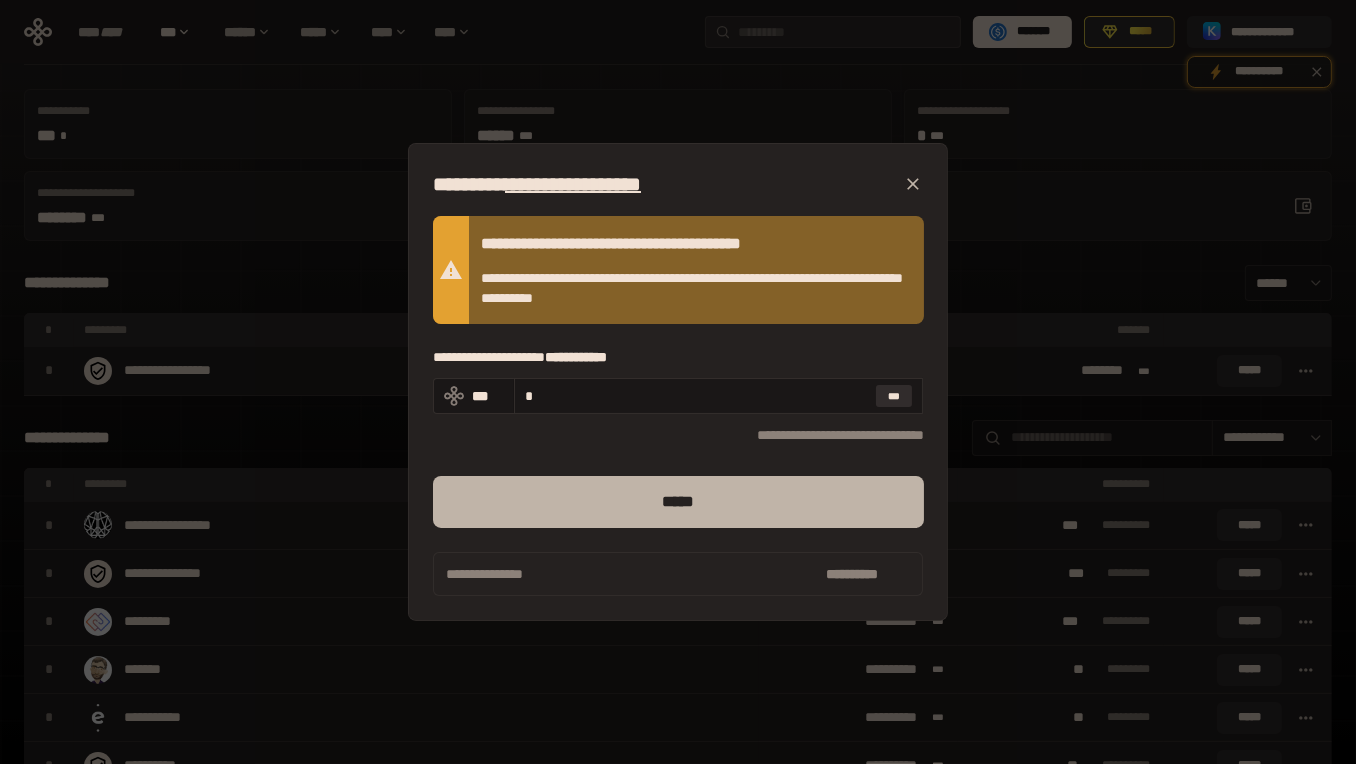 type on "*" 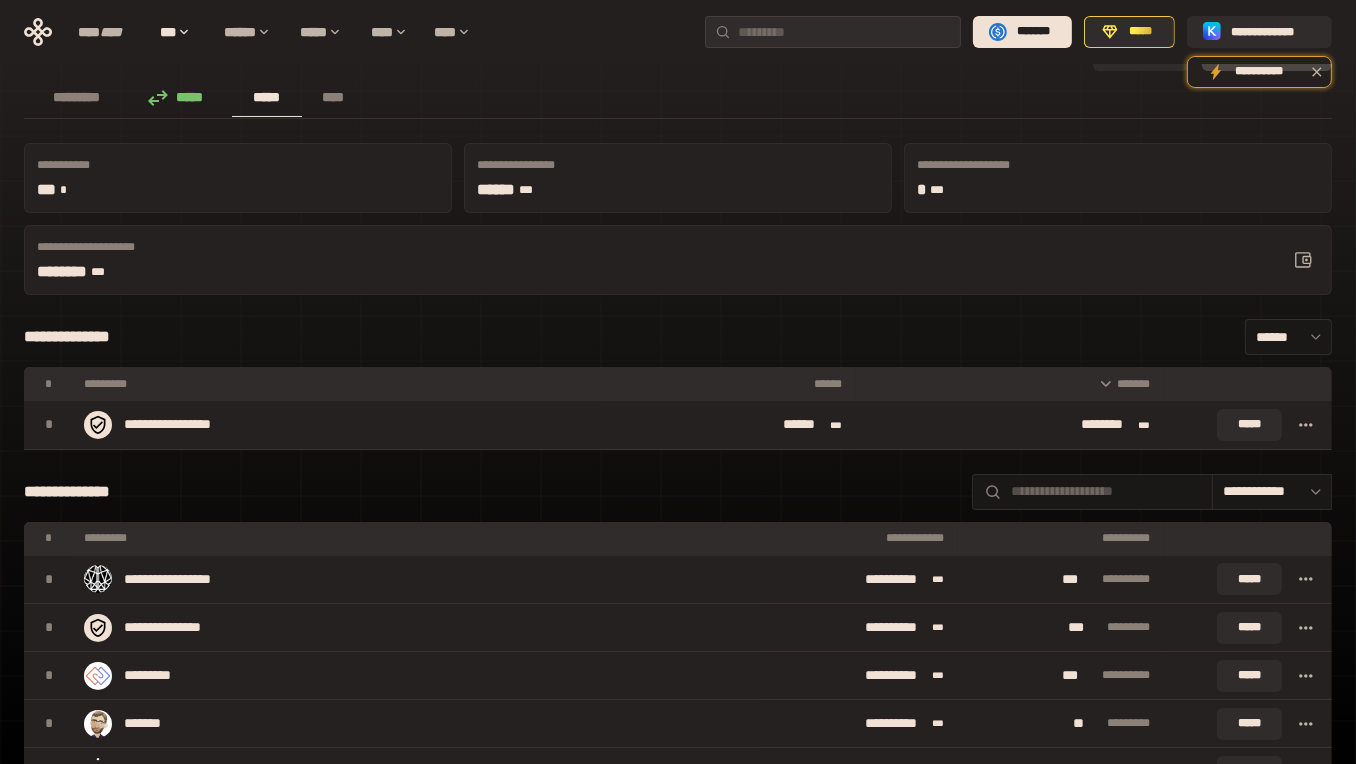scroll, scrollTop: 0, scrollLeft: 0, axis: both 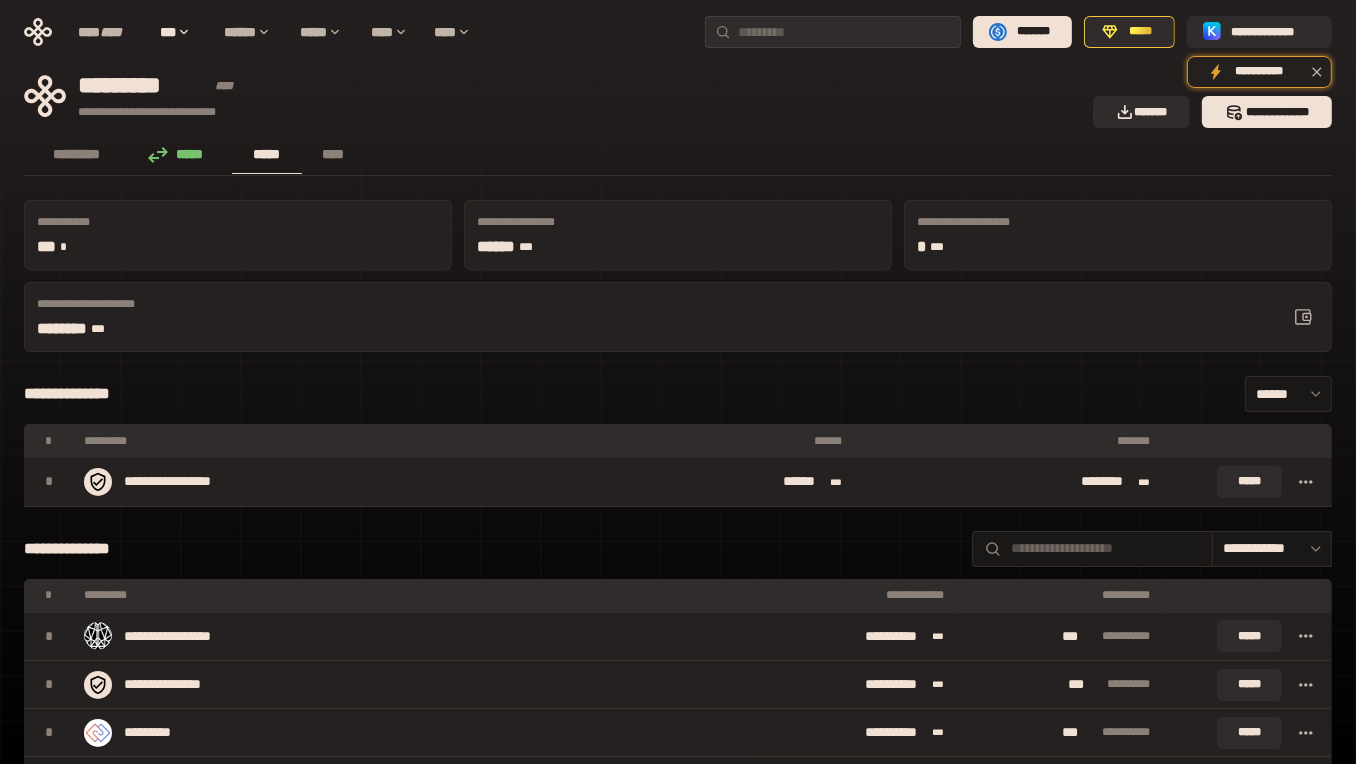 click on "**********" at bounding box center (678, 3230) 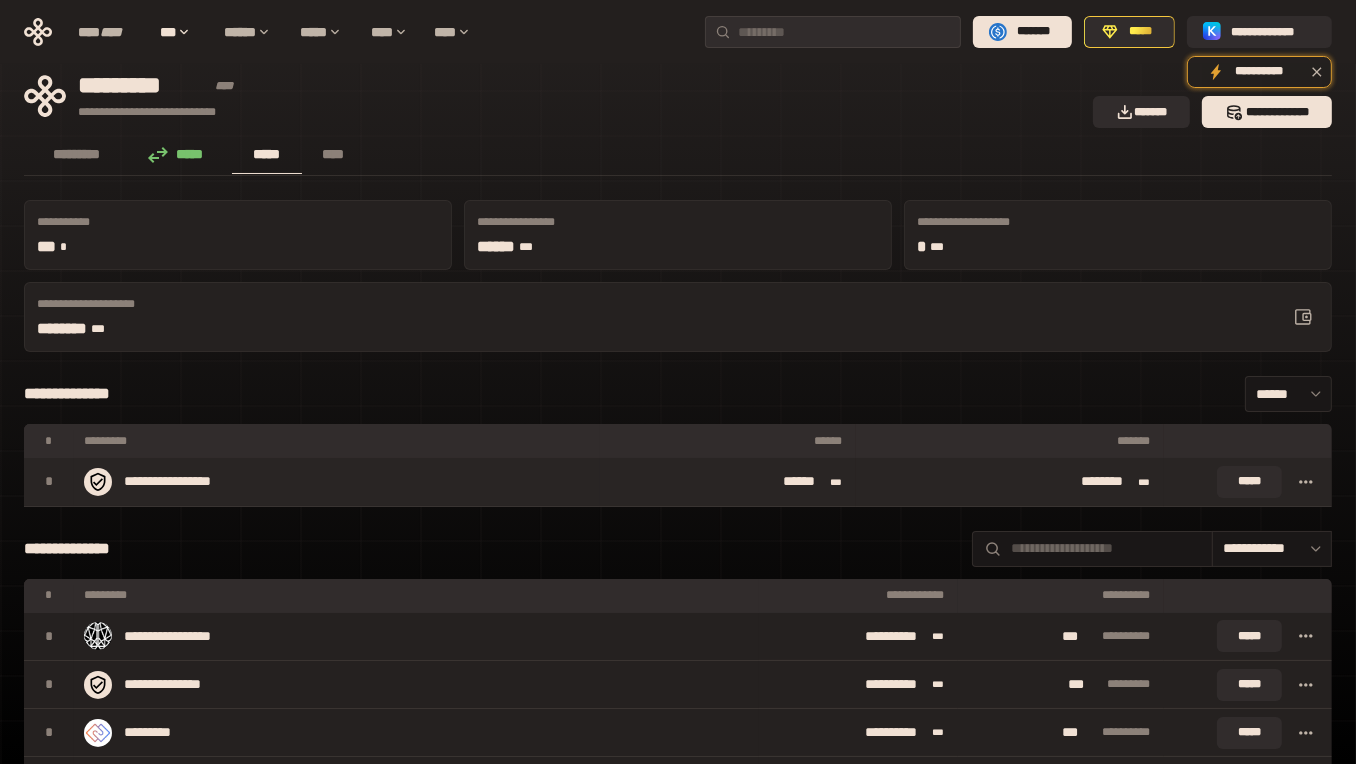click on "**********" at bounding box center [337, 482] 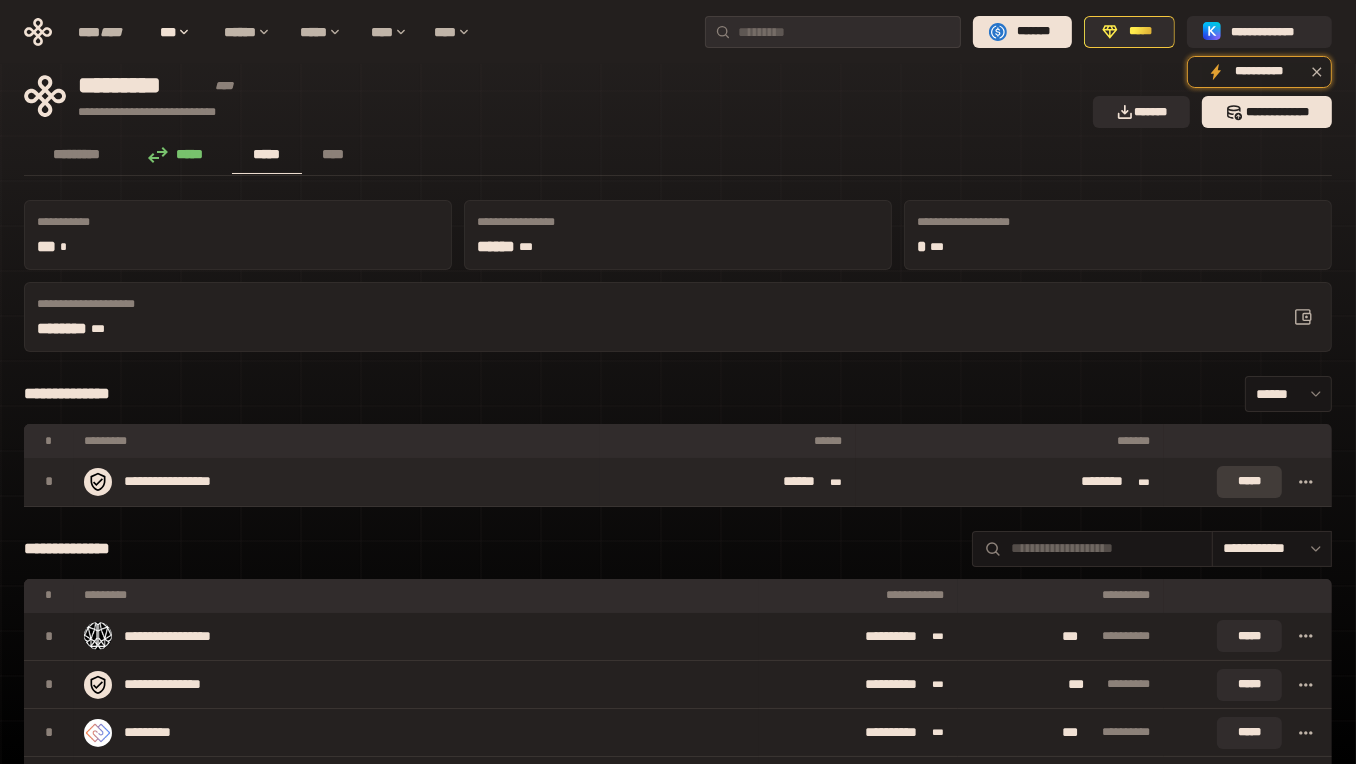 click on "*****" at bounding box center (1249, 482) 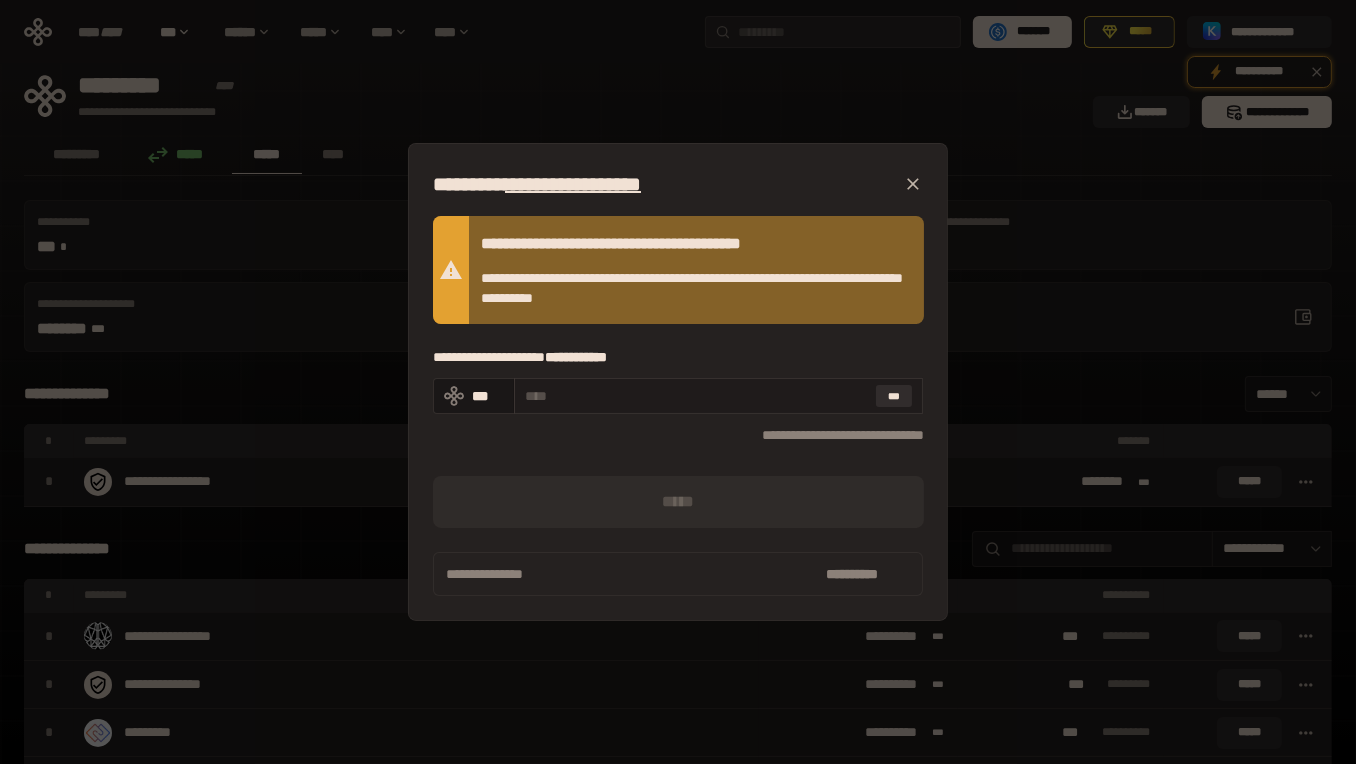 click at bounding box center [696, 396] 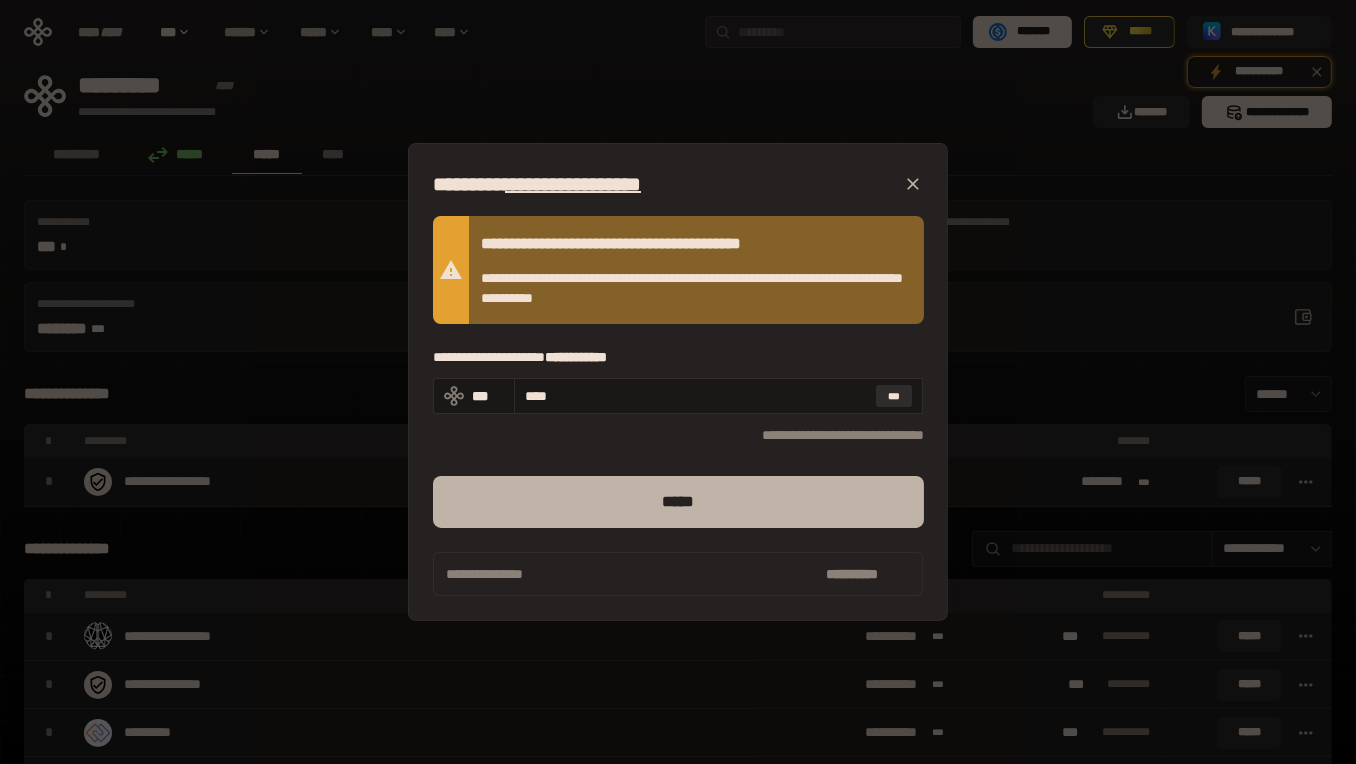 type on "****" 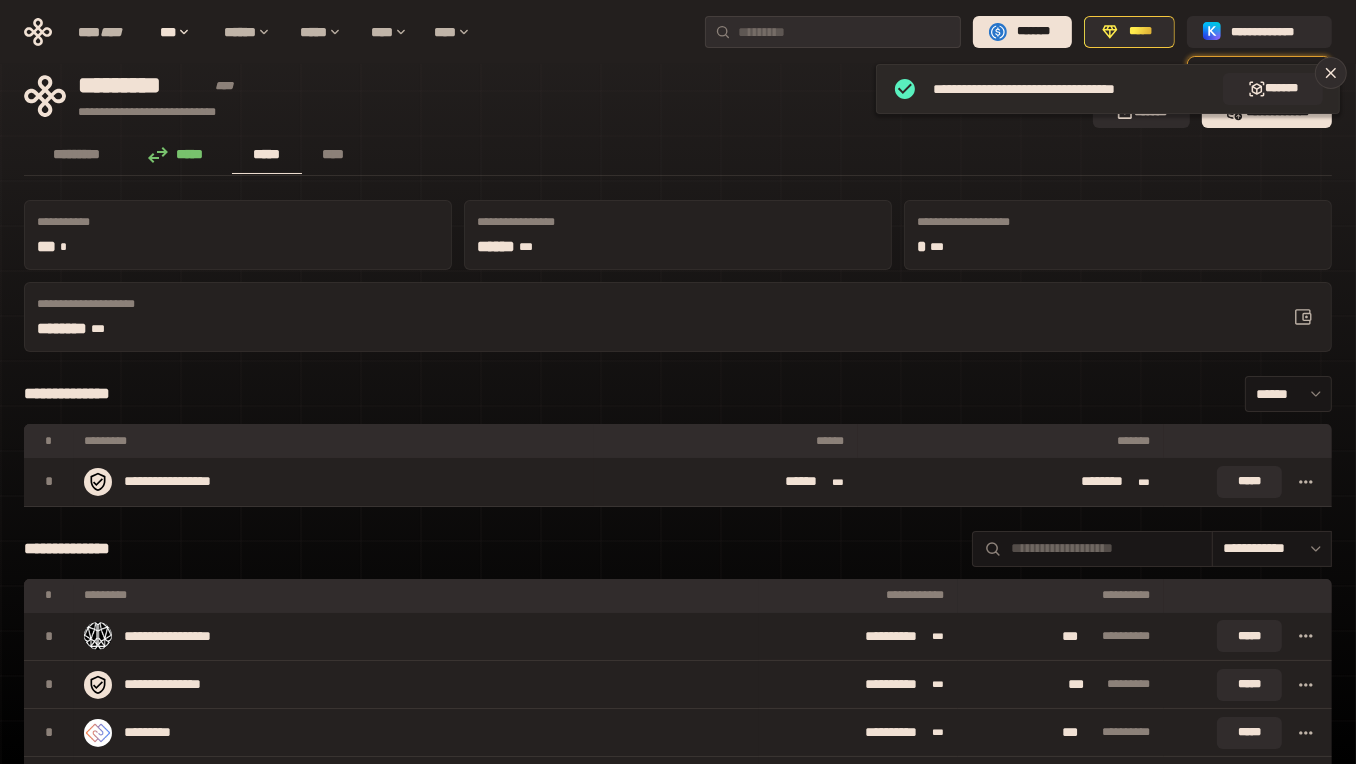 click on "**********" at bounding box center (1062, 89) 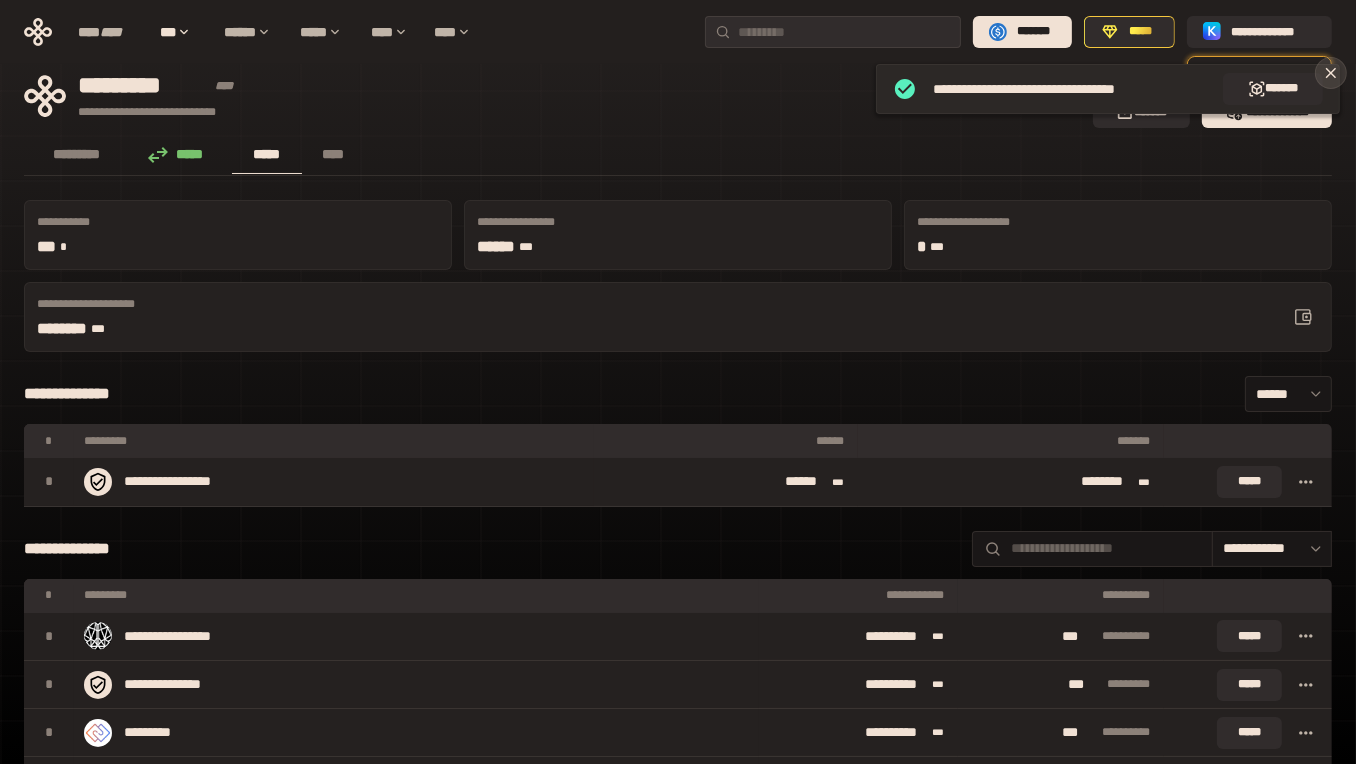 click 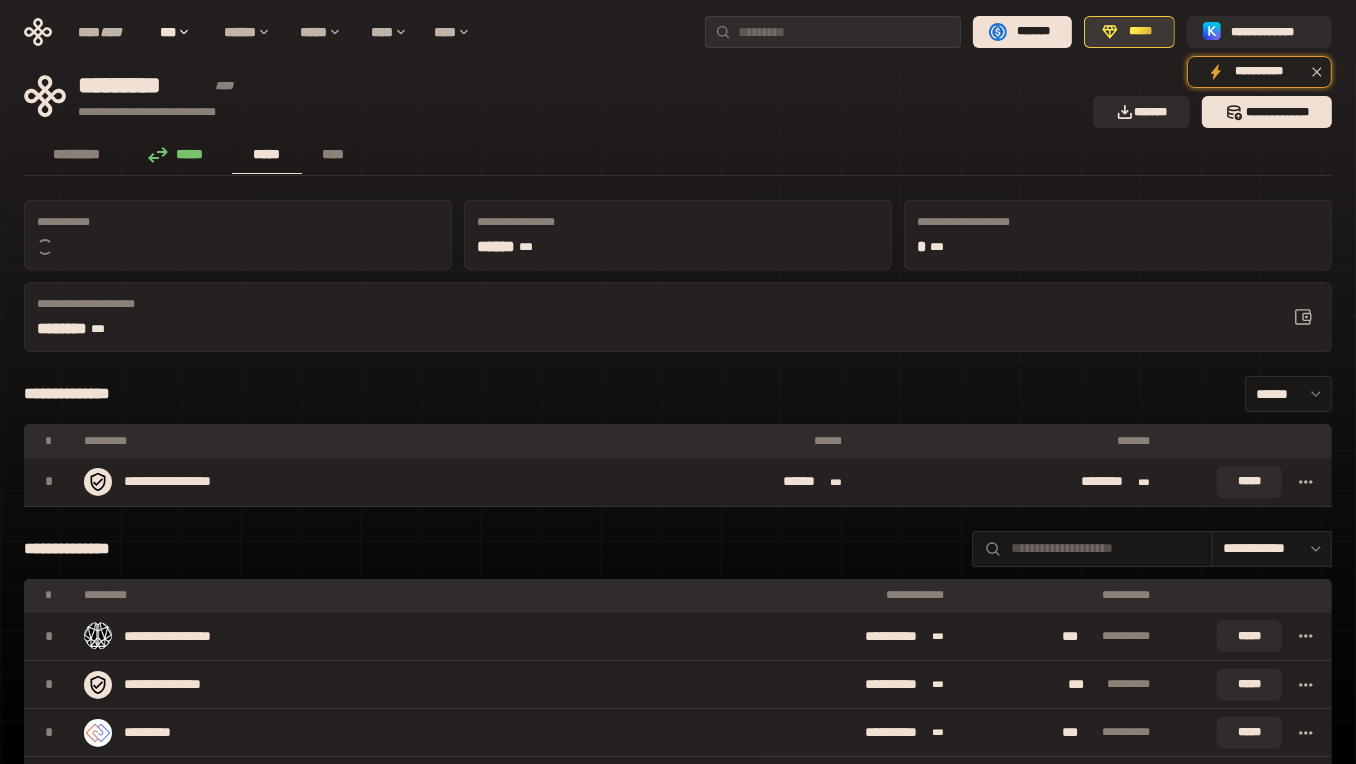 click on "*****" at bounding box center (1140, 32) 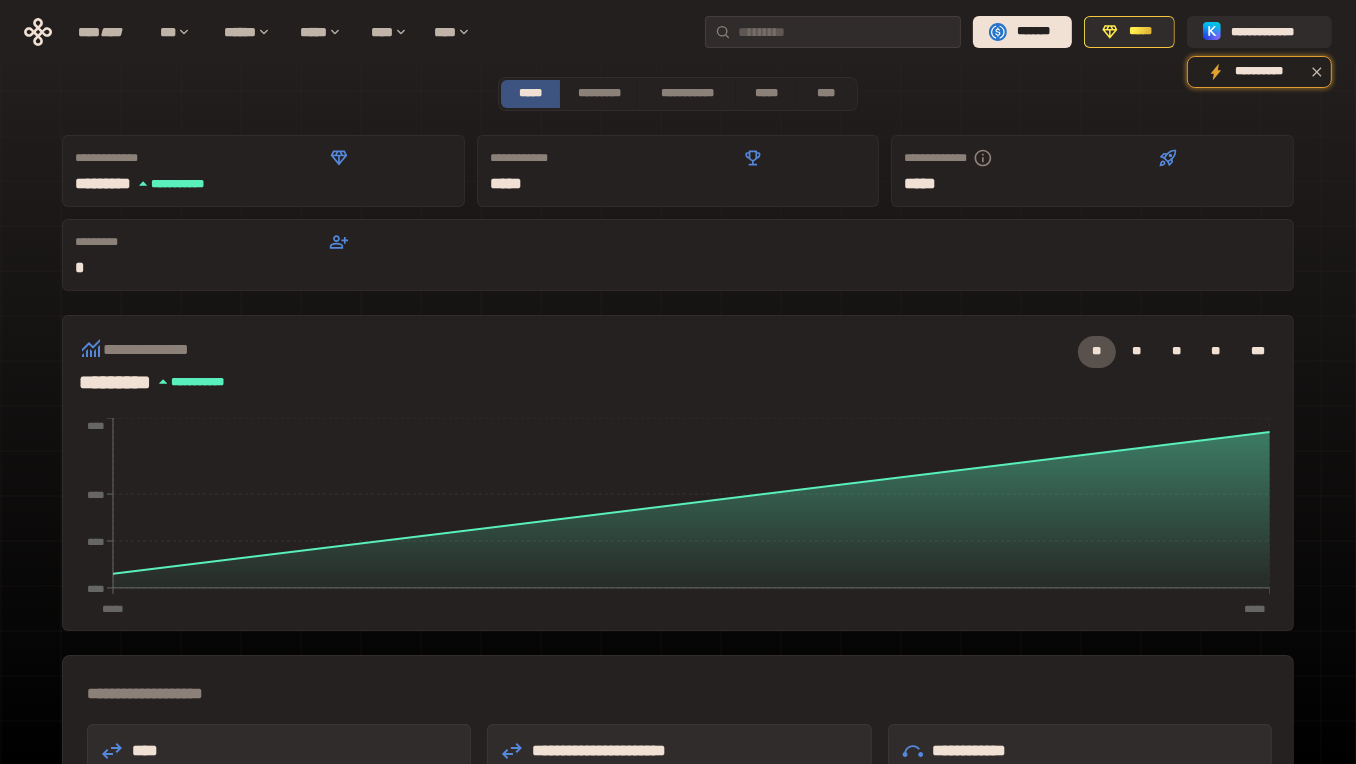 scroll, scrollTop: 0, scrollLeft: 0, axis: both 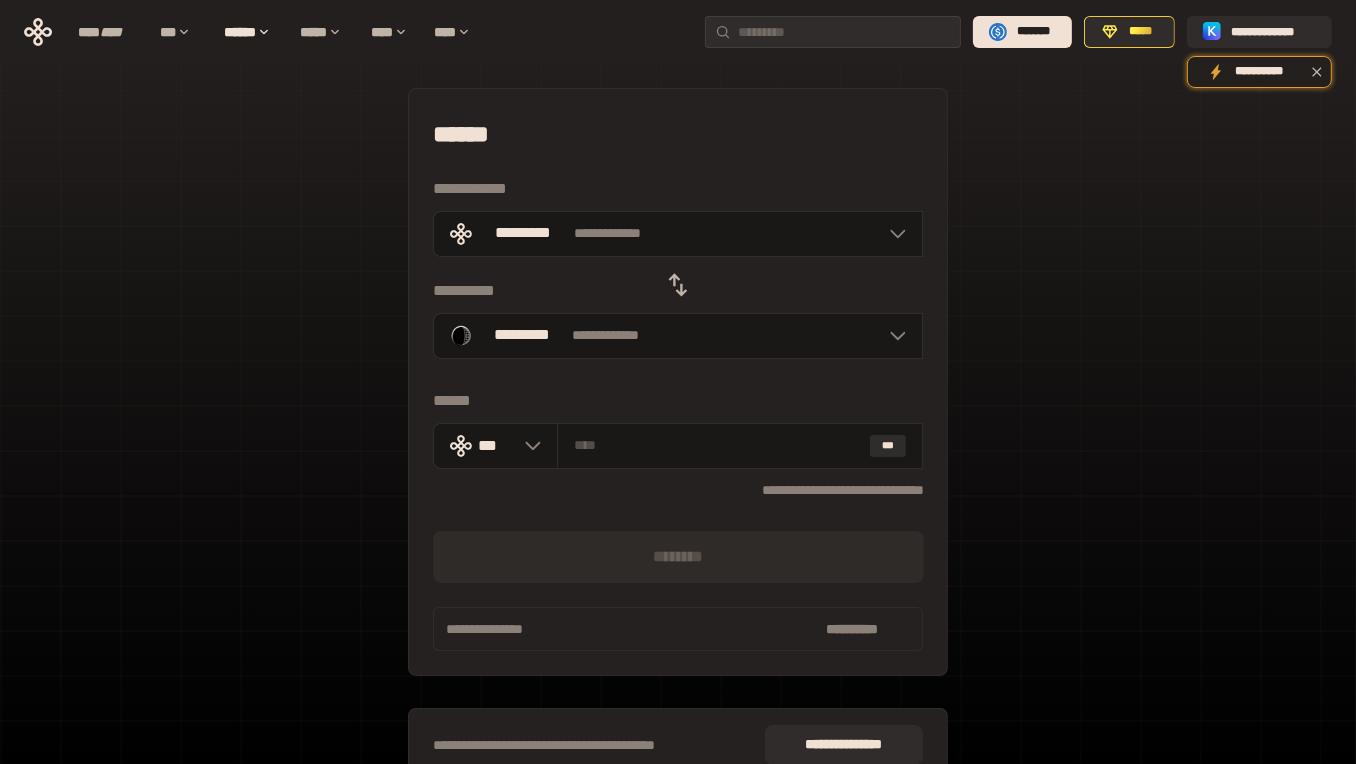 click on "**********" at bounding box center [678, 445] 